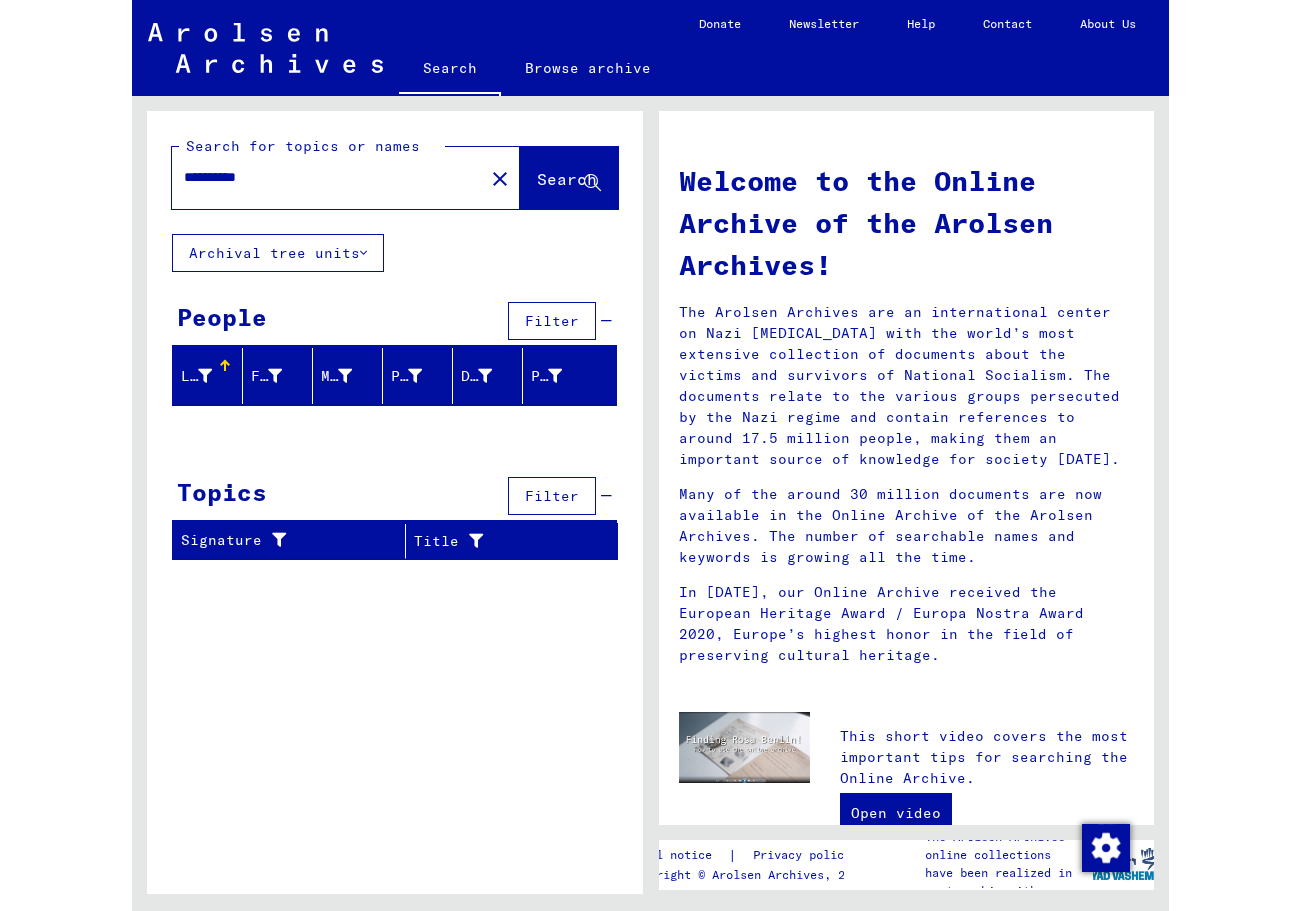 scroll, scrollTop: 0, scrollLeft: 0, axis: both 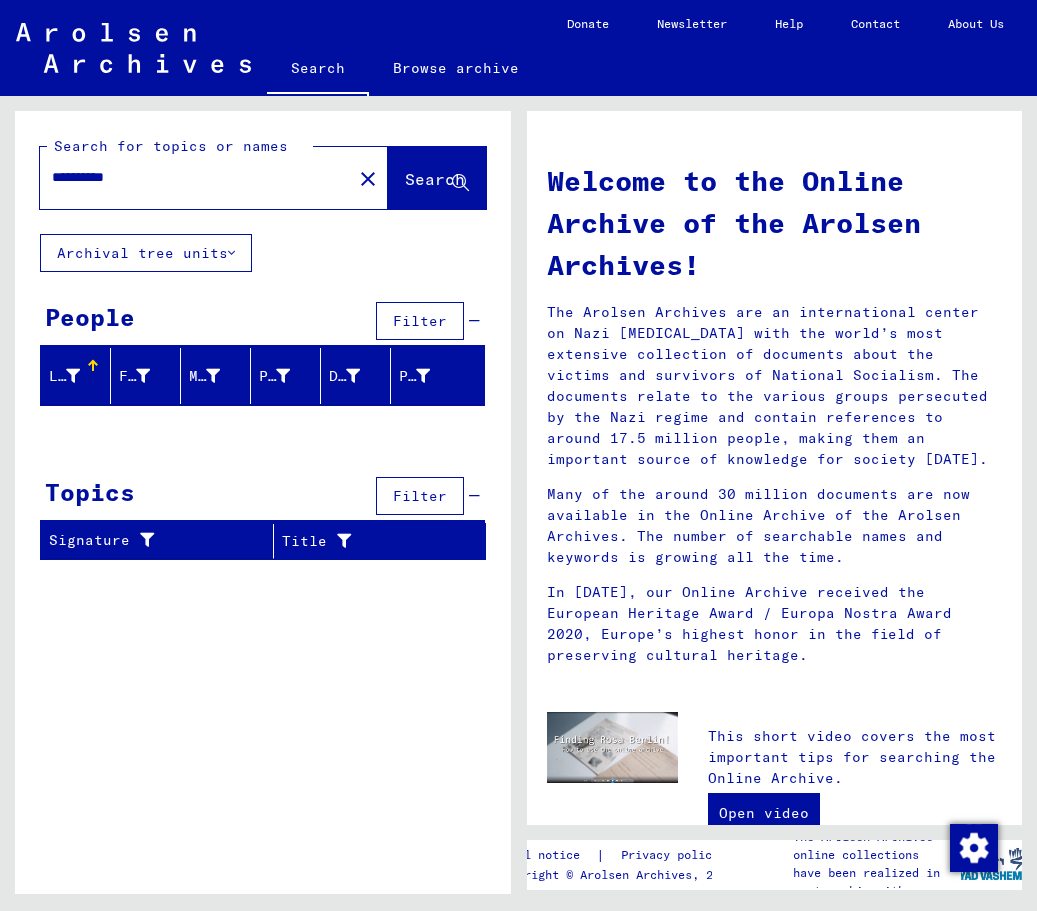 drag, startPoint x: 148, startPoint y: 173, endPoint x: 55, endPoint y: 160, distance: 93.904205 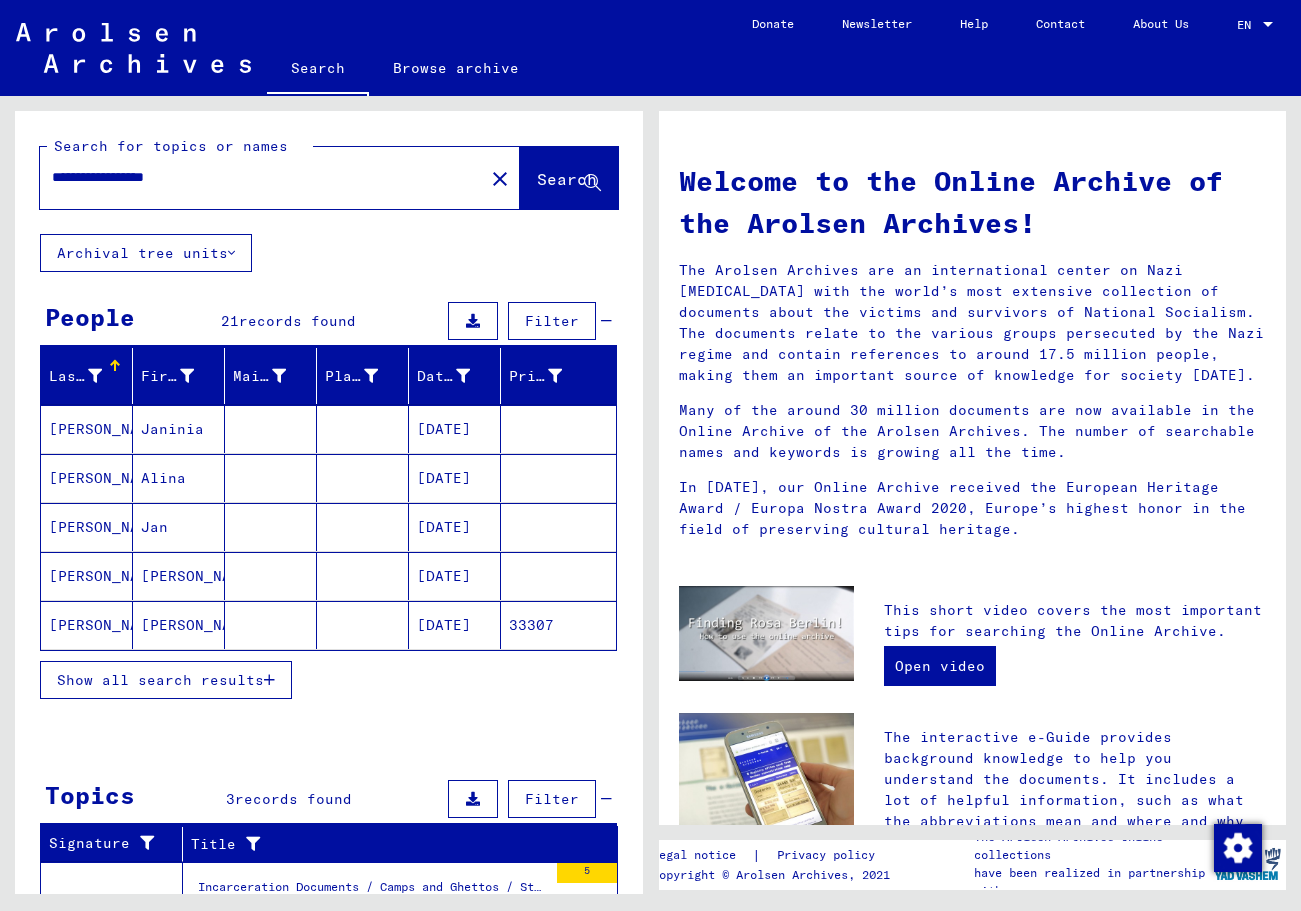 click on "Show all search results" at bounding box center (160, 680) 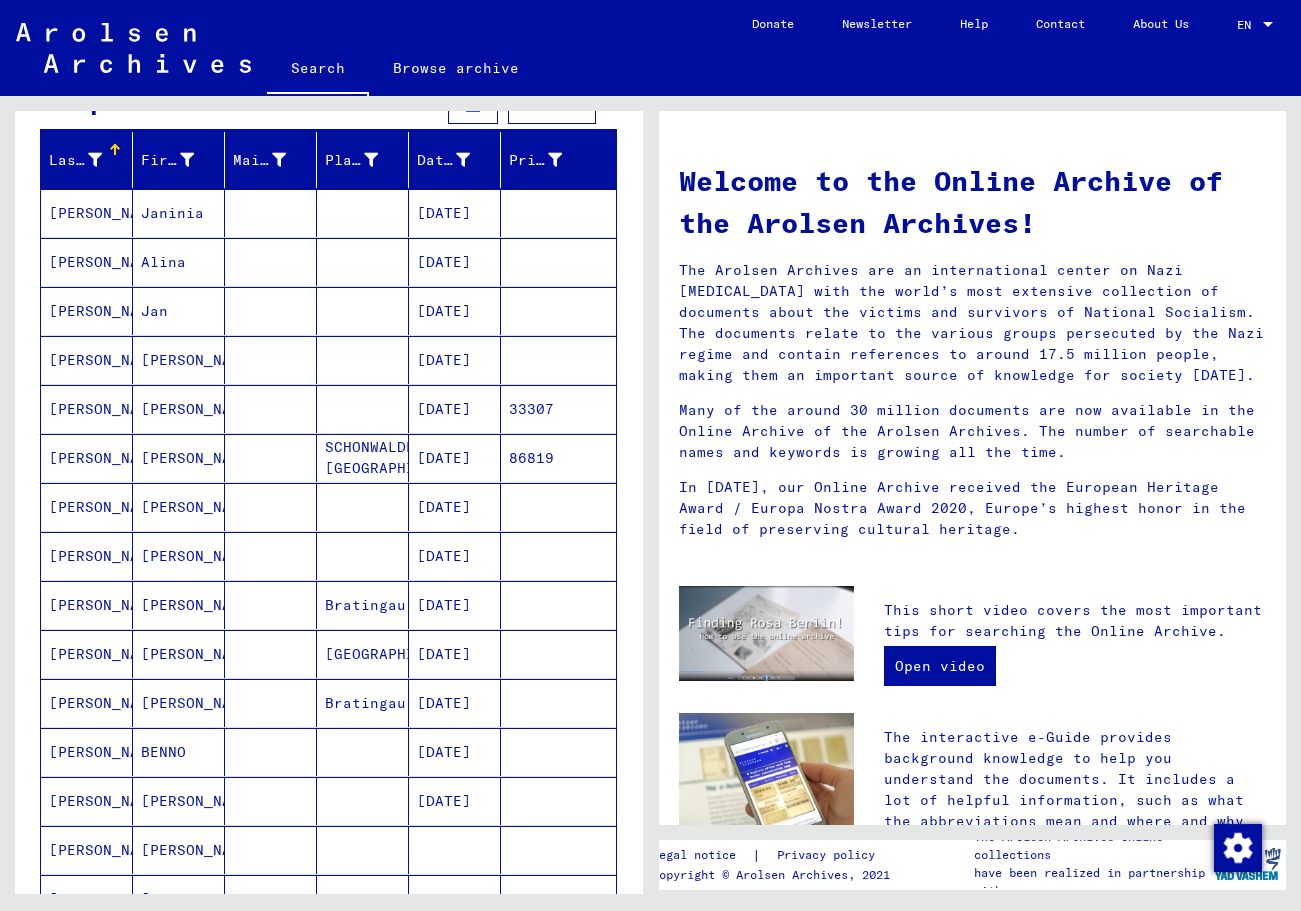 scroll, scrollTop: 432, scrollLeft: 0, axis: vertical 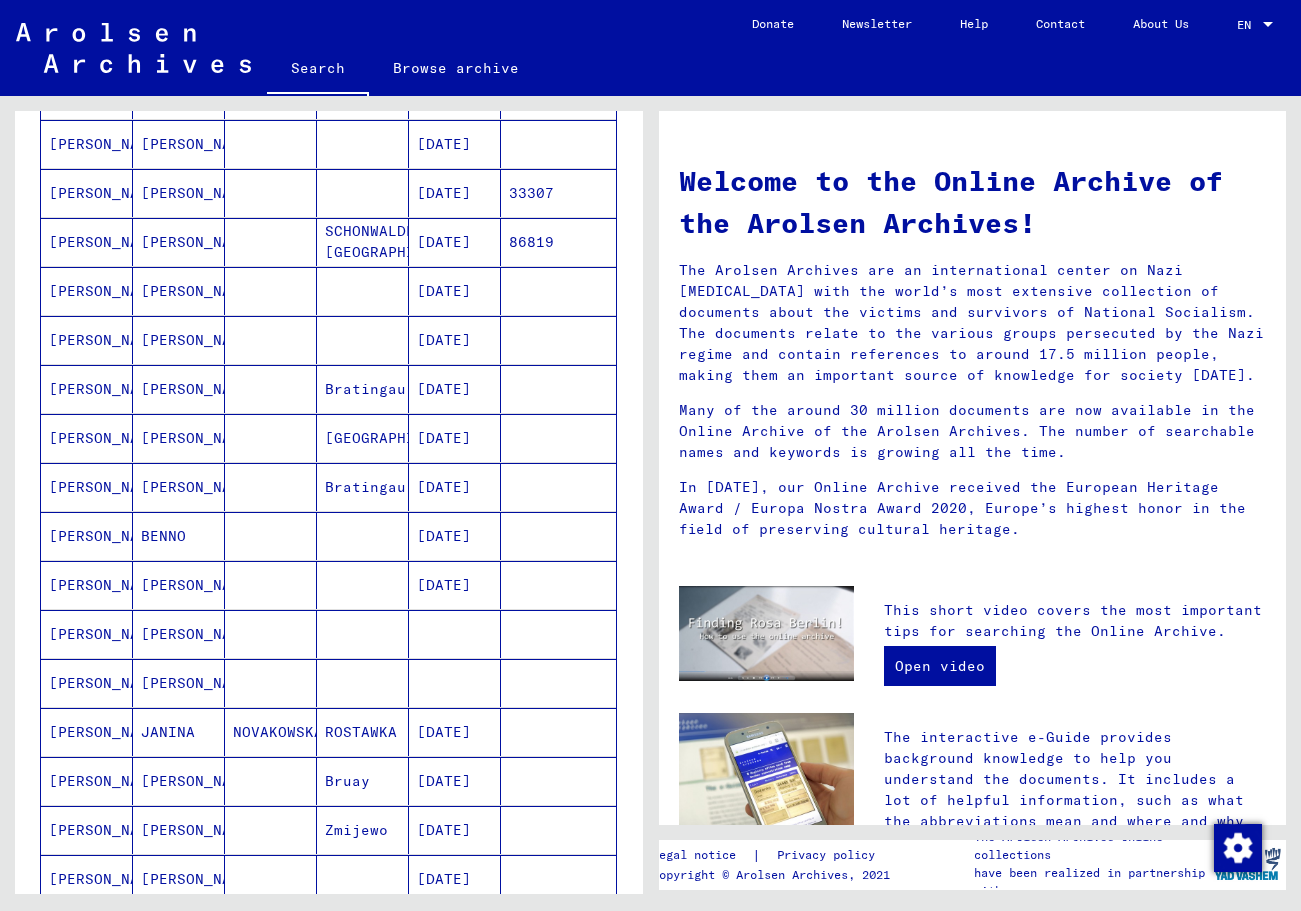 click on "[PERSON_NAME]" at bounding box center [179, 683] 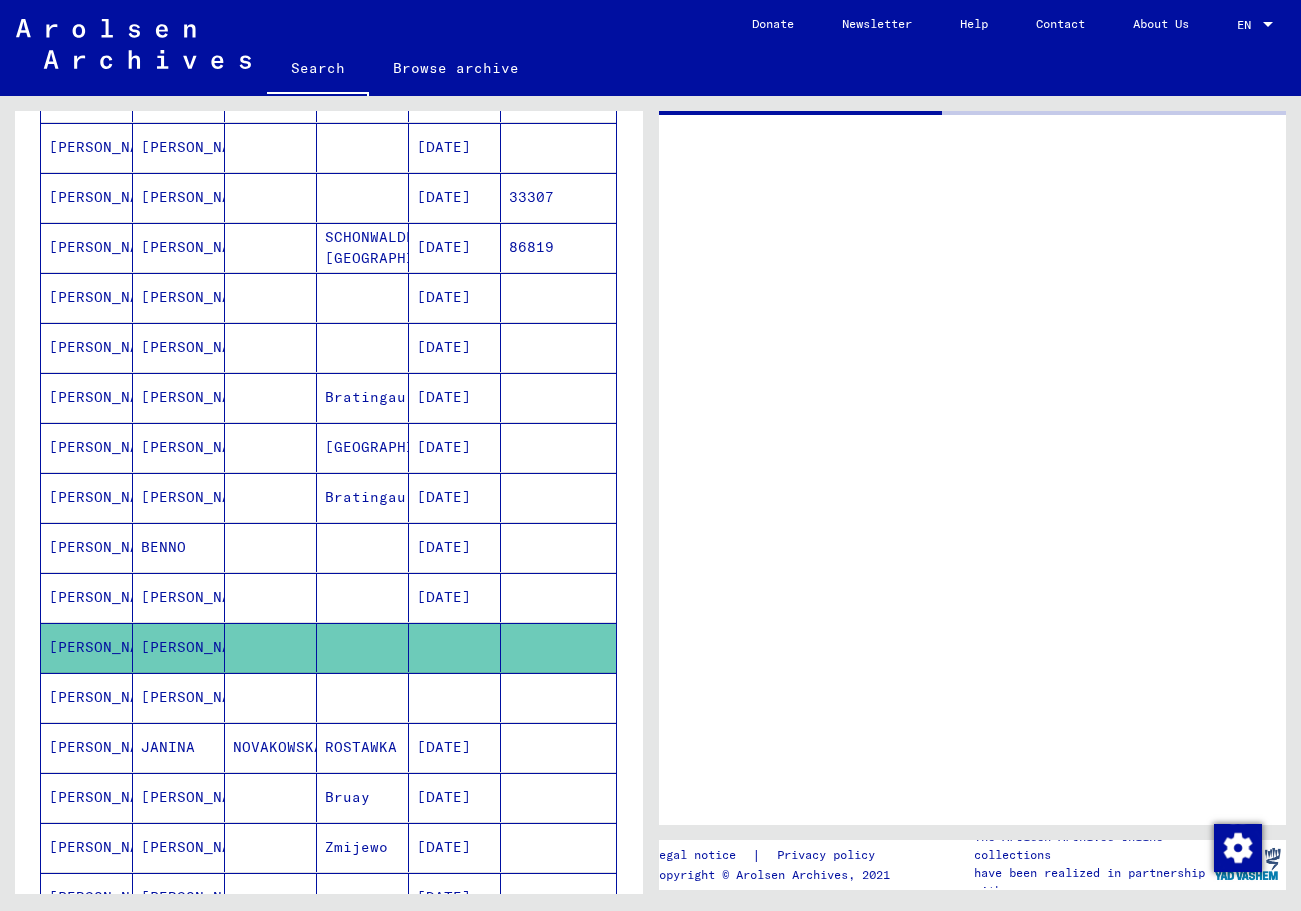 scroll, scrollTop: 434, scrollLeft: 0, axis: vertical 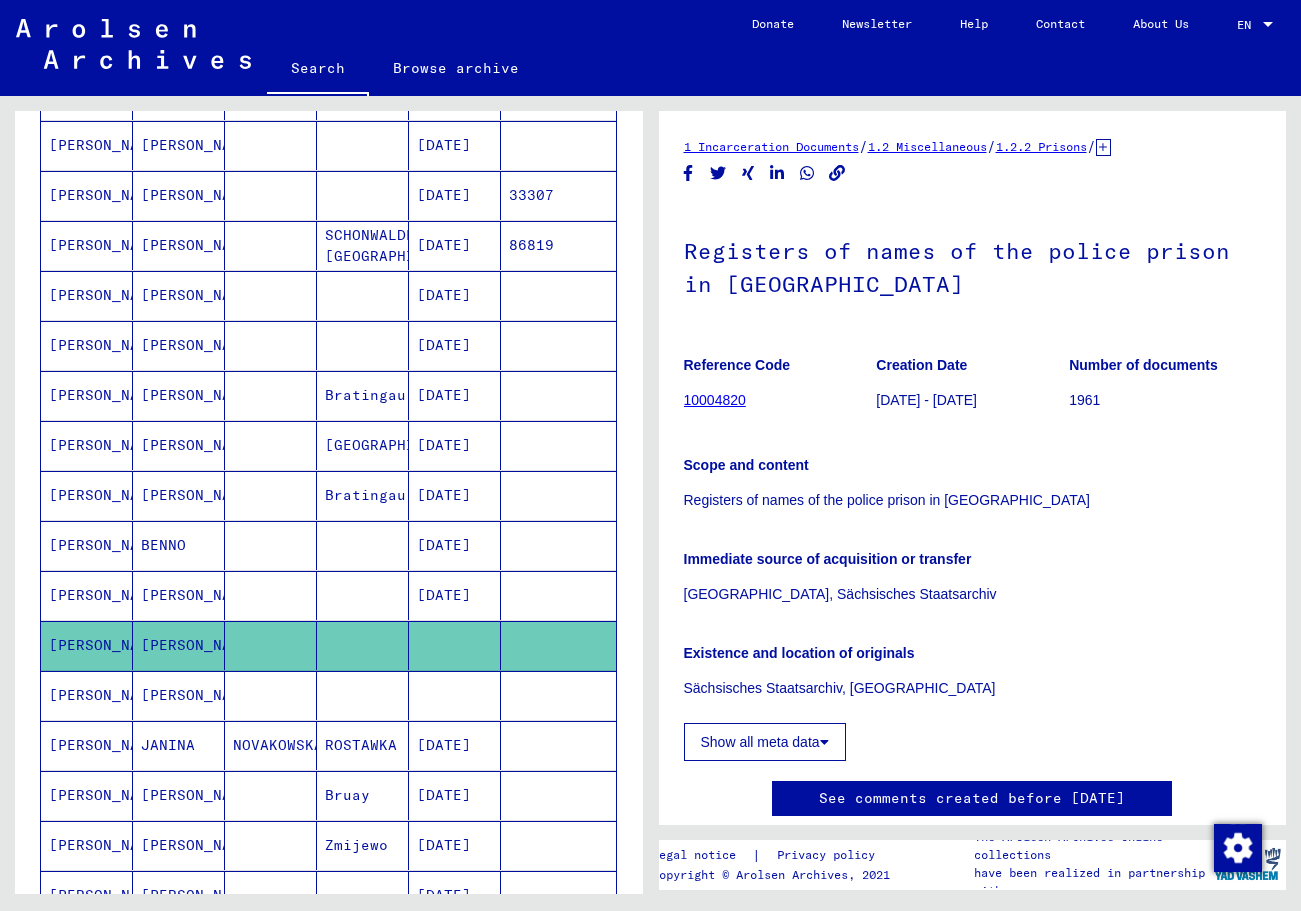 click on "[PERSON_NAME]" at bounding box center [179, 745] 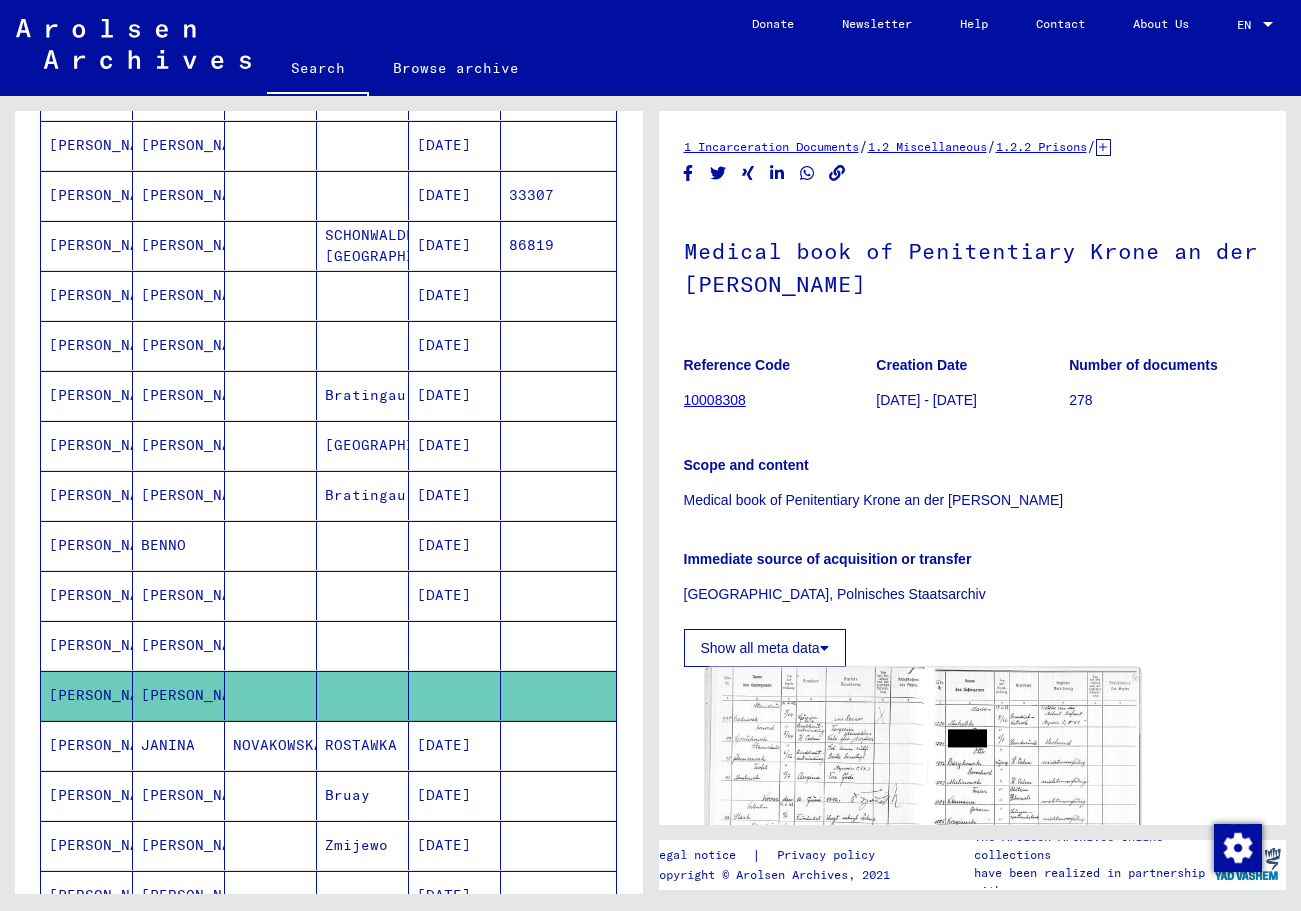 click 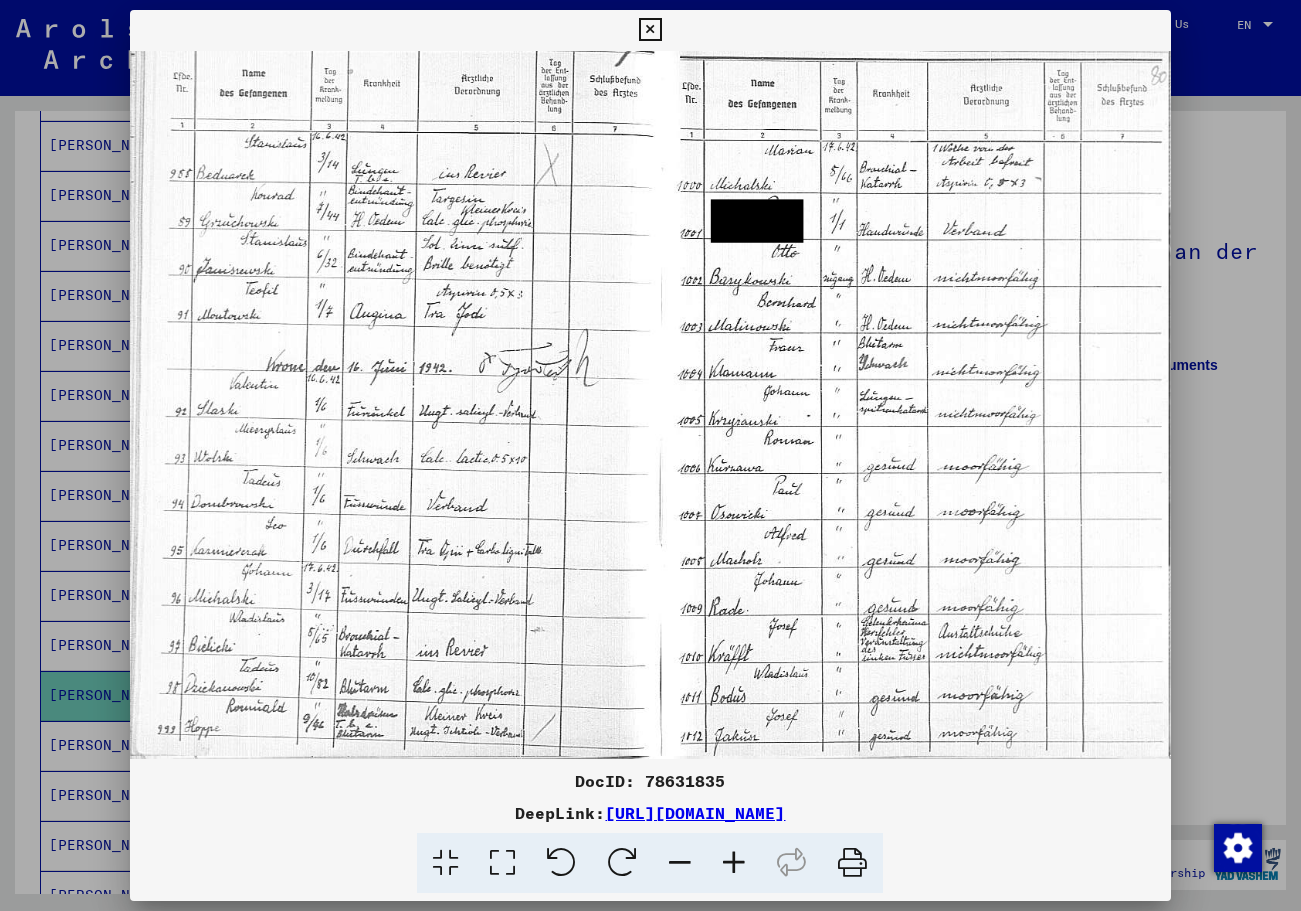 click at bounding box center (650, 30) 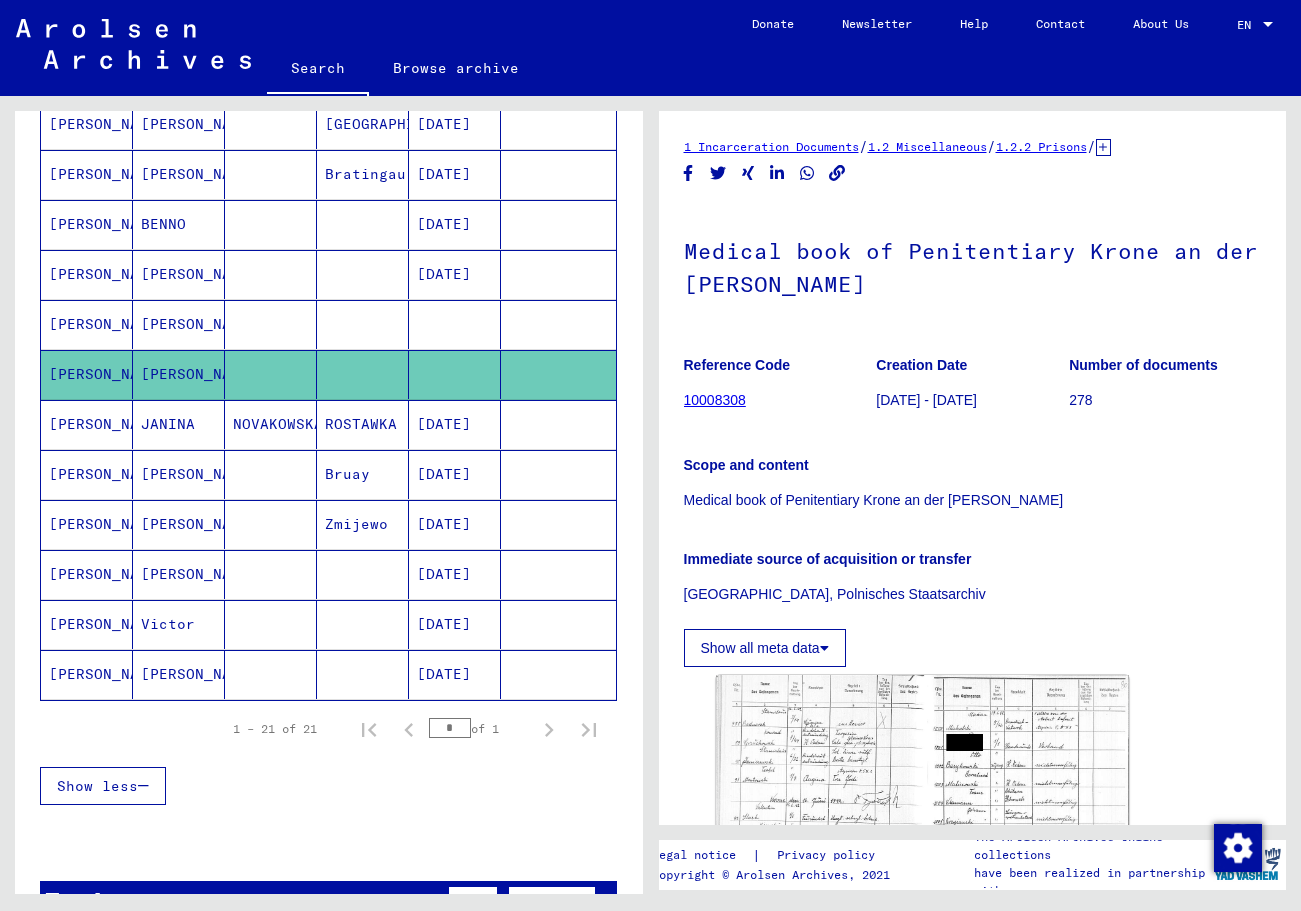 scroll, scrollTop: 758, scrollLeft: 0, axis: vertical 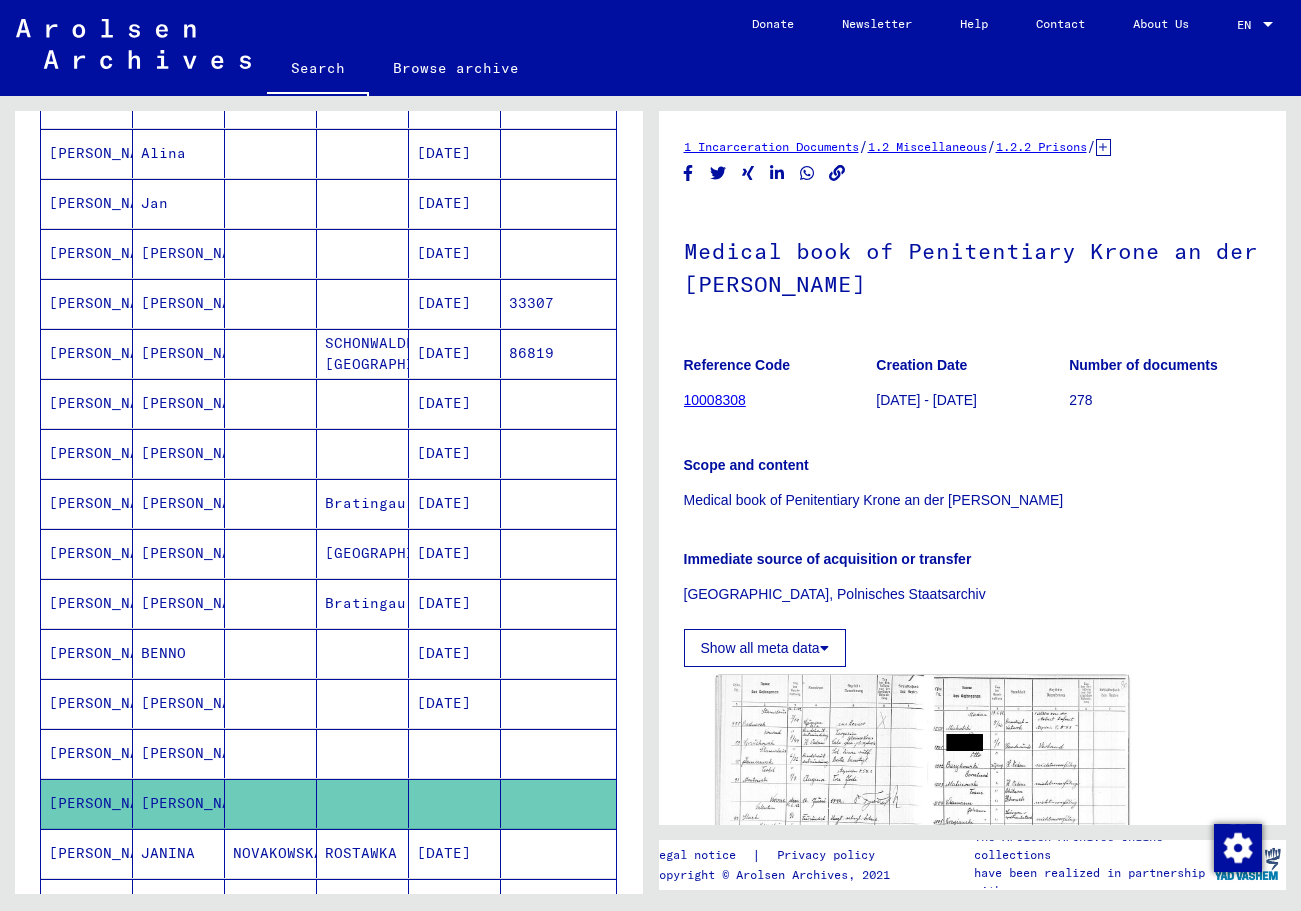 click on "[PERSON_NAME]" at bounding box center [179, 353] 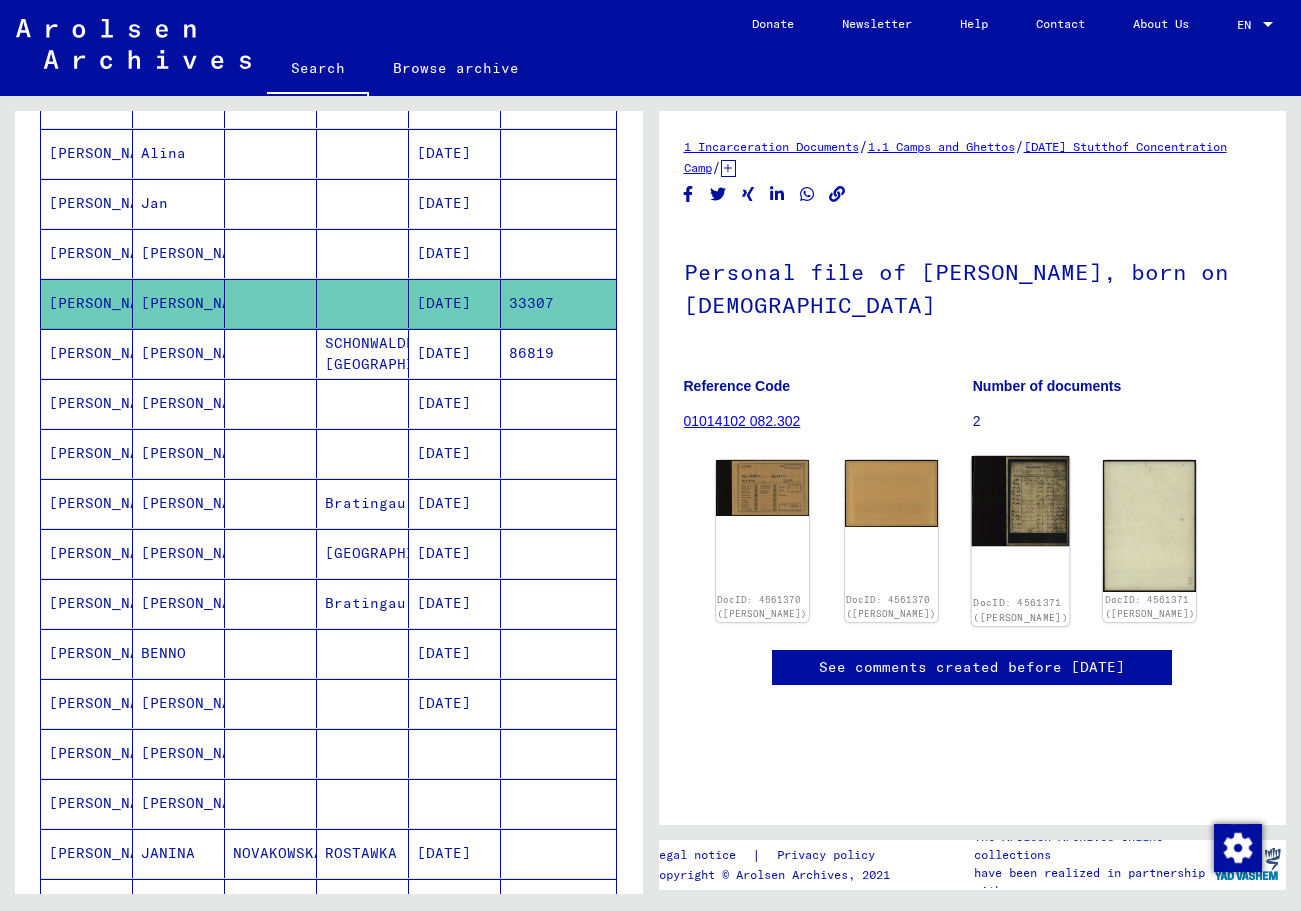 click 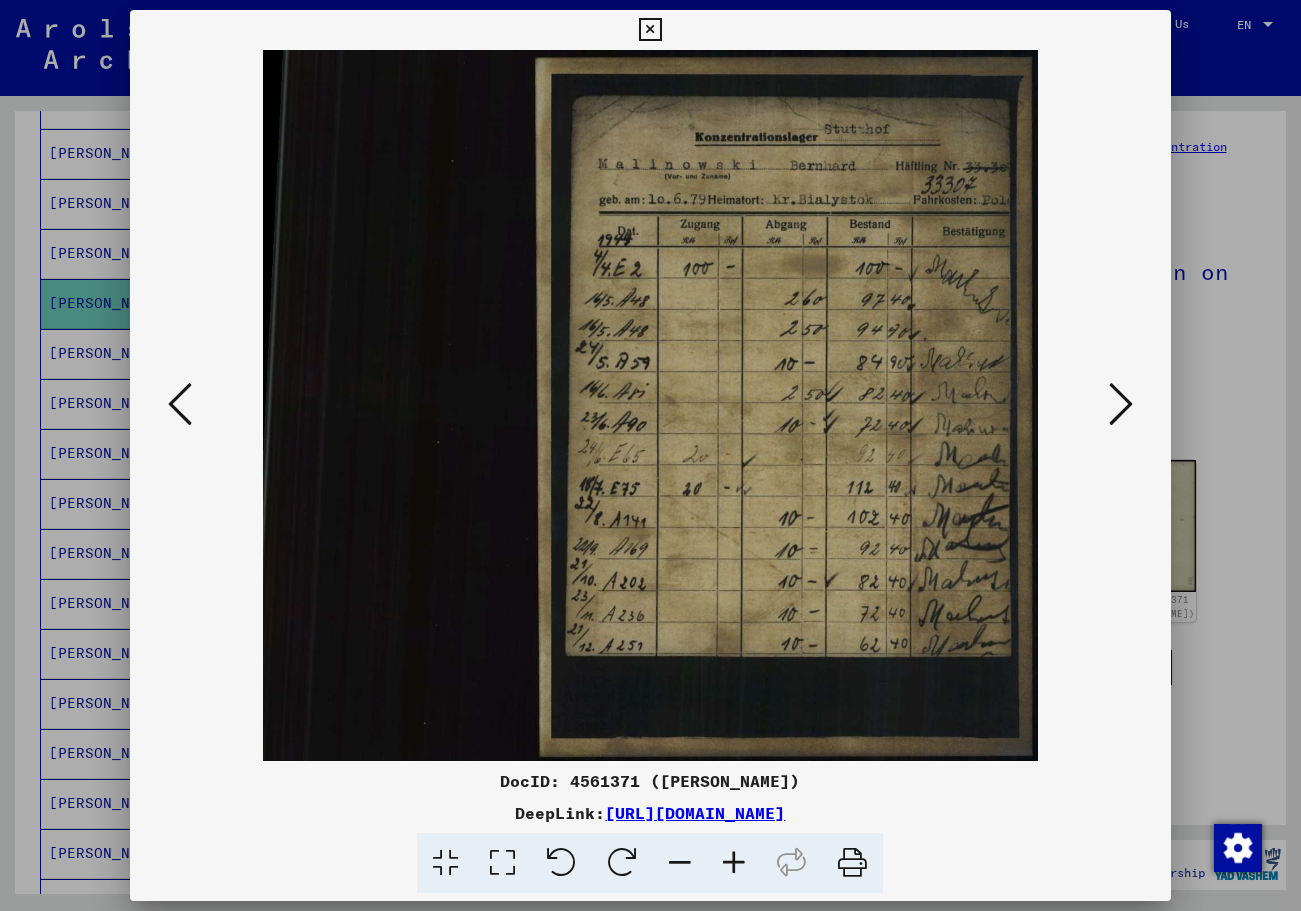 click at bounding box center (650, 405) 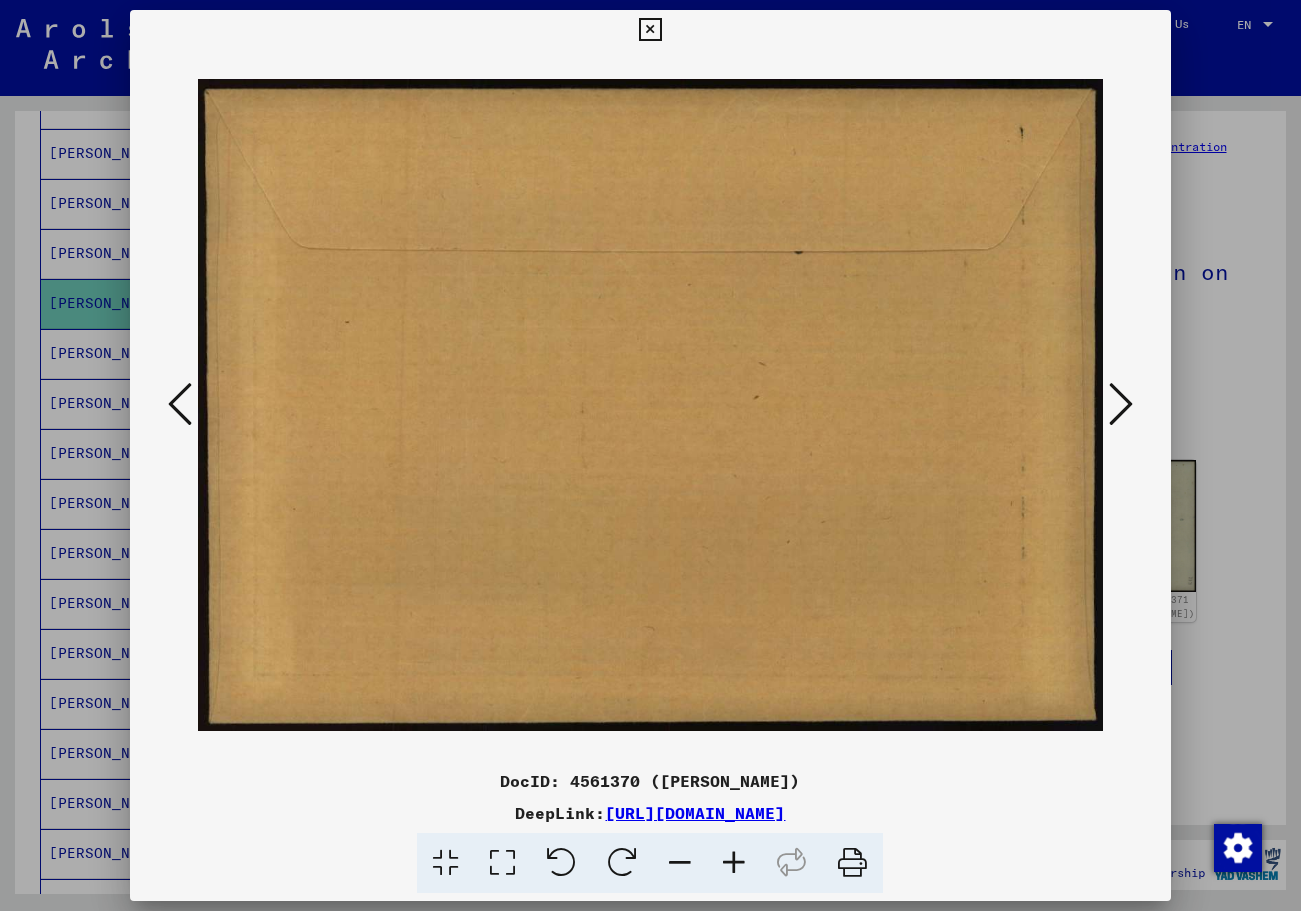click at bounding box center (180, 404) 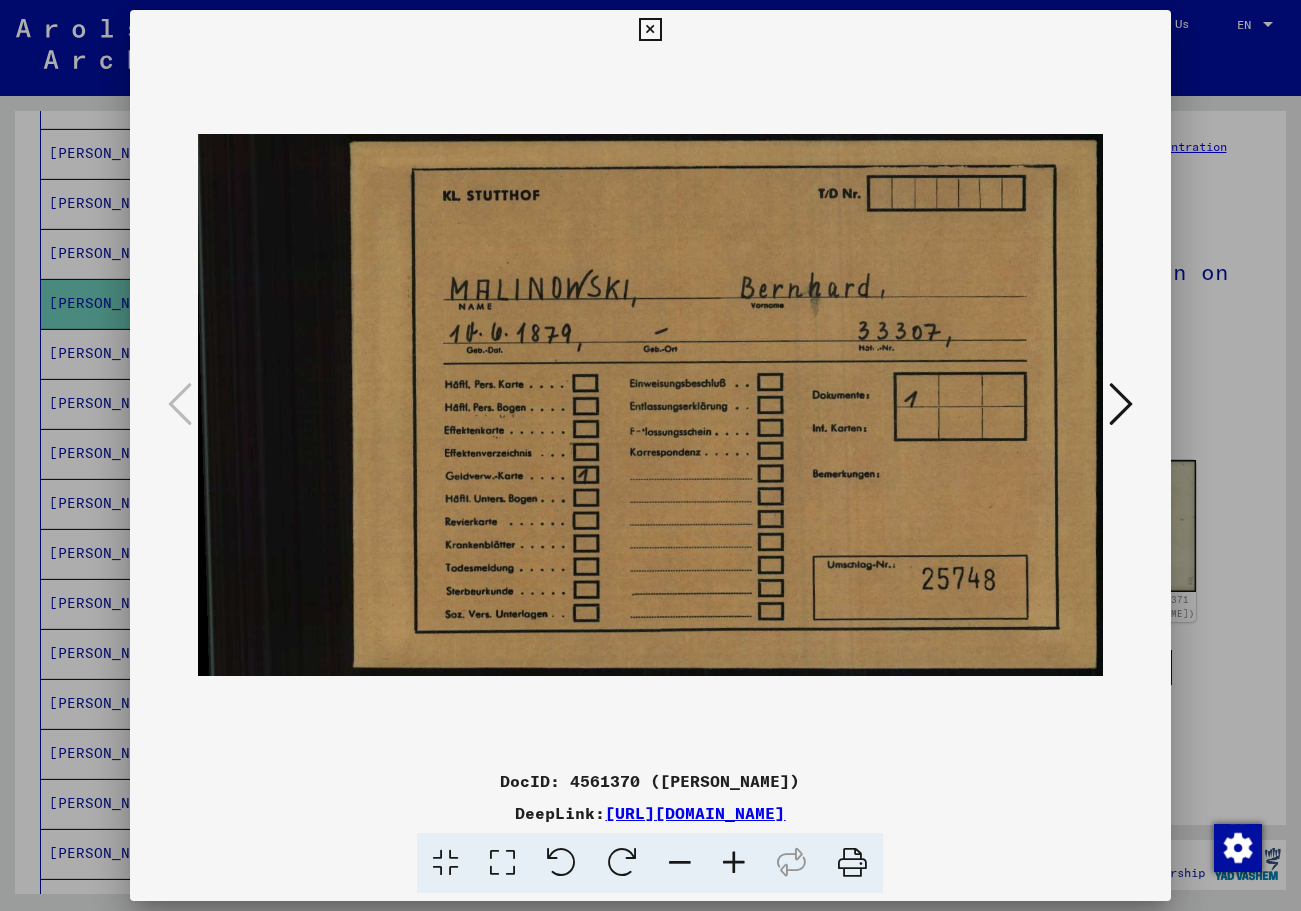 click at bounding box center [1121, 404] 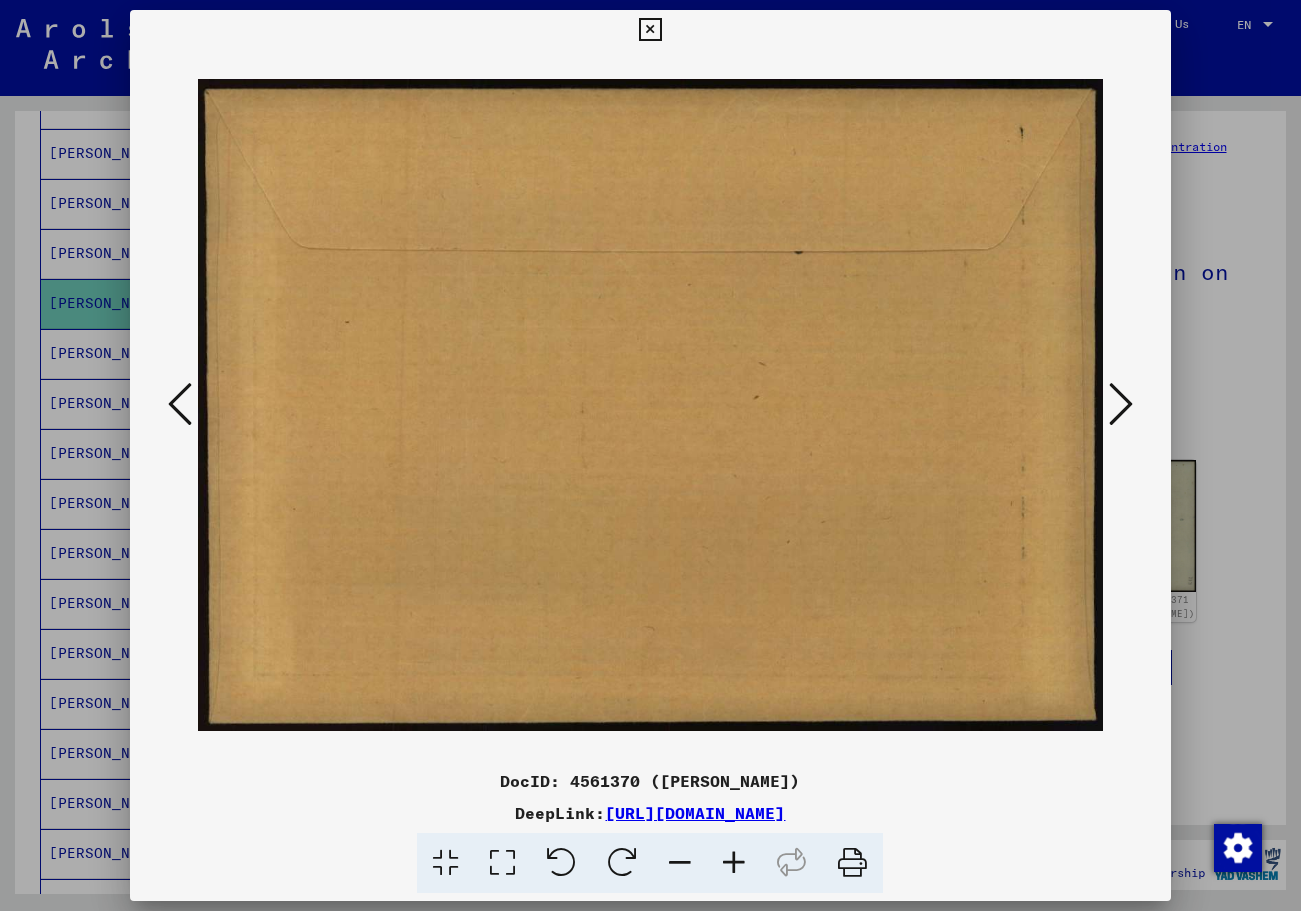 click at bounding box center (1121, 404) 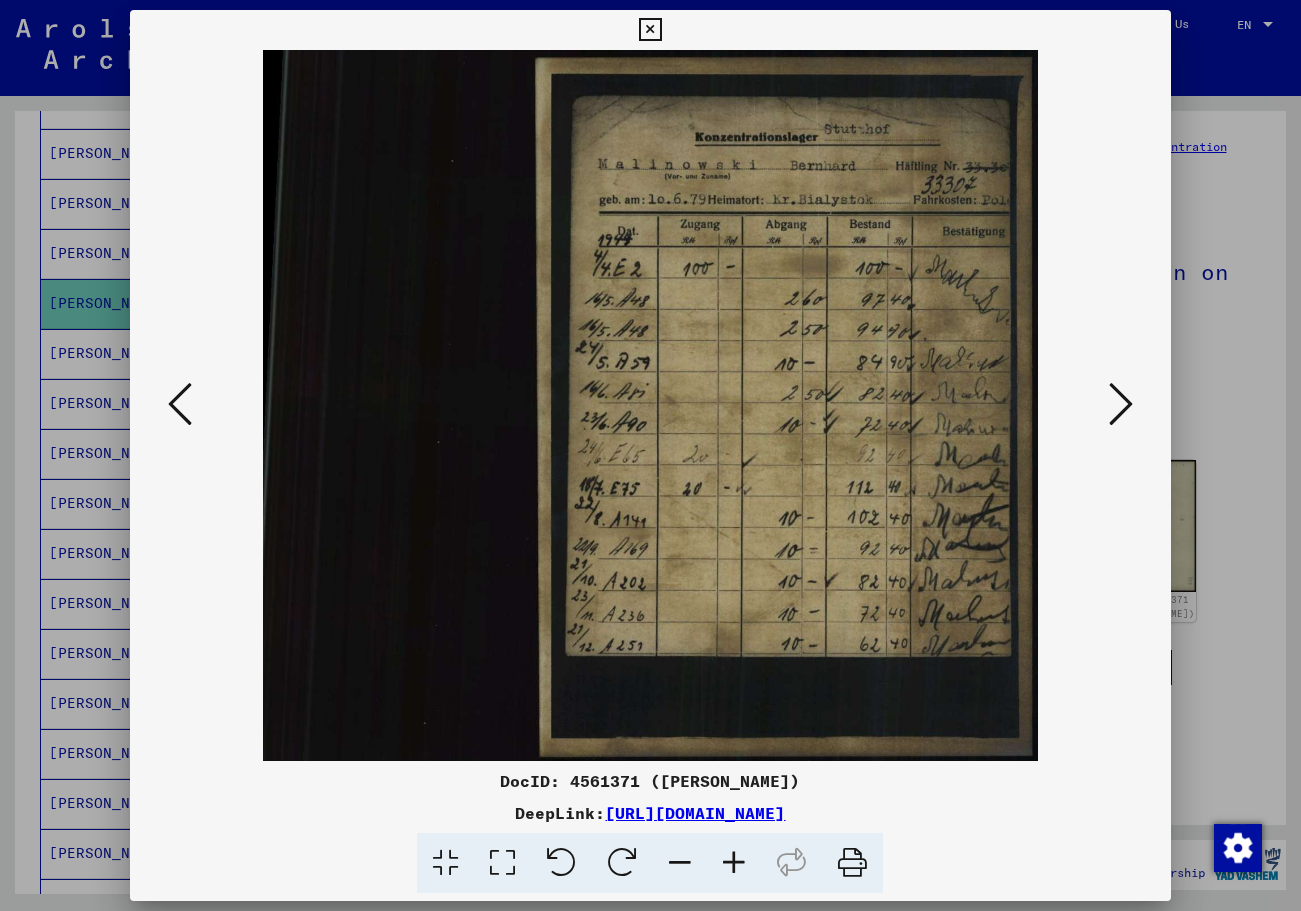 click at bounding box center (1121, 404) 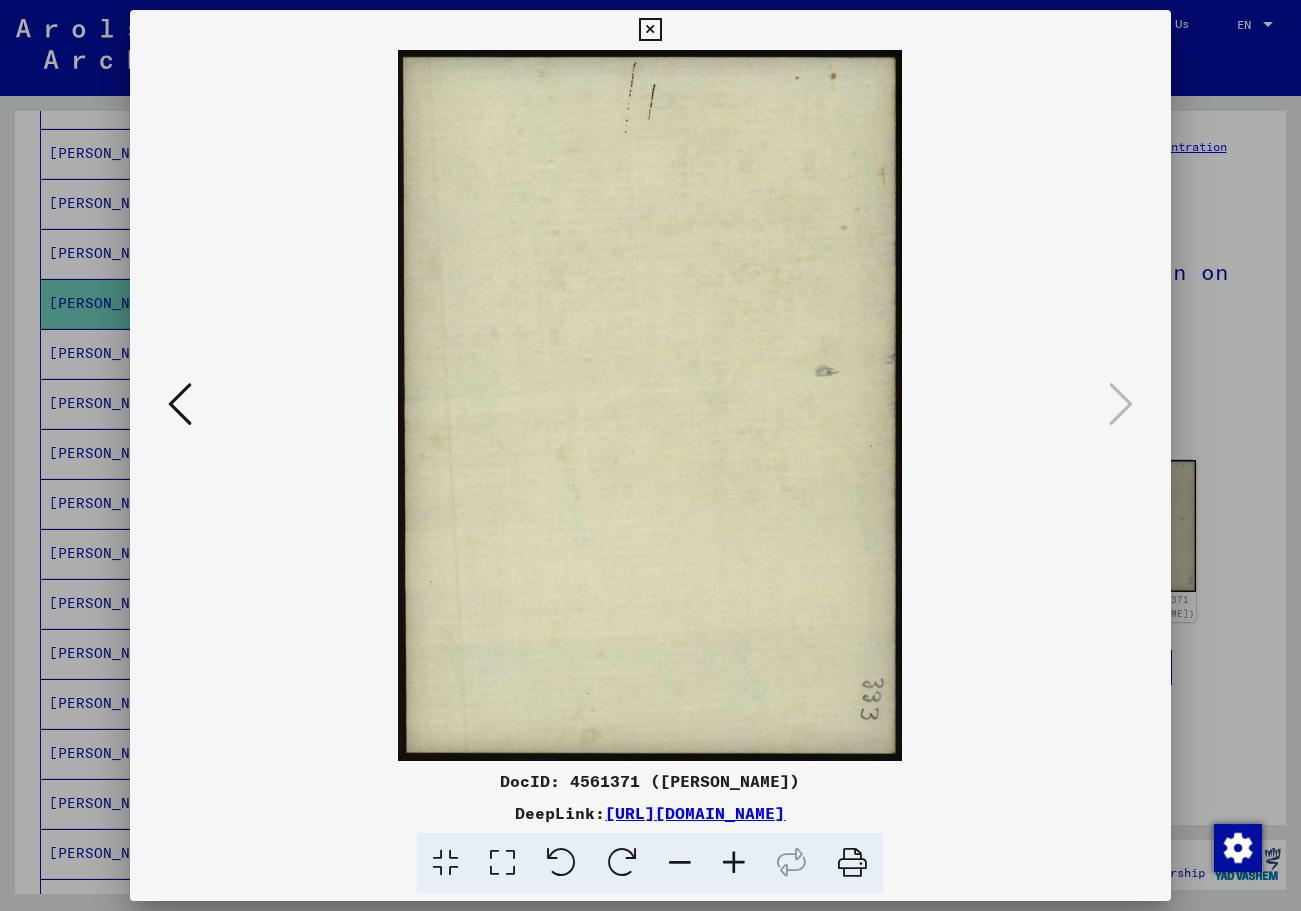 click at bounding box center (180, 404) 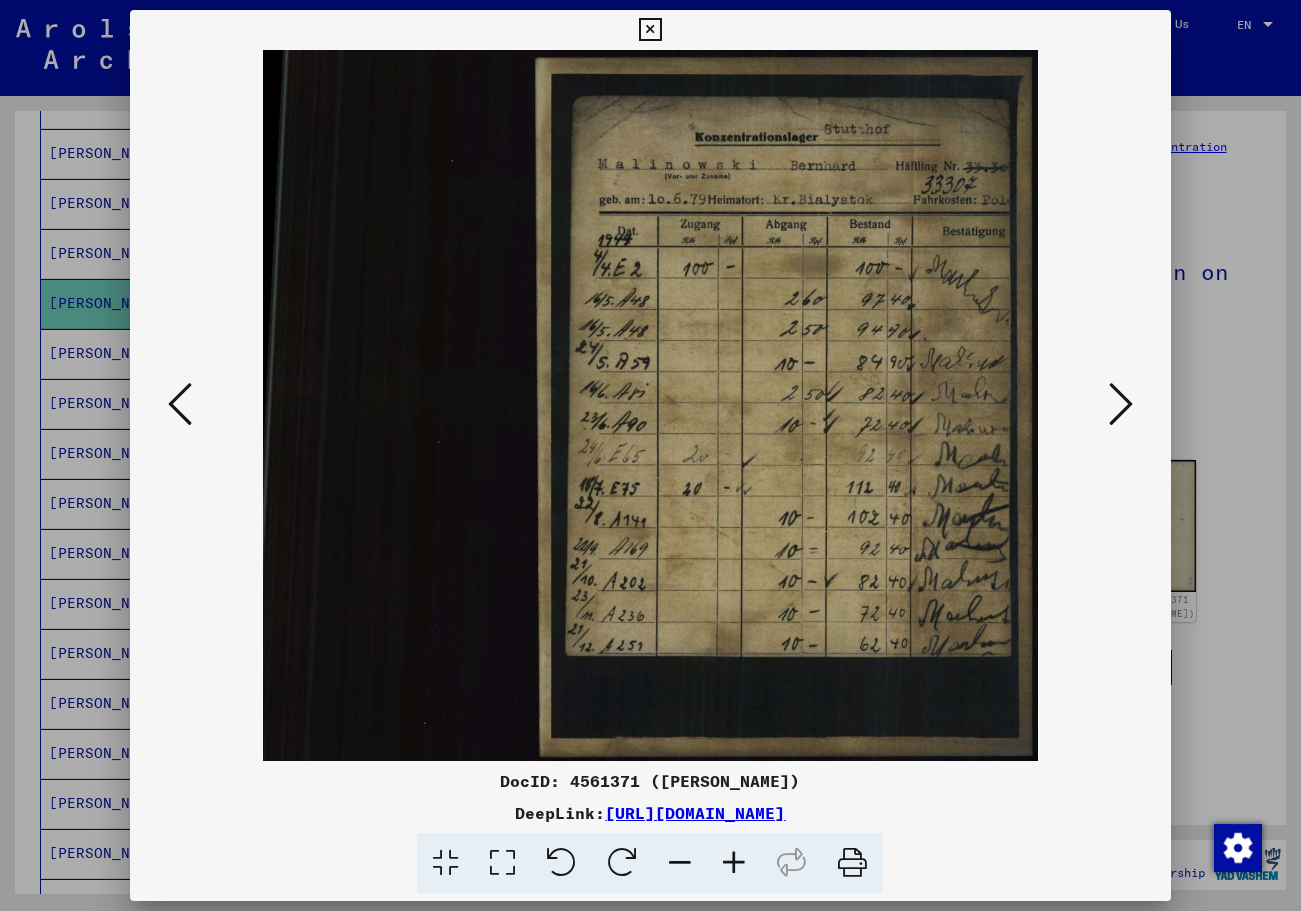 click at bounding box center [650, 30] 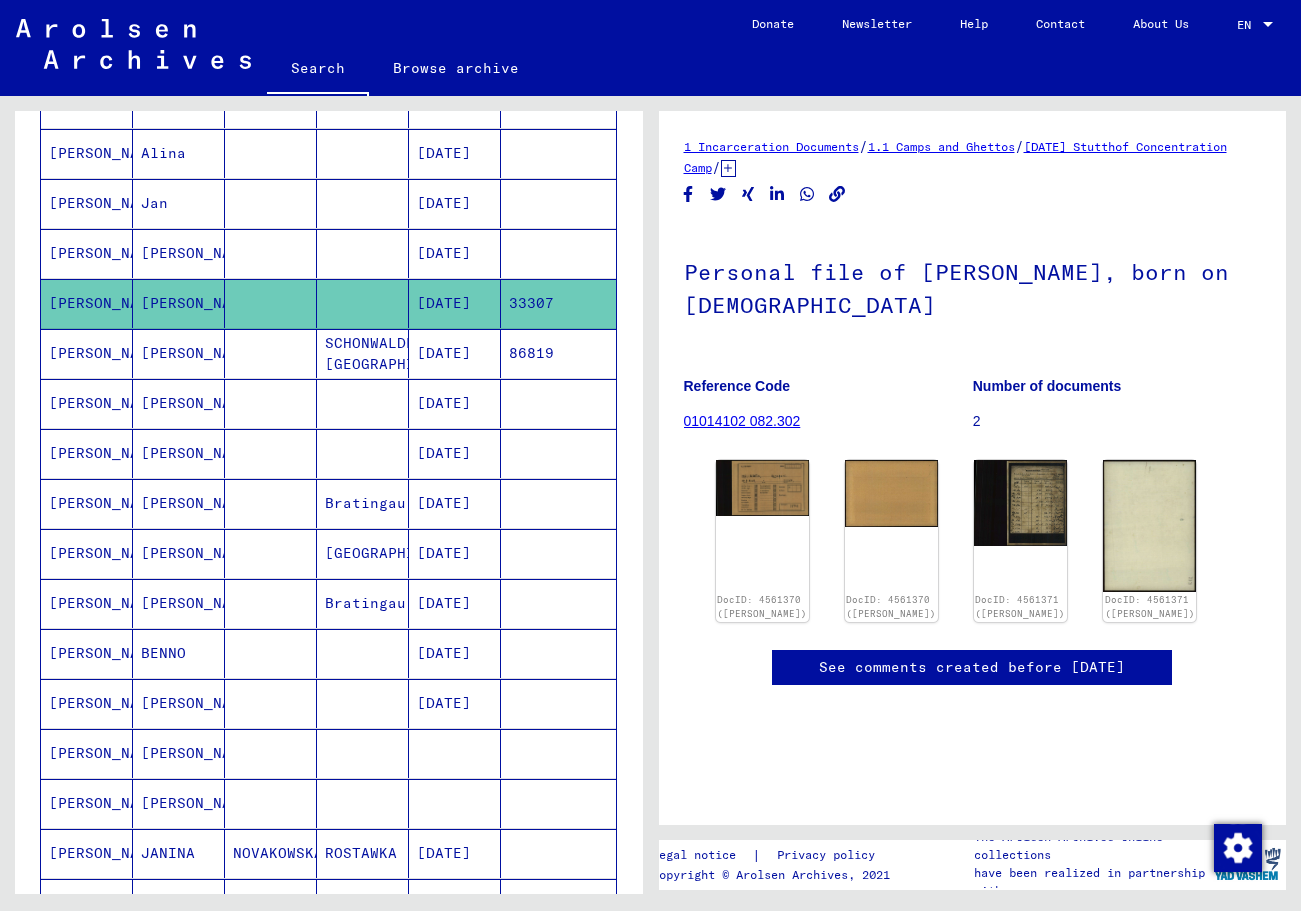 scroll, scrollTop: 0, scrollLeft: 0, axis: both 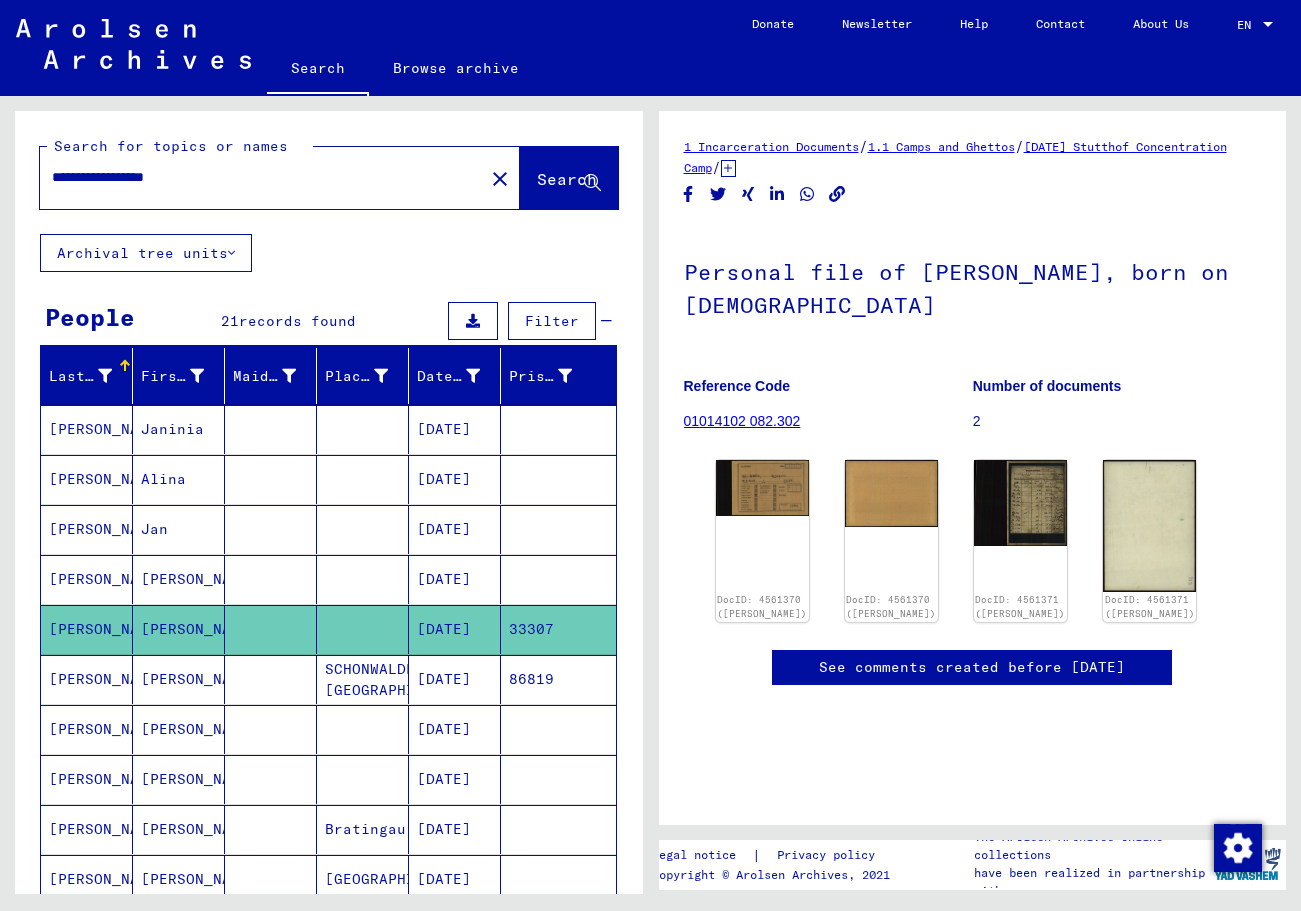 drag, startPoint x: 219, startPoint y: 181, endPoint x: -128, endPoint y: 141, distance: 349.29788 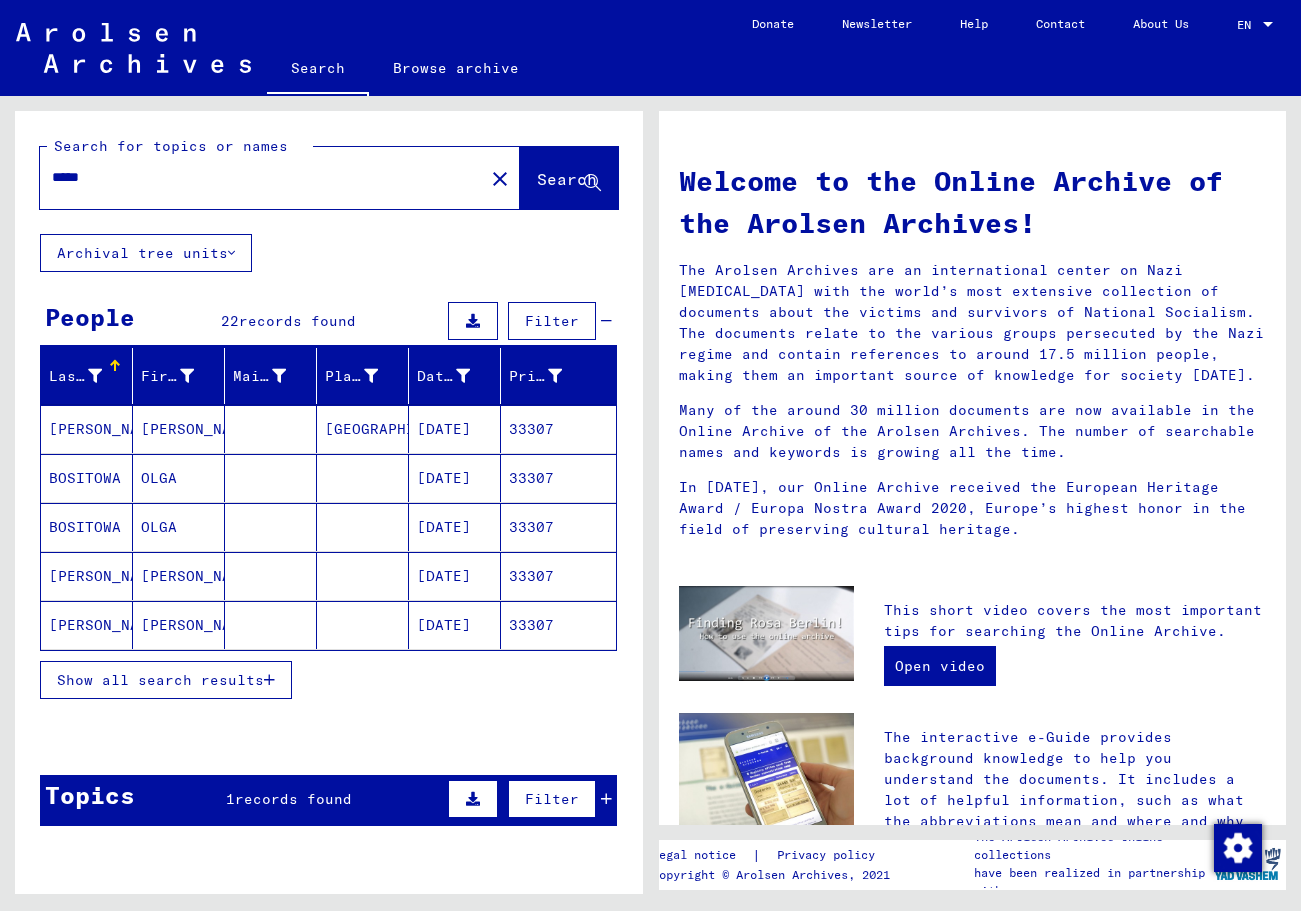 click on "Show all search results" at bounding box center (166, 680) 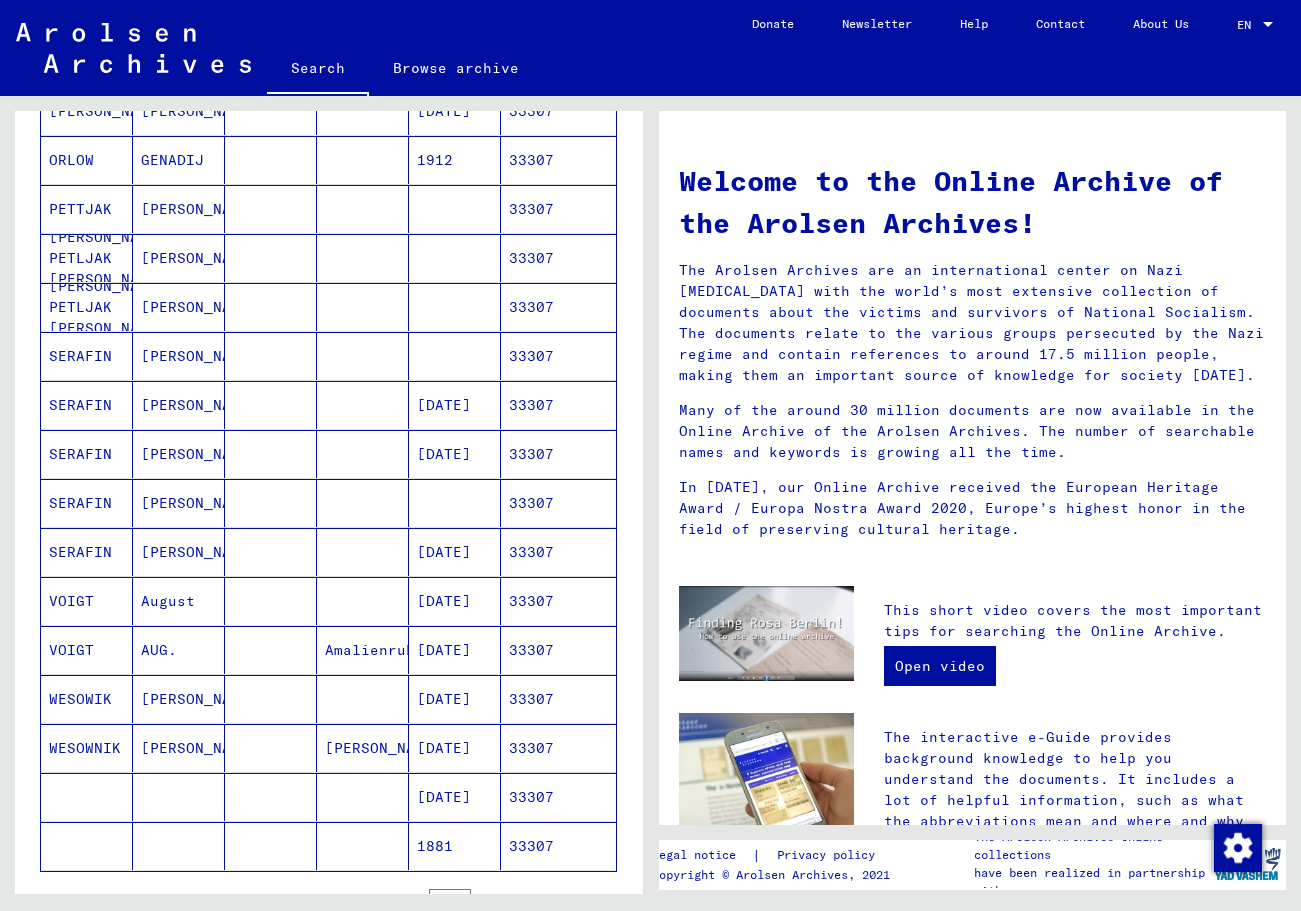 scroll, scrollTop: 972, scrollLeft: 0, axis: vertical 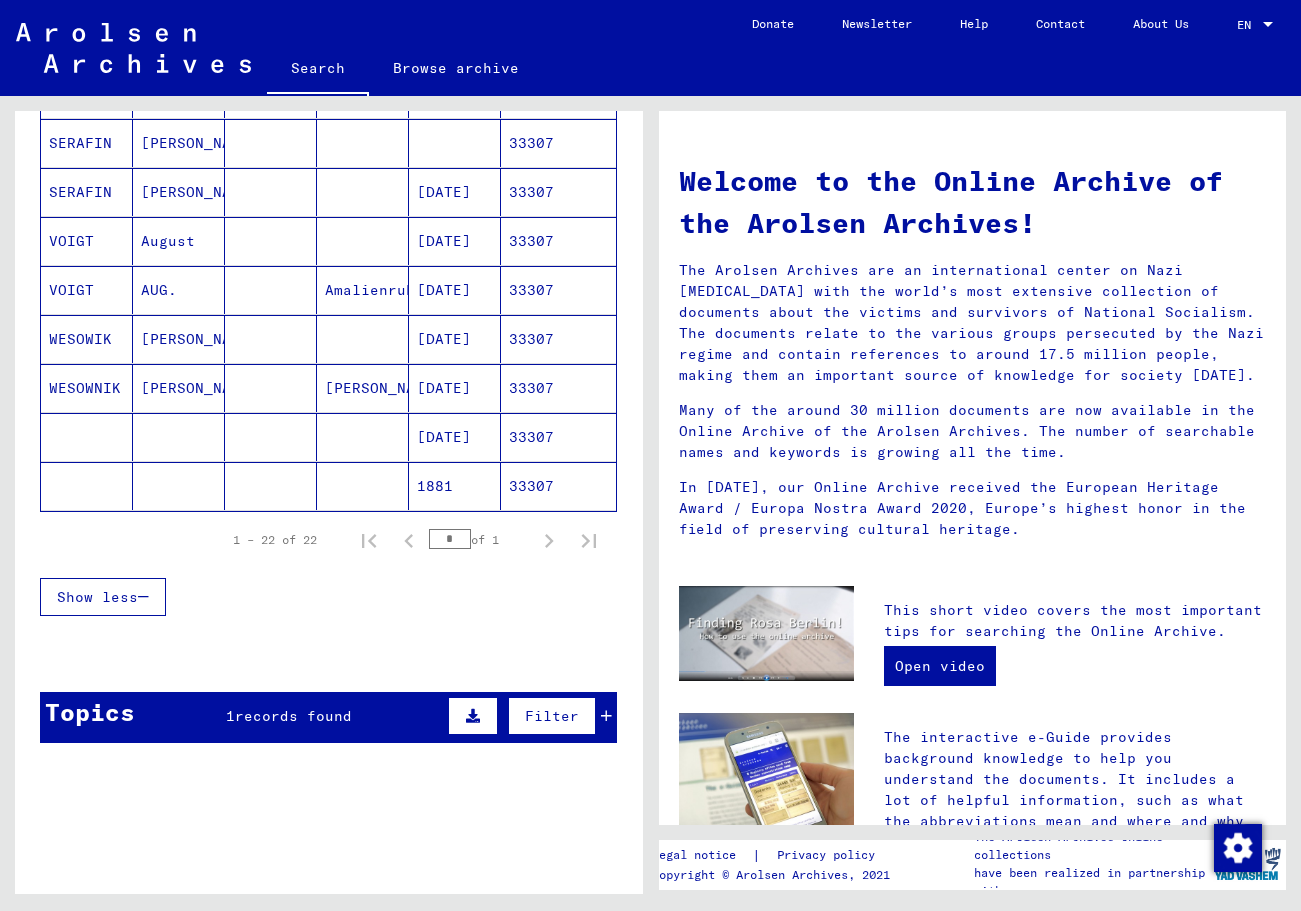 click 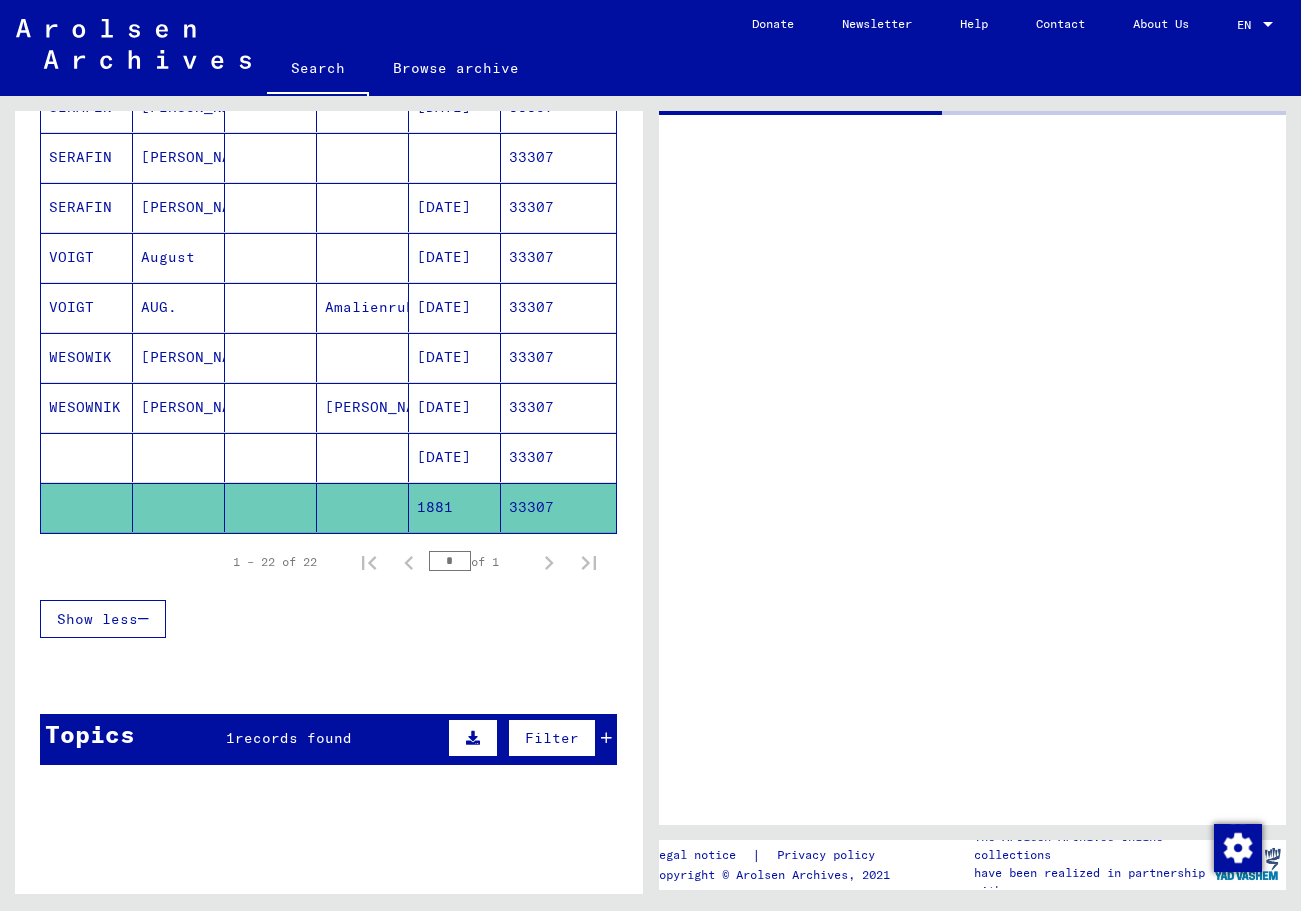 scroll, scrollTop: 985, scrollLeft: 0, axis: vertical 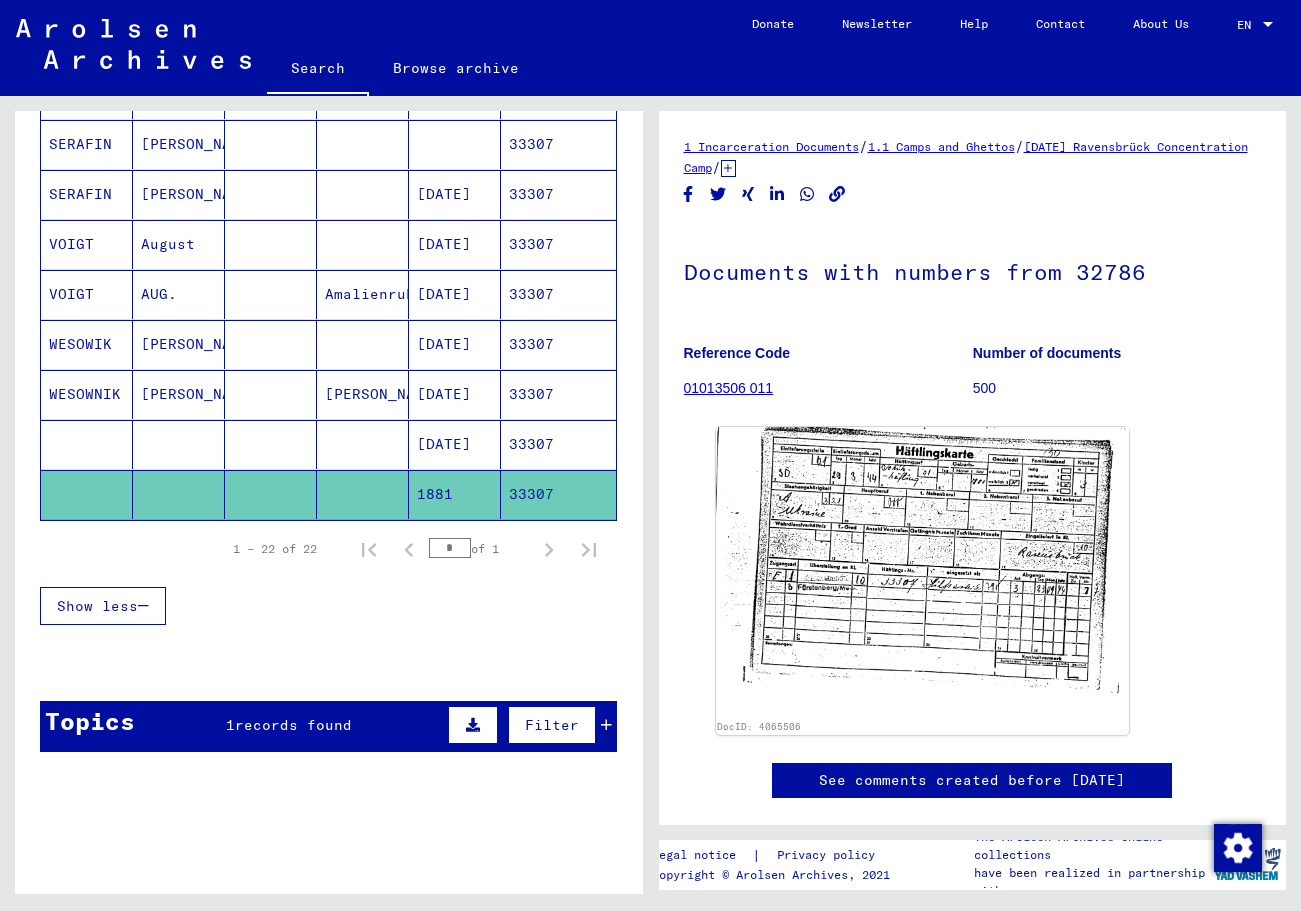 click at bounding box center [87, 494] 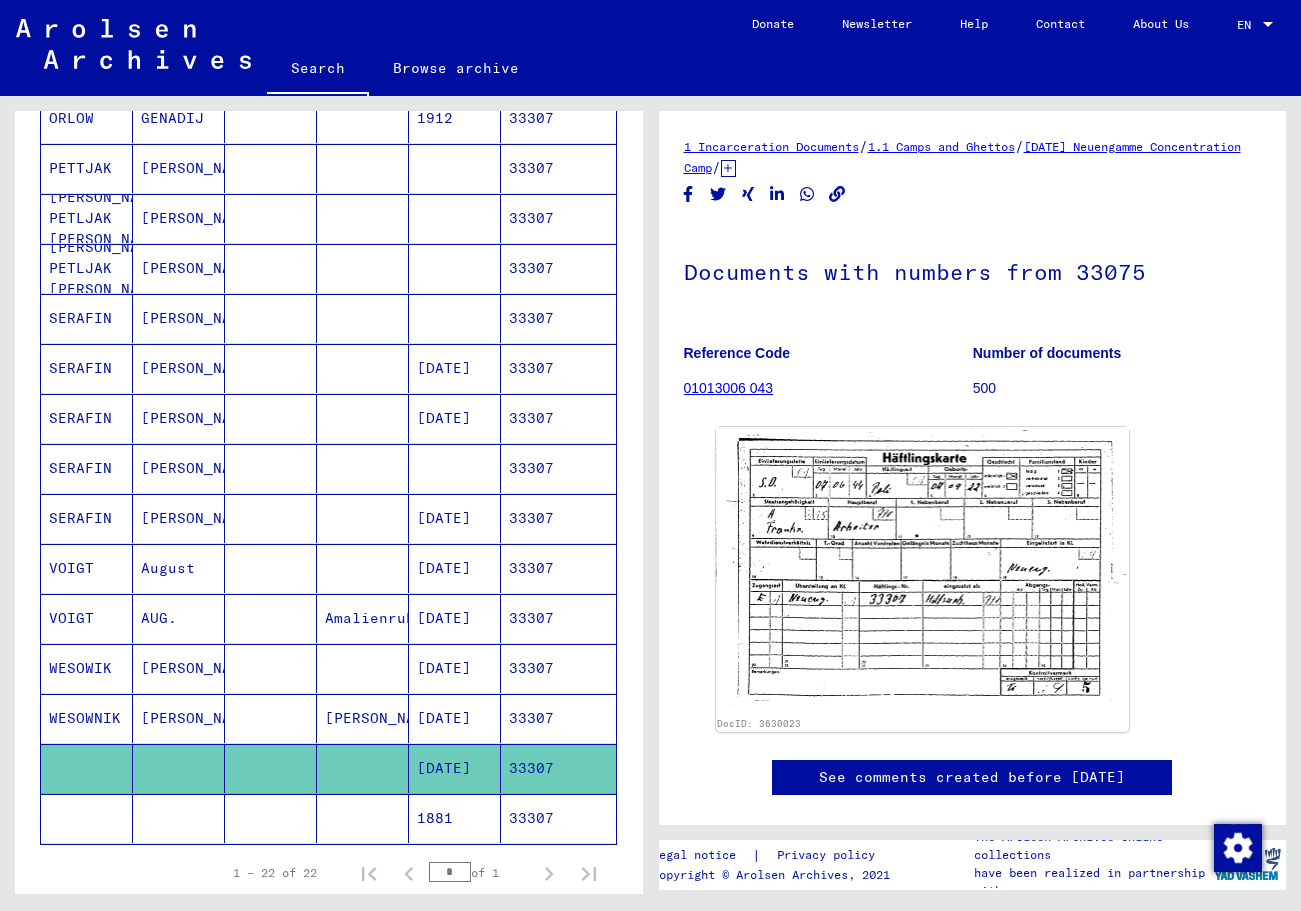 scroll, scrollTop: 229, scrollLeft: 0, axis: vertical 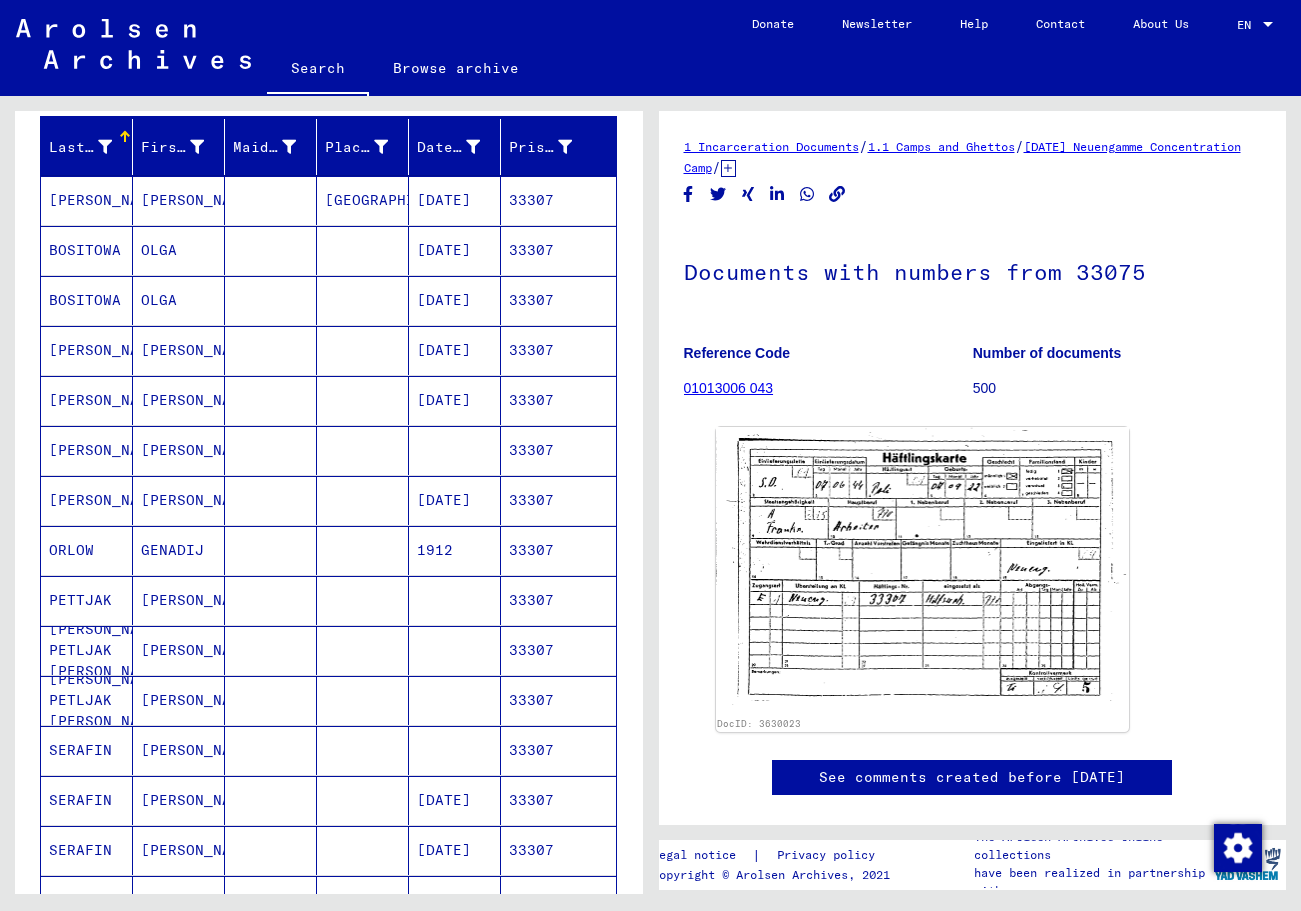 click on "[PERSON_NAME]" at bounding box center (87, 400) 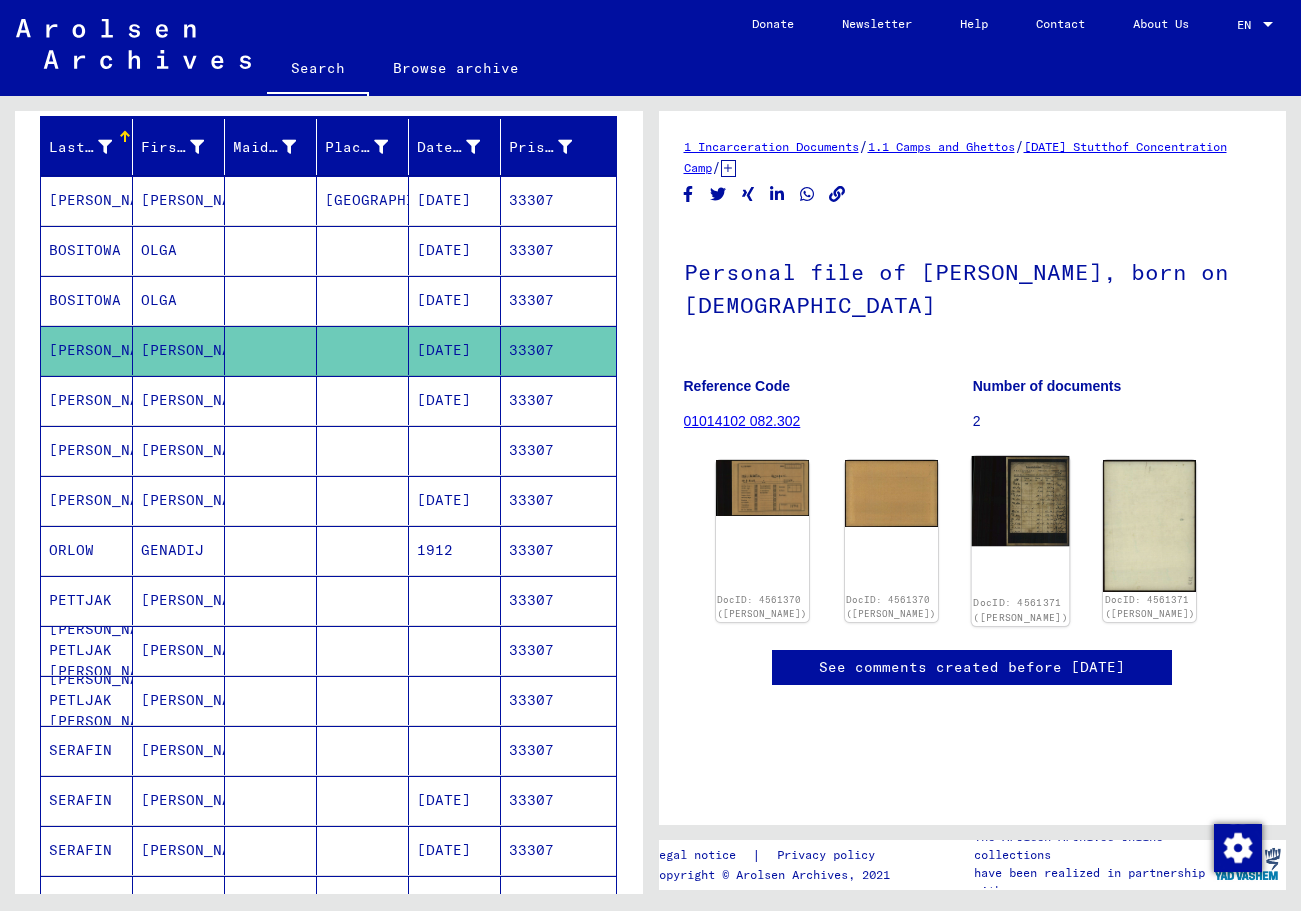 click 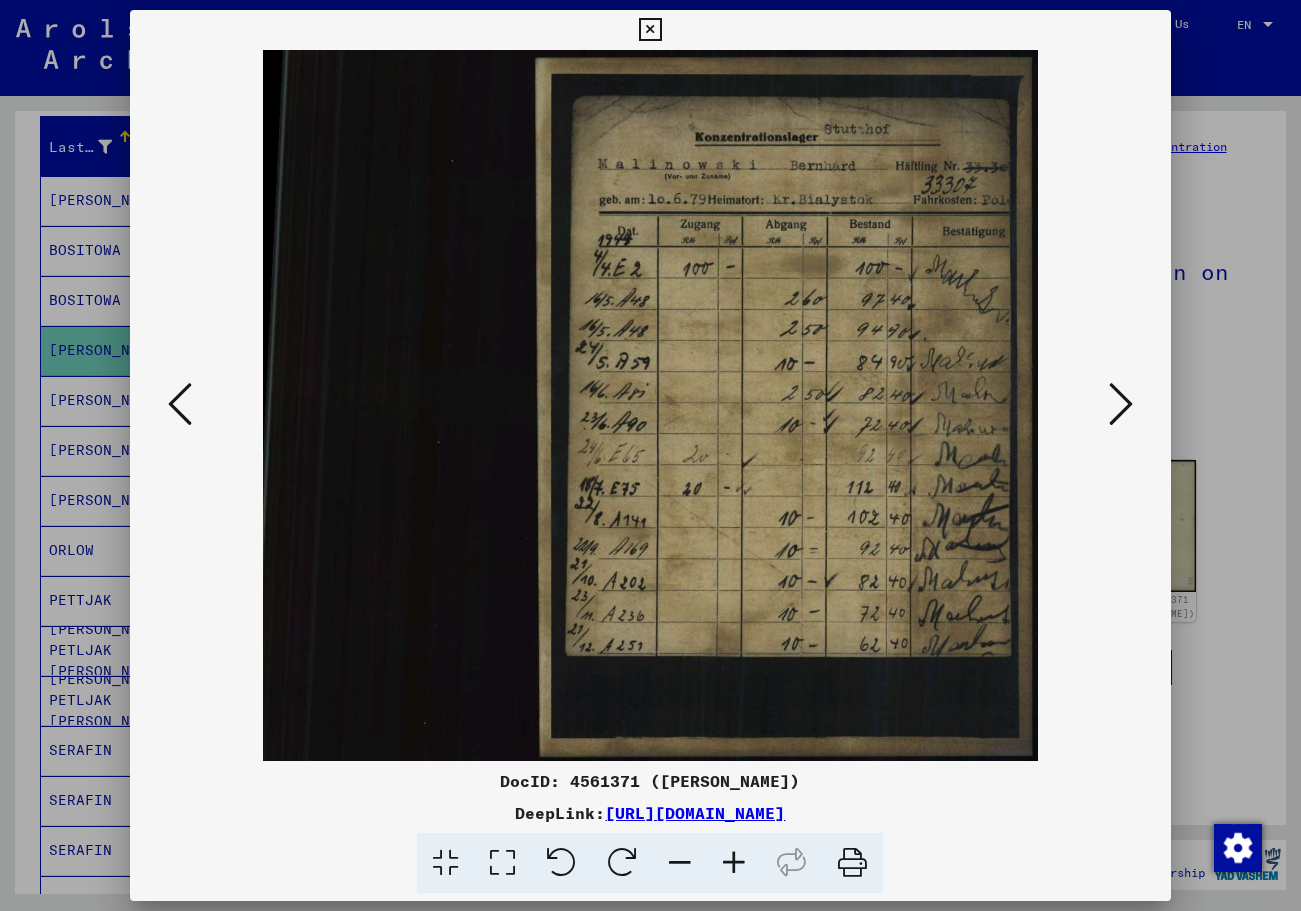 drag, startPoint x: 1008, startPoint y: 821, endPoint x: 402, endPoint y: 816, distance: 606.0206 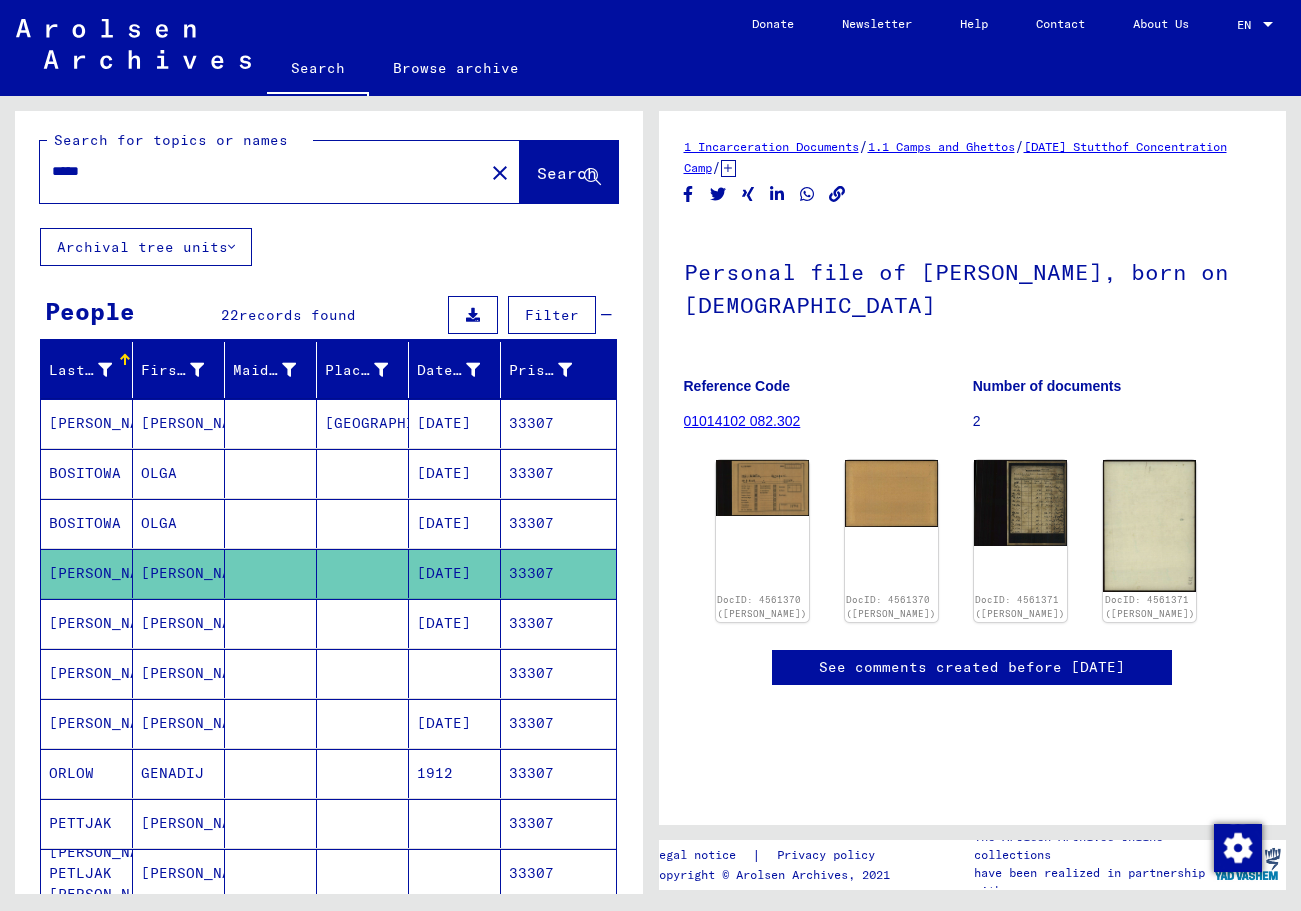 scroll, scrollTop: 0, scrollLeft: 0, axis: both 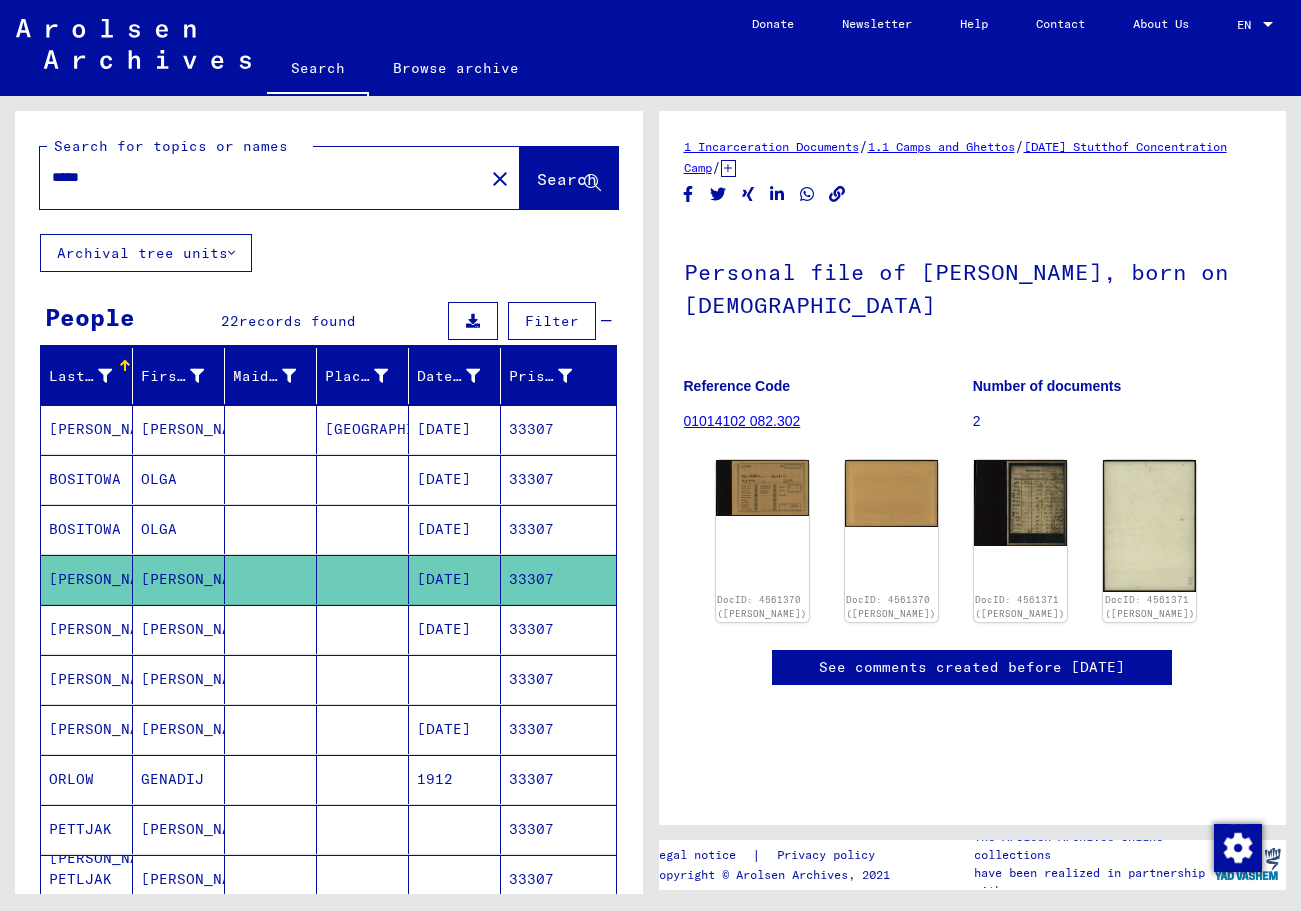 drag, startPoint x: 116, startPoint y: 177, endPoint x: -25, endPoint y: 163, distance: 141.69333 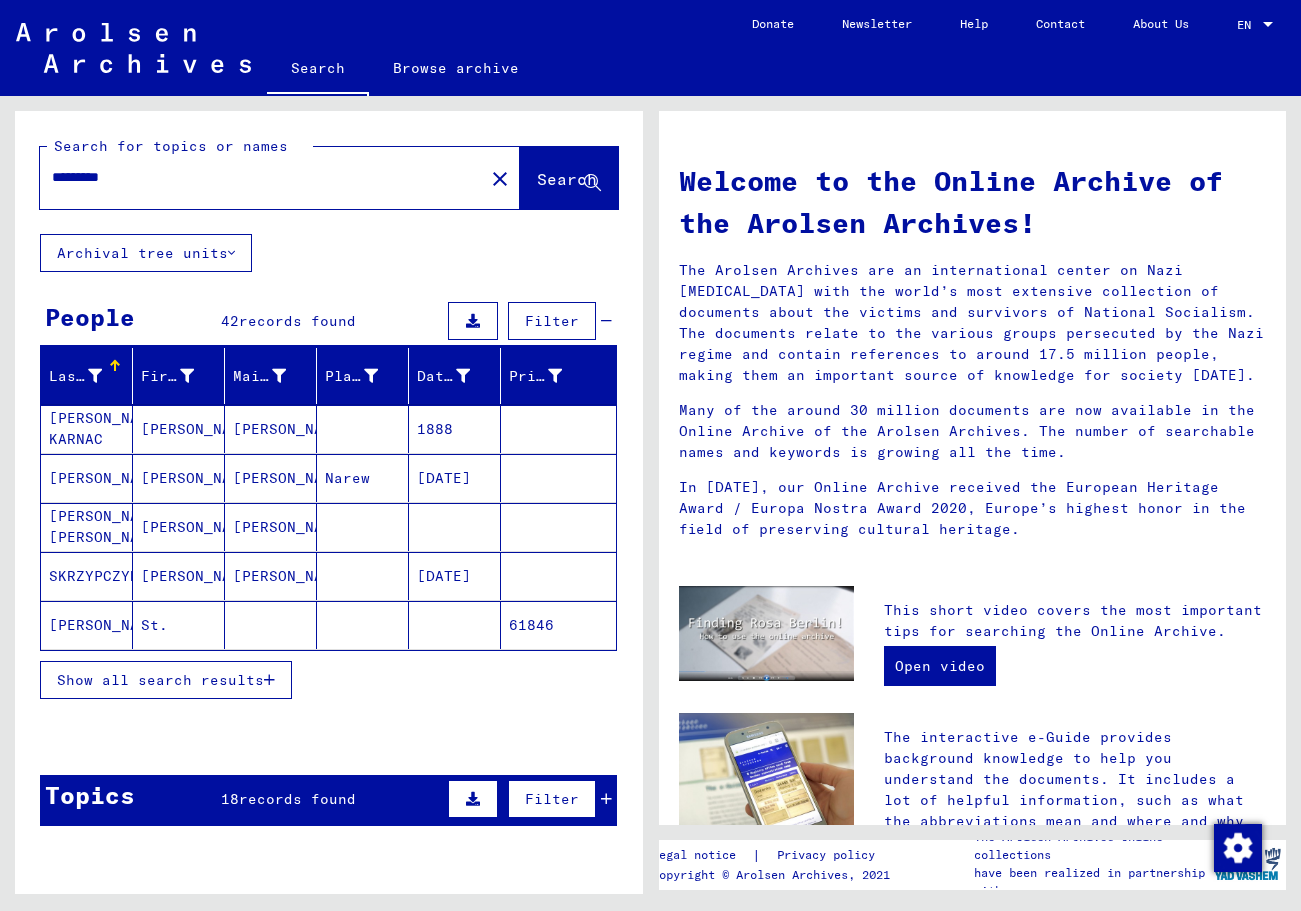 click on "Show all search results" at bounding box center [166, 680] 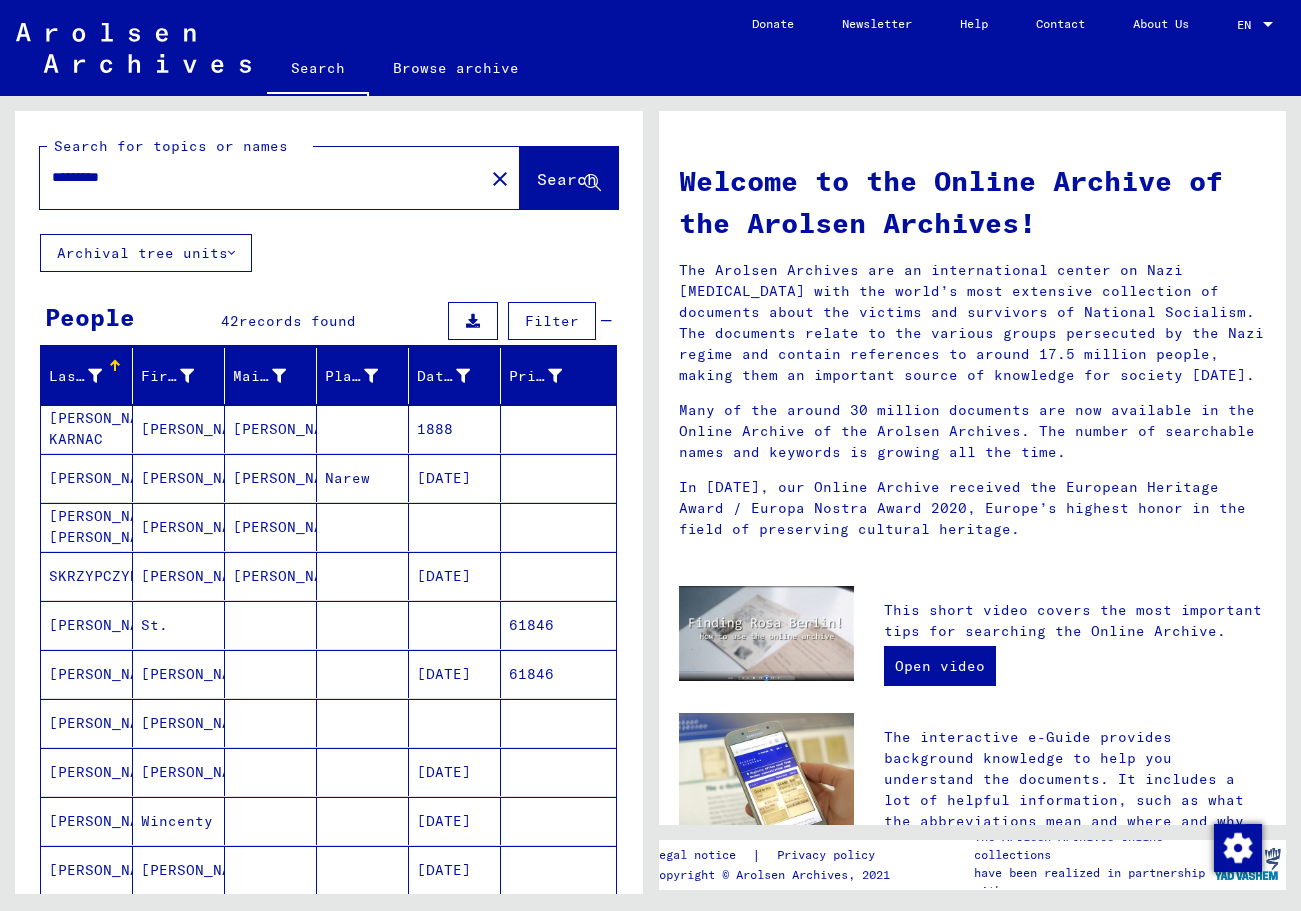 click on "[PERSON_NAME]" at bounding box center (87, 674) 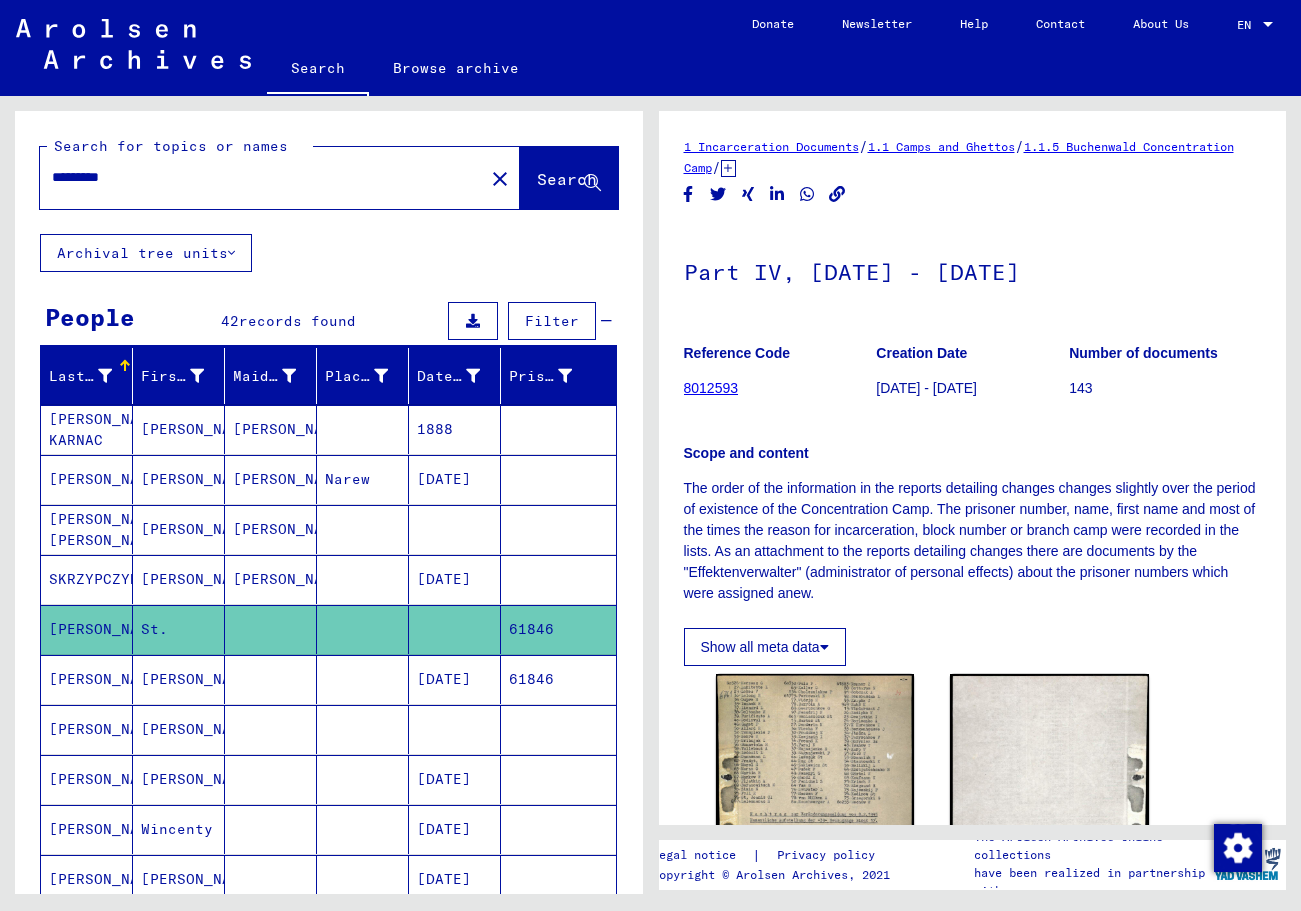 click on "[PERSON_NAME]" at bounding box center (87, 729) 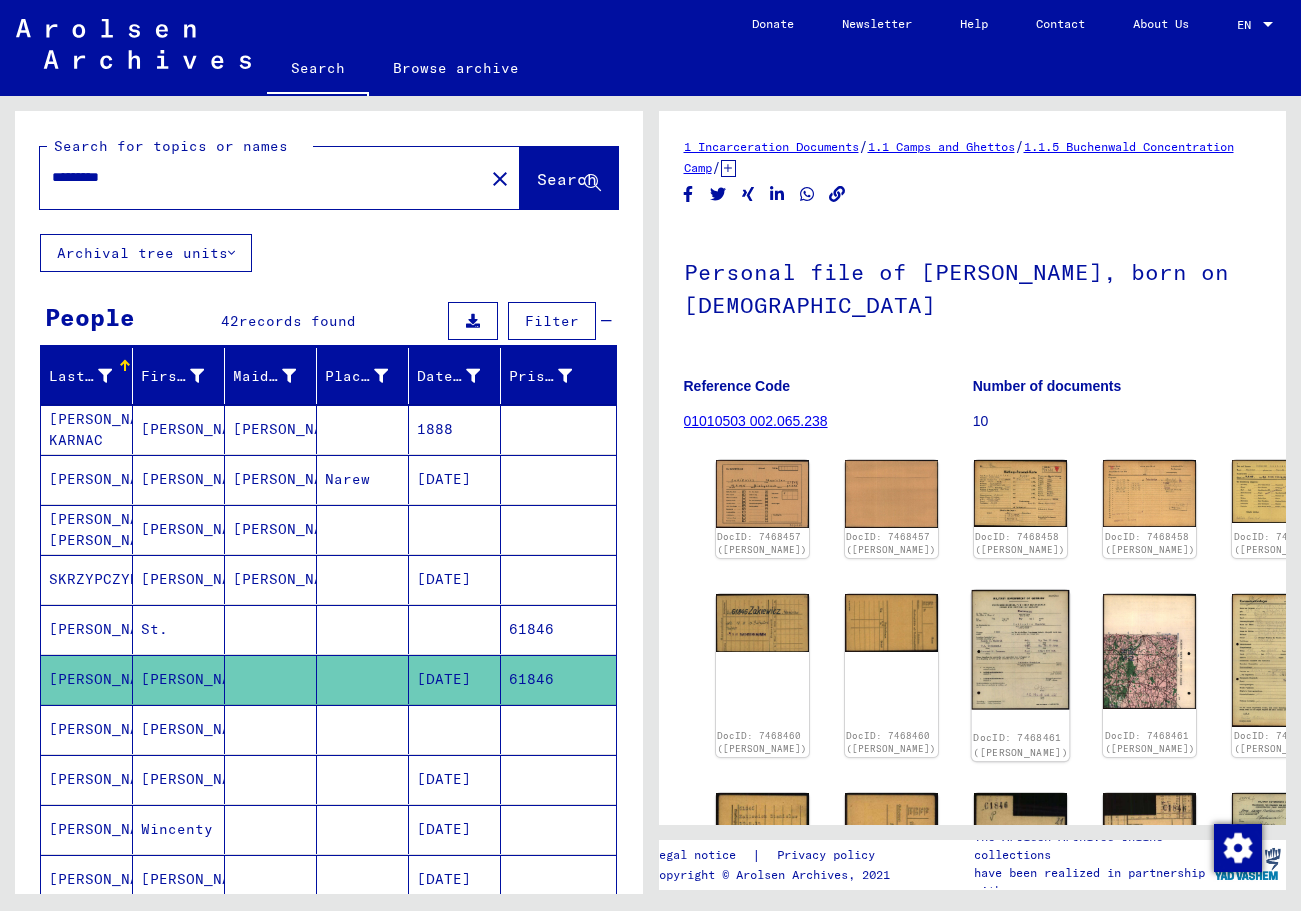 click 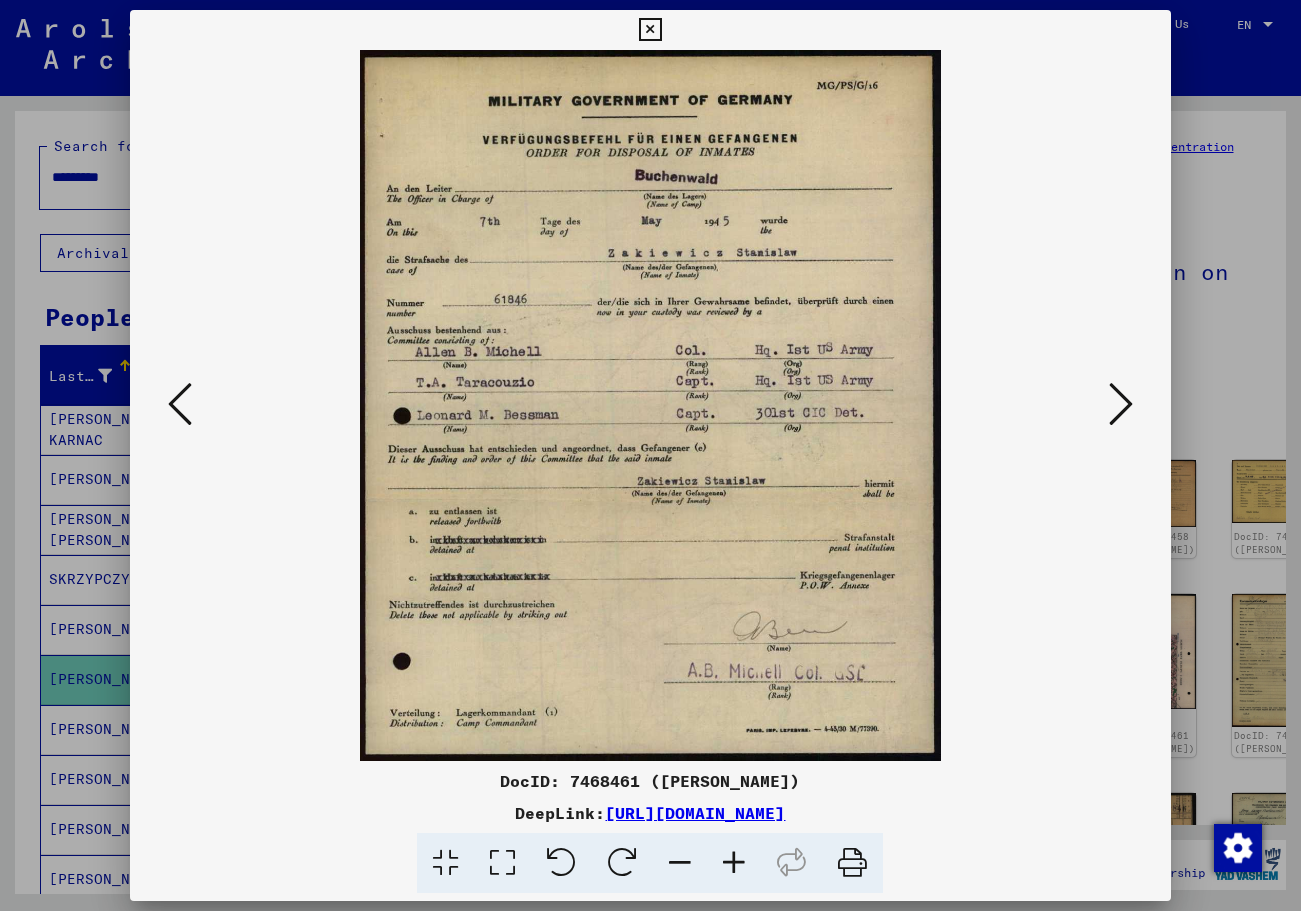 click at bounding box center [650, 30] 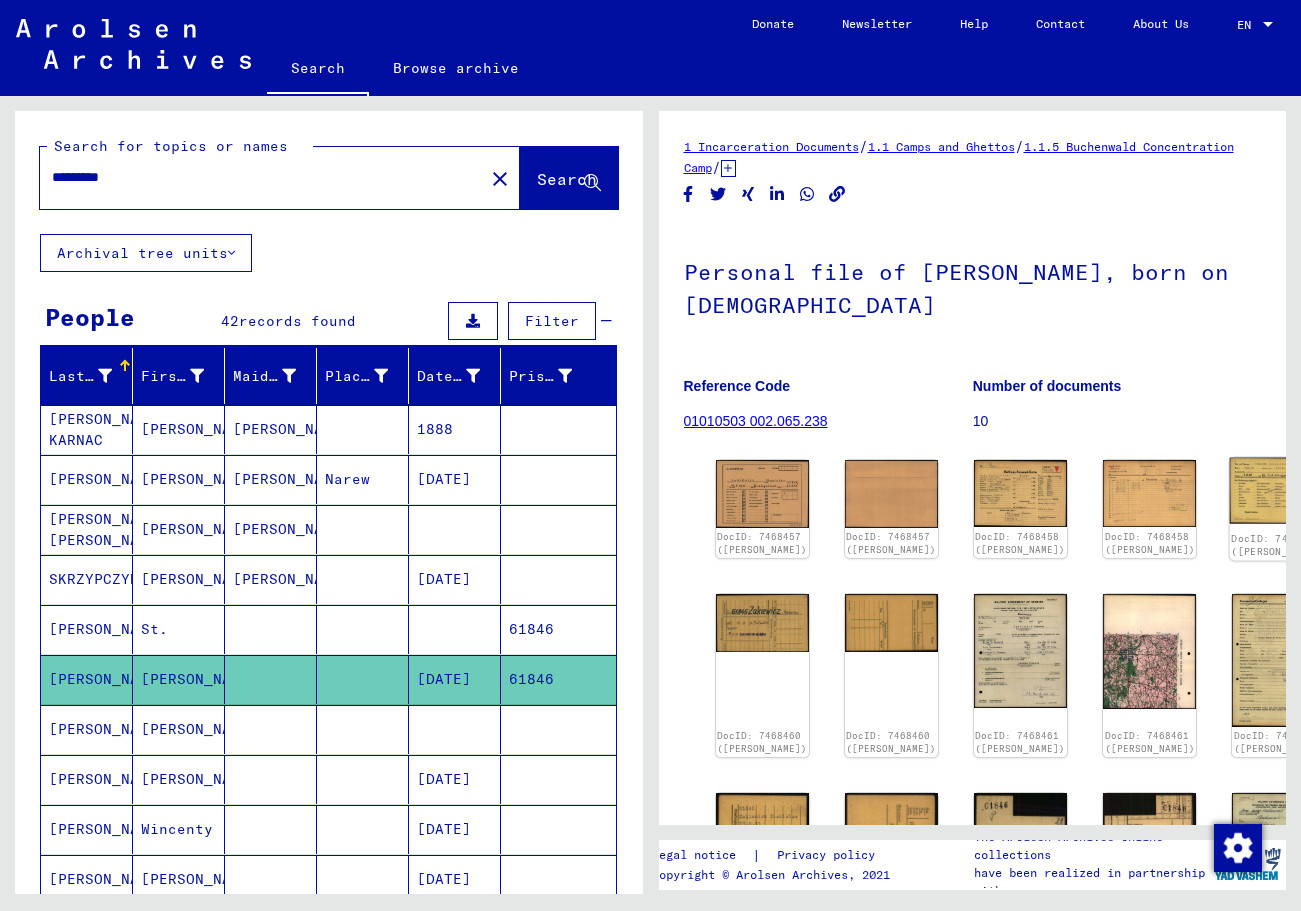 click 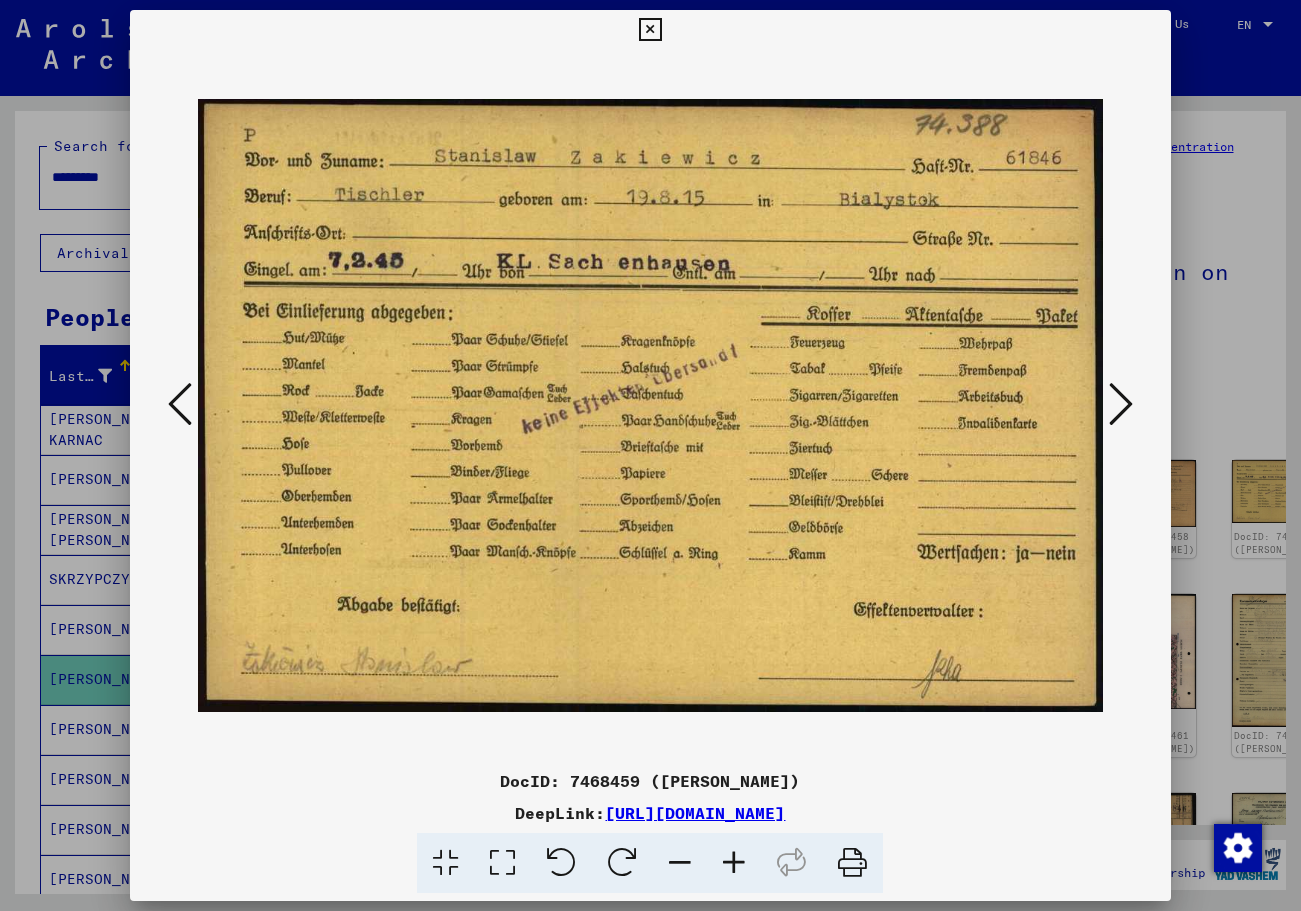 click at bounding box center [650, 30] 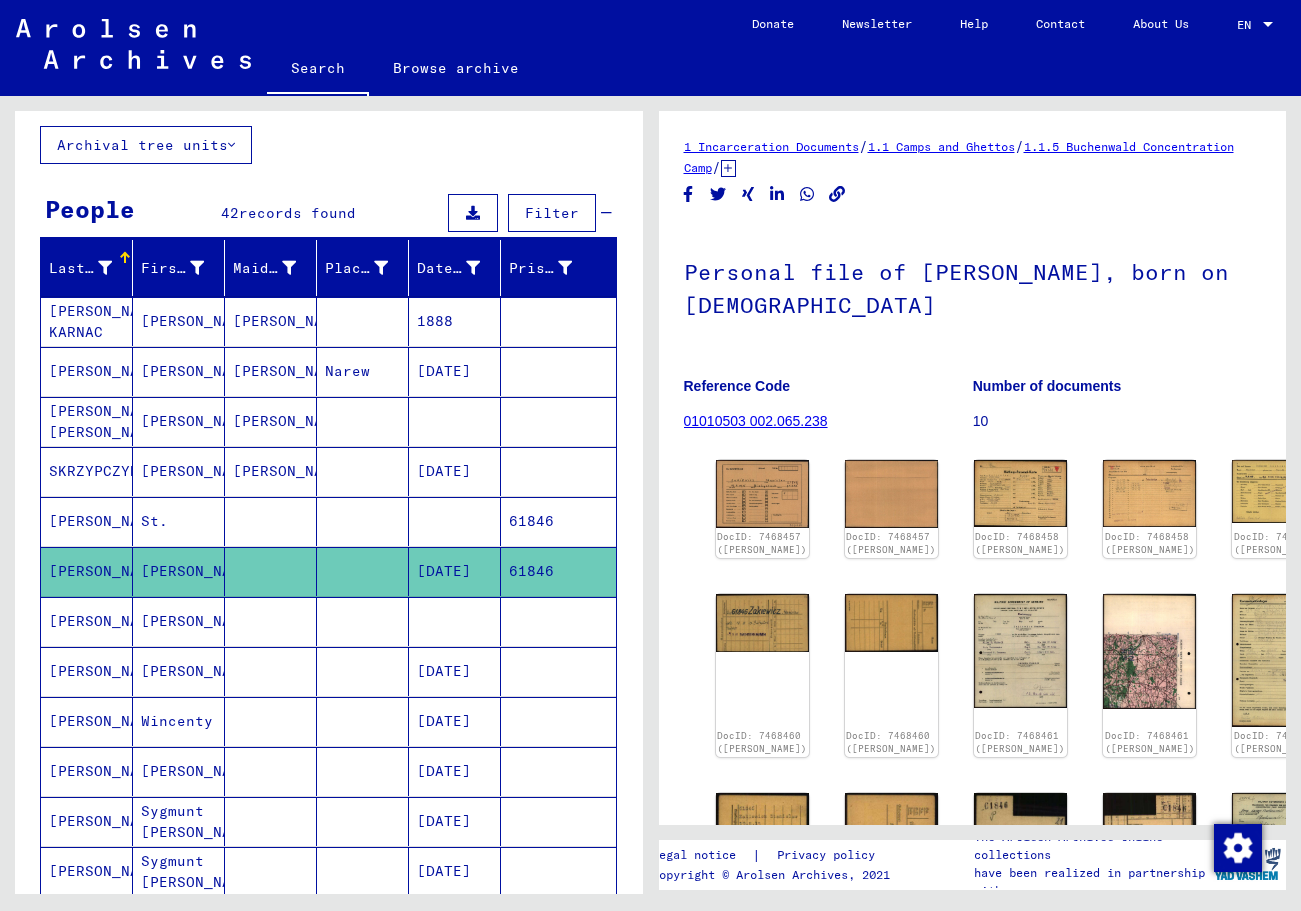 scroll, scrollTop: 324, scrollLeft: 0, axis: vertical 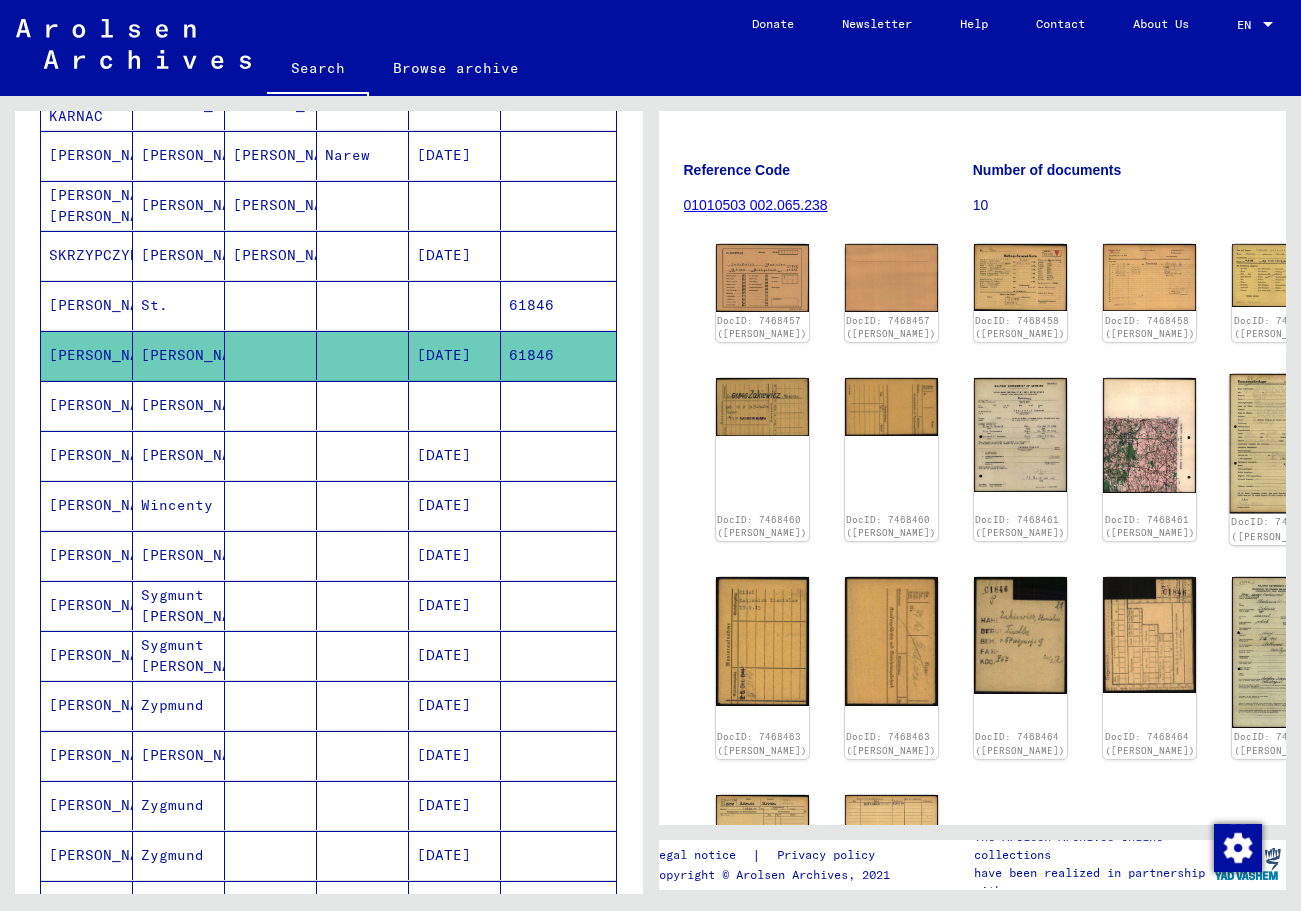 click 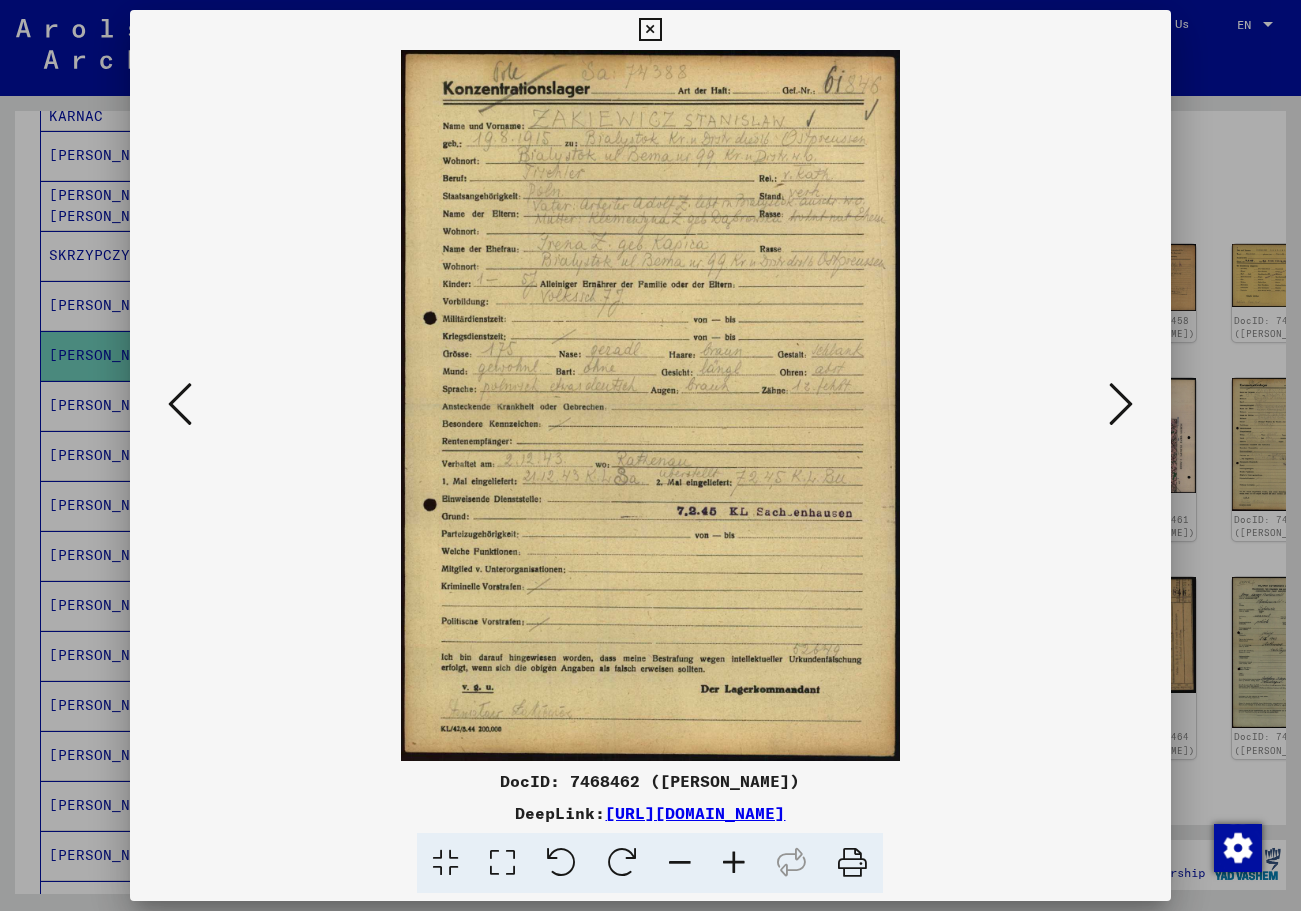 click at bounding box center (502, 863) 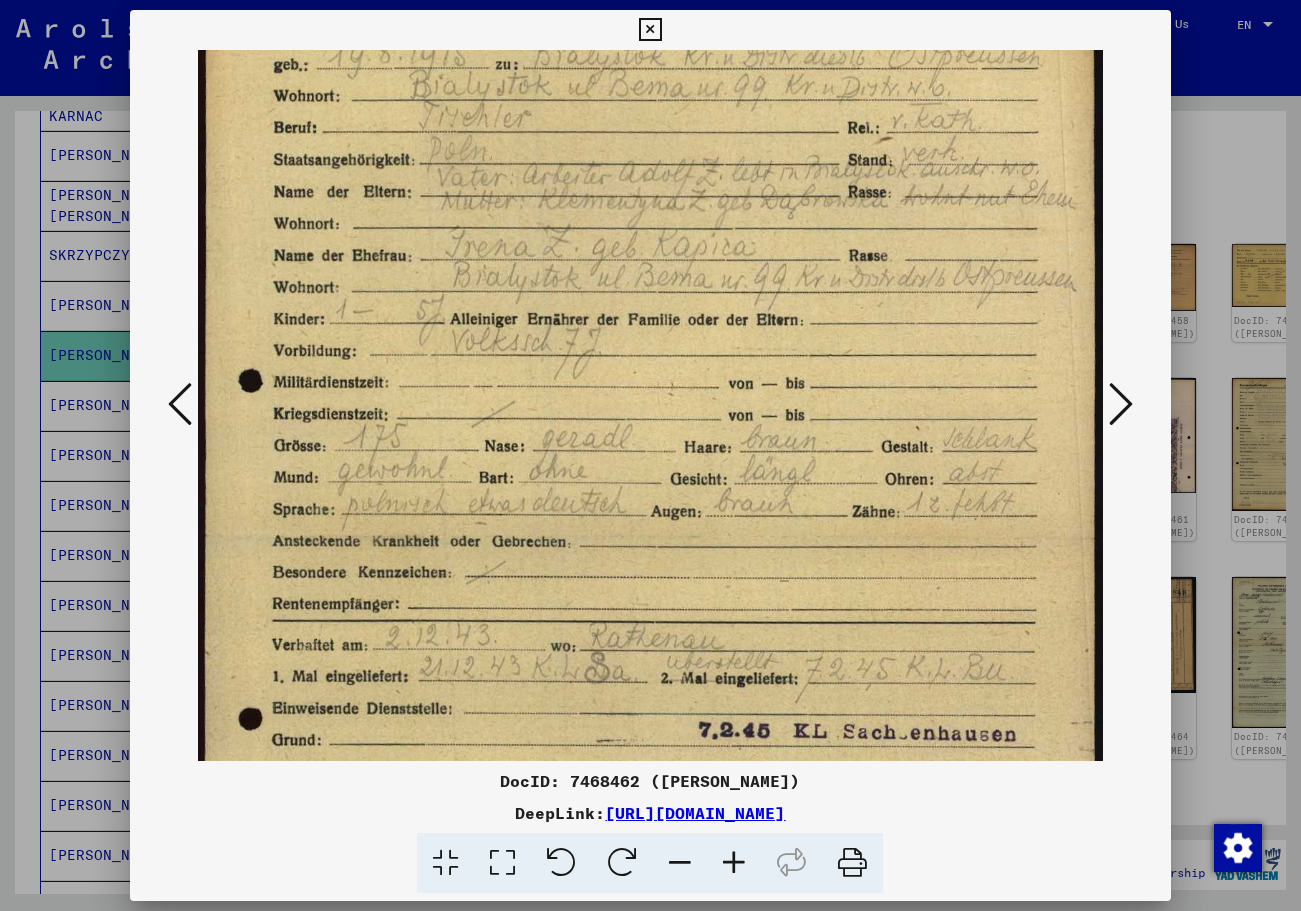 scroll, scrollTop: 228, scrollLeft: 0, axis: vertical 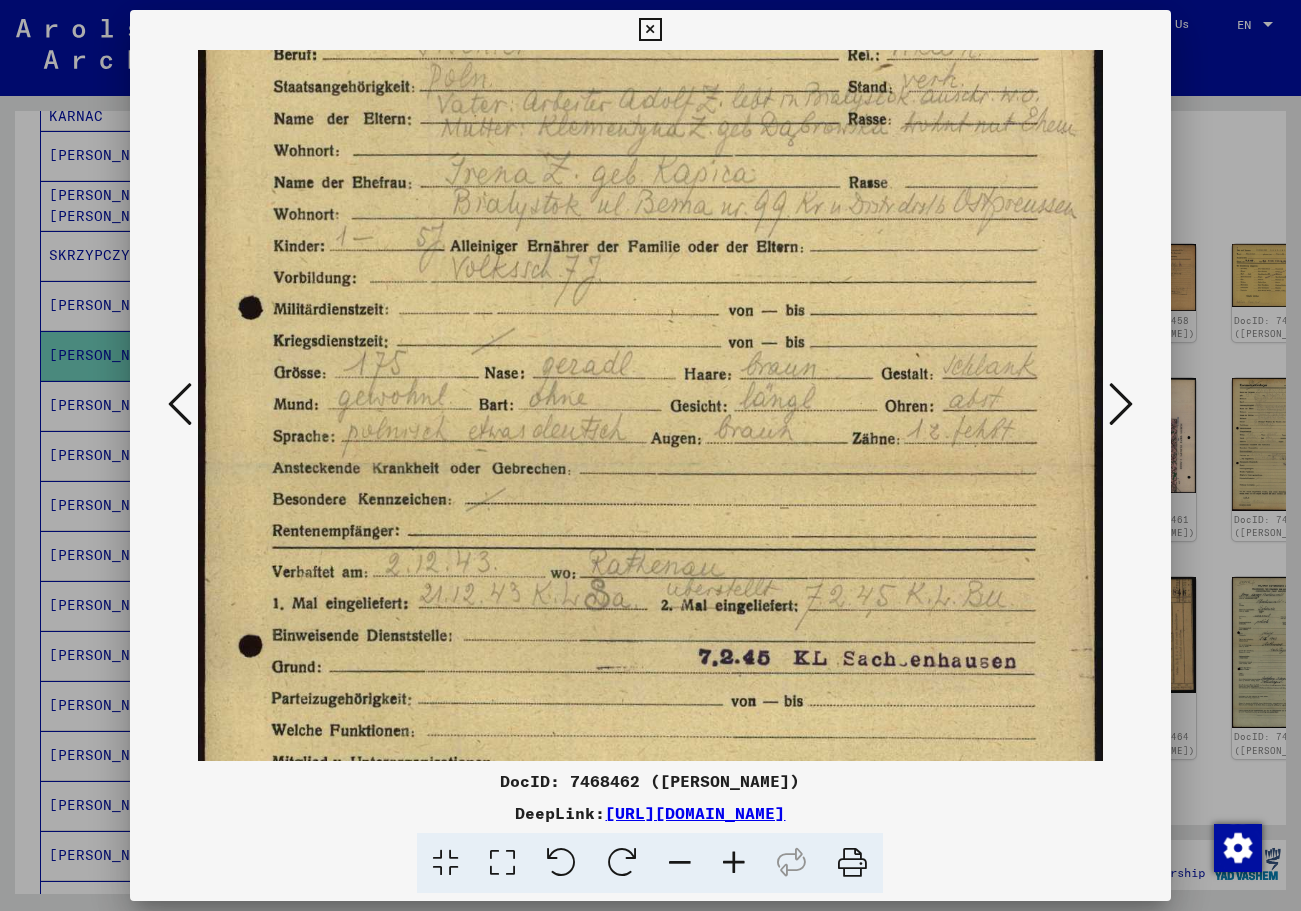 drag, startPoint x: 688, startPoint y: 633, endPoint x: 590, endPoint y: 405, distance: 248.1693 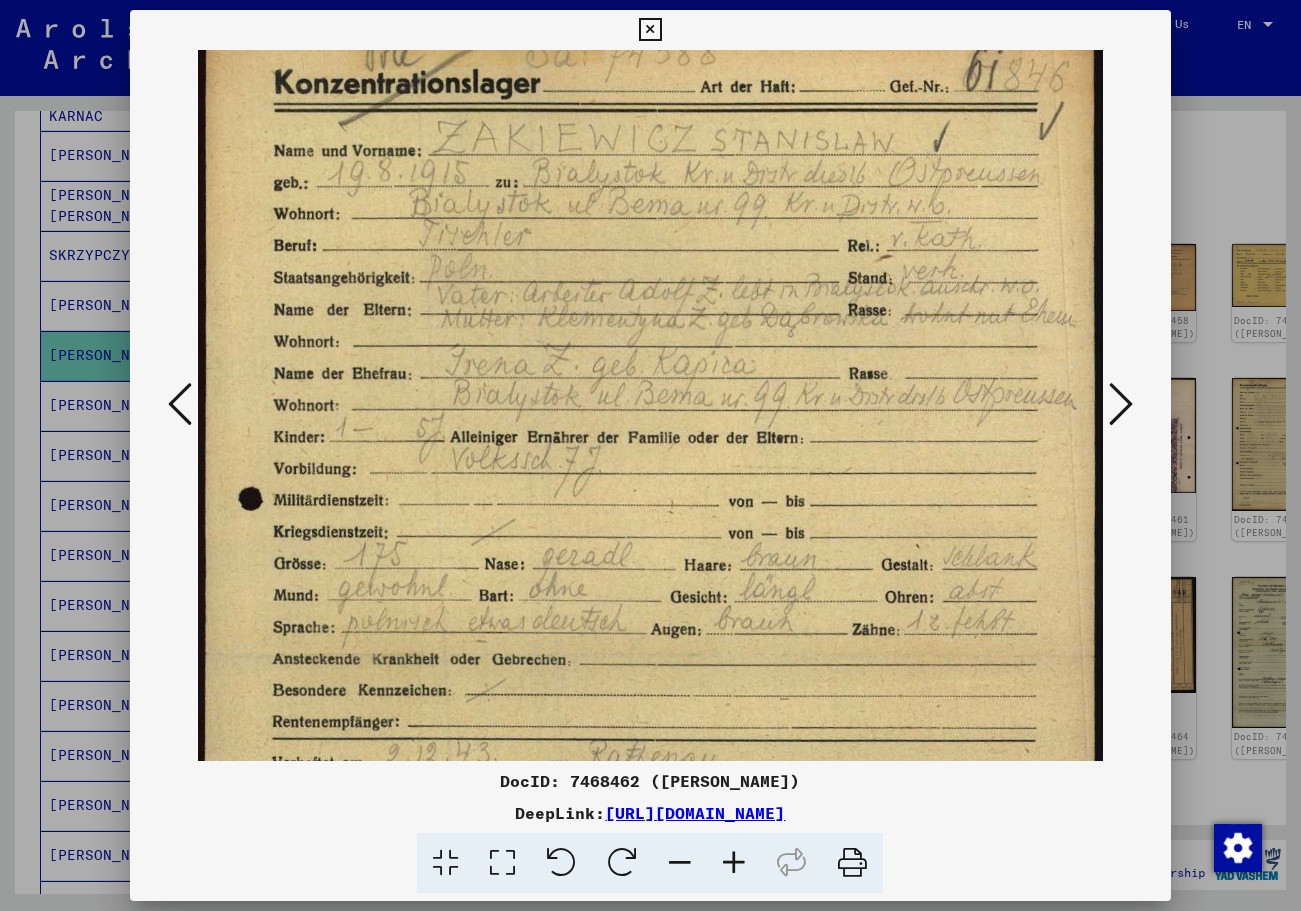 scroll, scrollTop: 0, scrollLeft: 0, axis: both 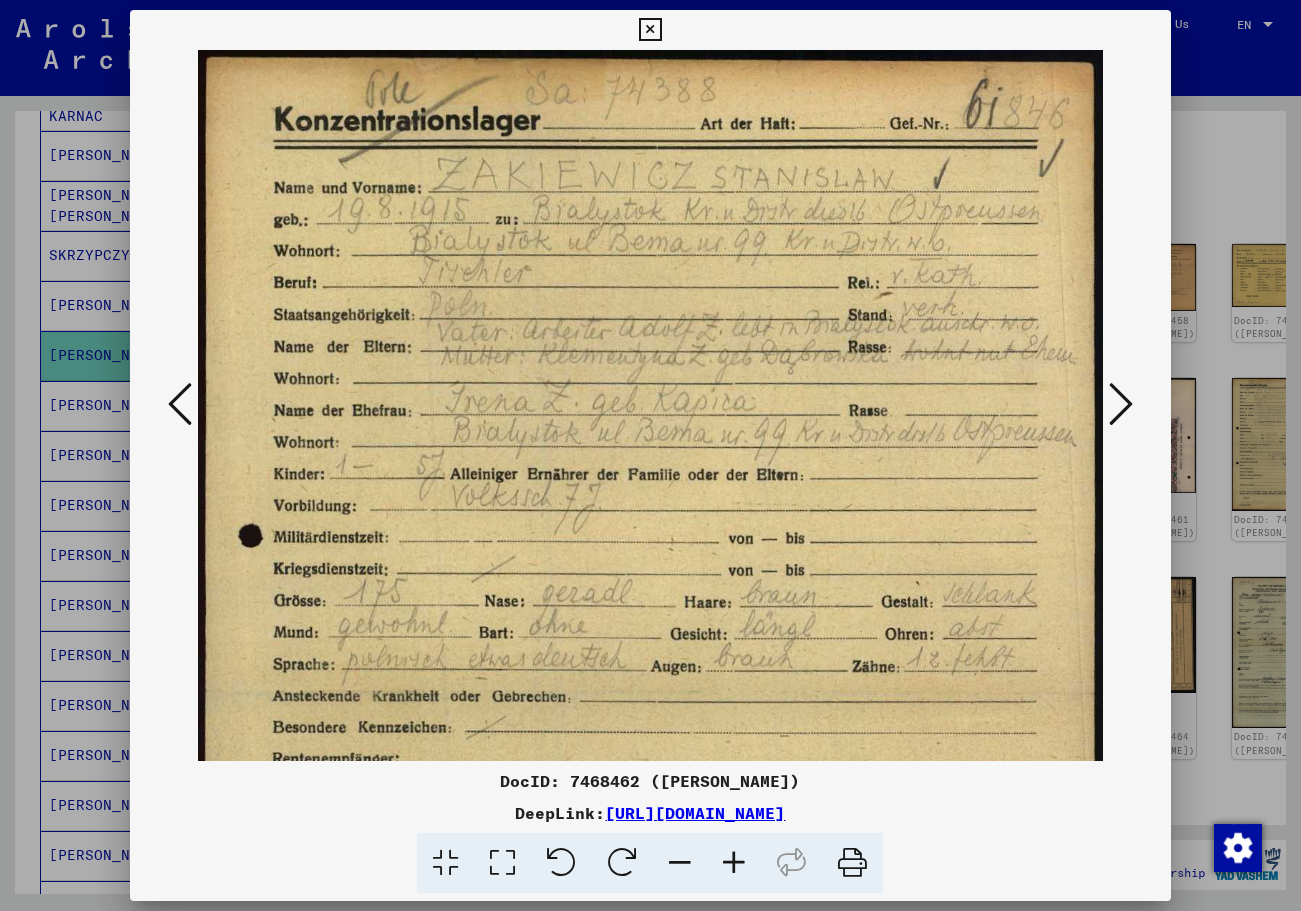 drag, startPoint x: 903, startPoint y: 164, endPoint x: 945, endPoint y: 422, distance: 261.39624 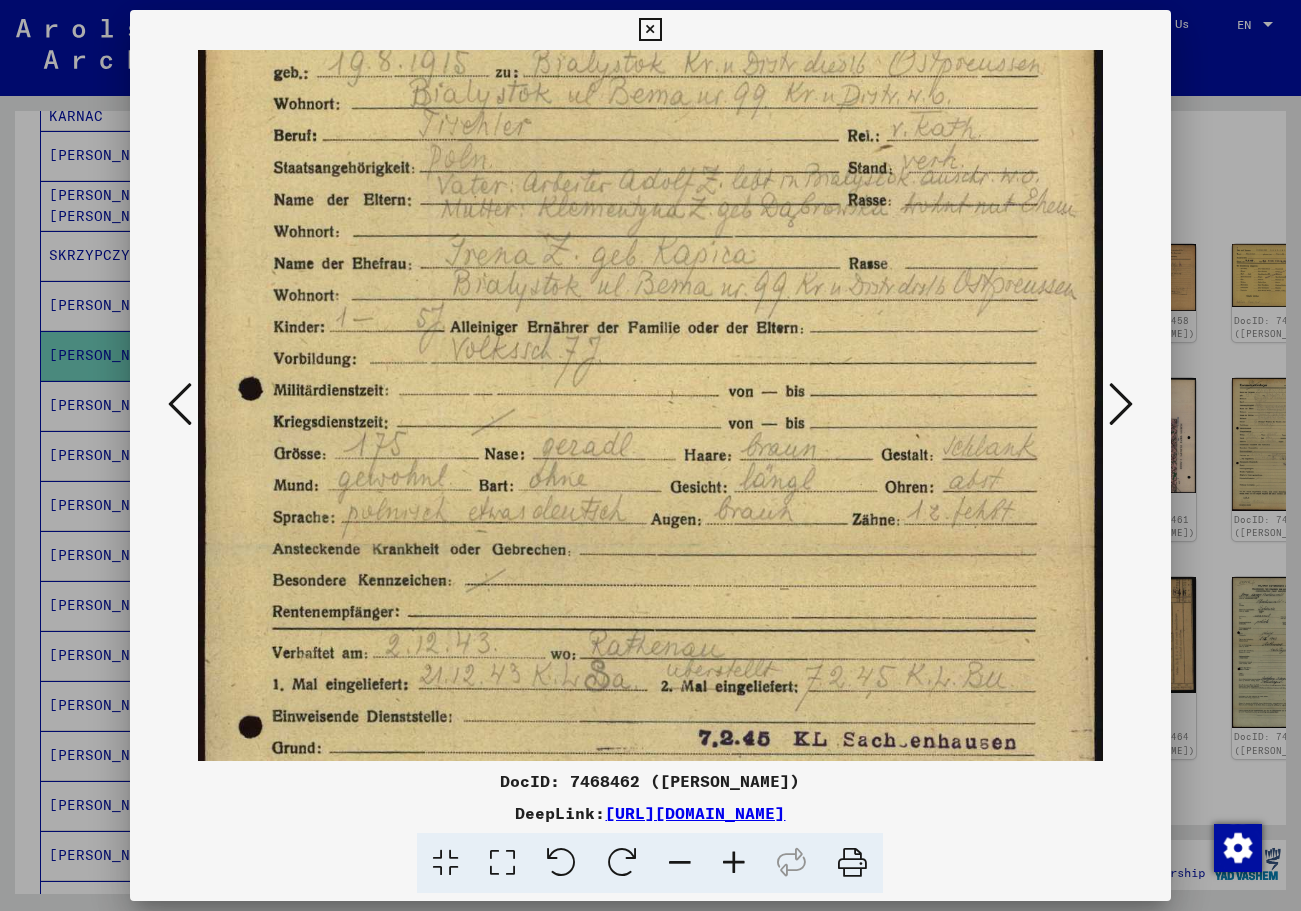 scroll, scrollTop: 307, scrollLeft: 0, axis: vertical 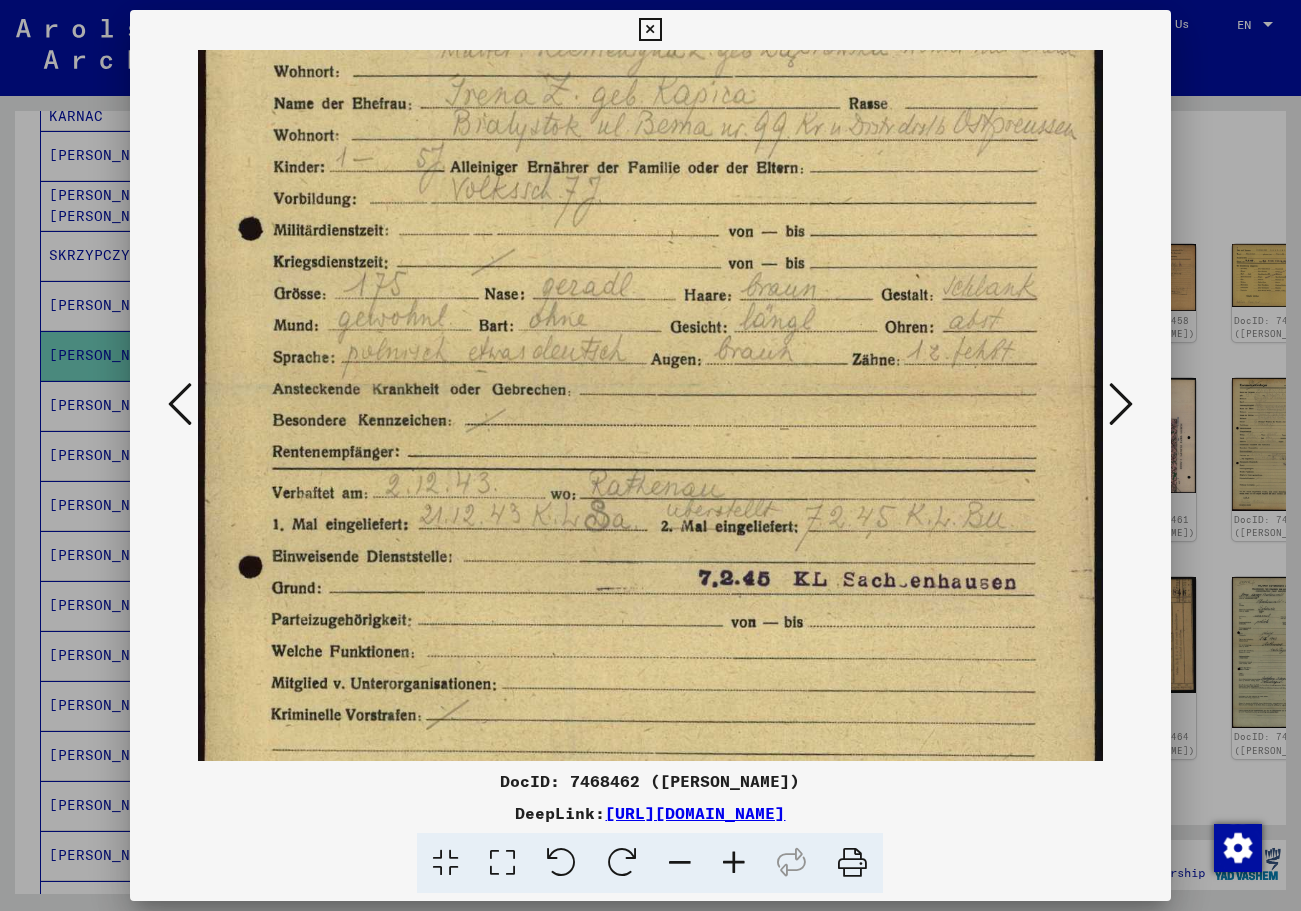 drag, startPoint x: 677, startPoint y: 552, endPoint x: 638, endPoint y: 245, distance: 309.4673 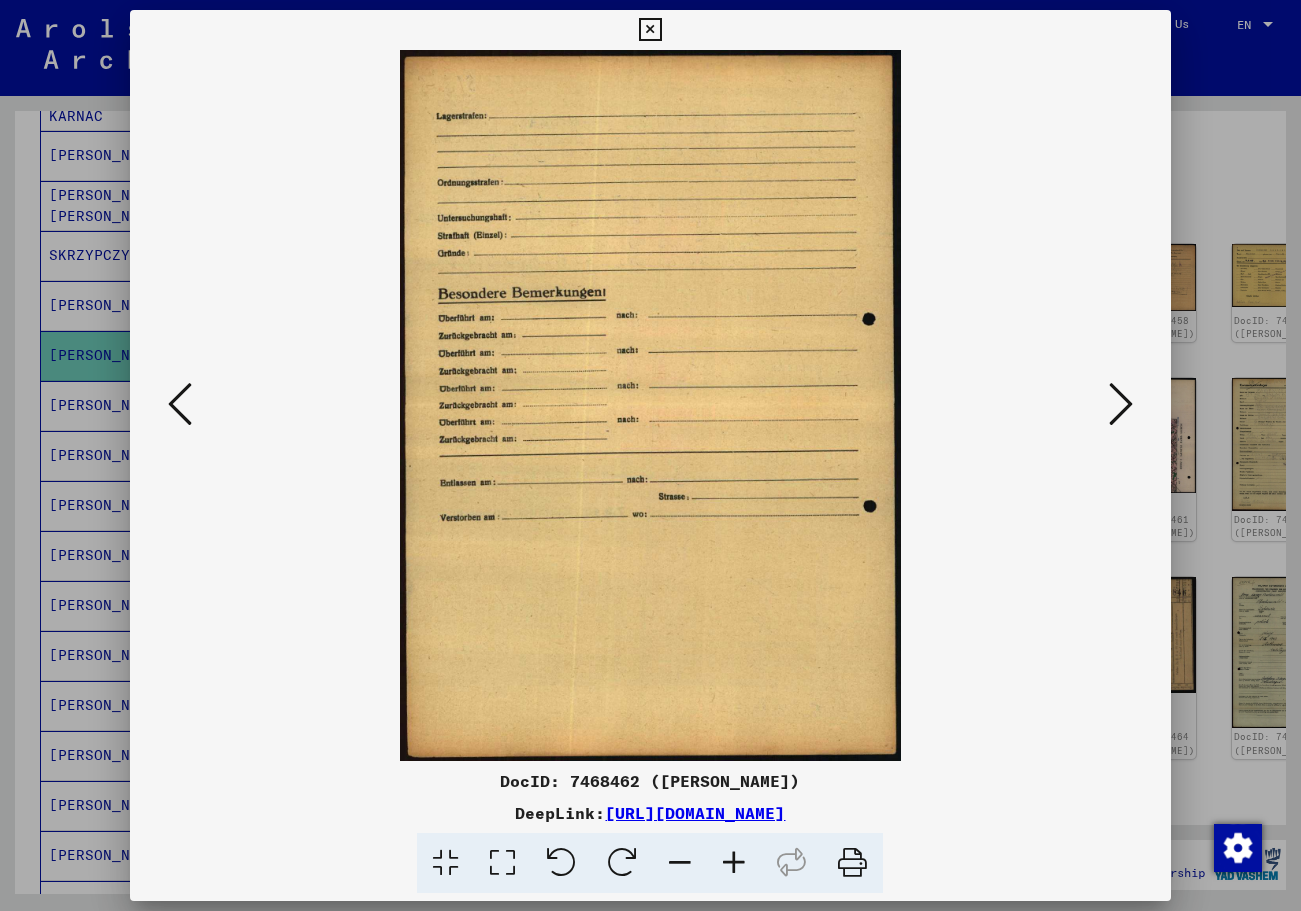 click at bounding box center [1121, 404] 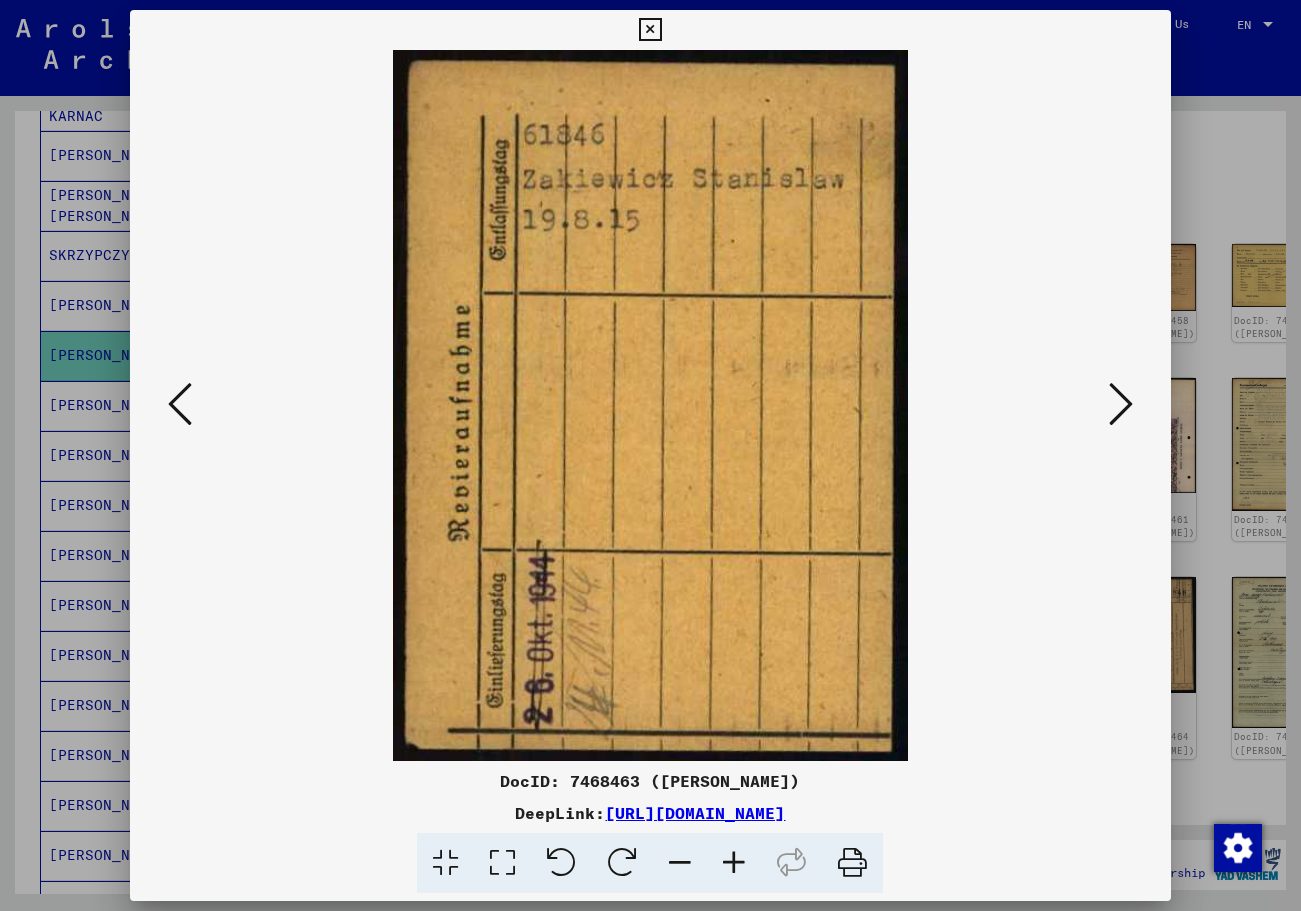 click at bounding box center [1121, 404] 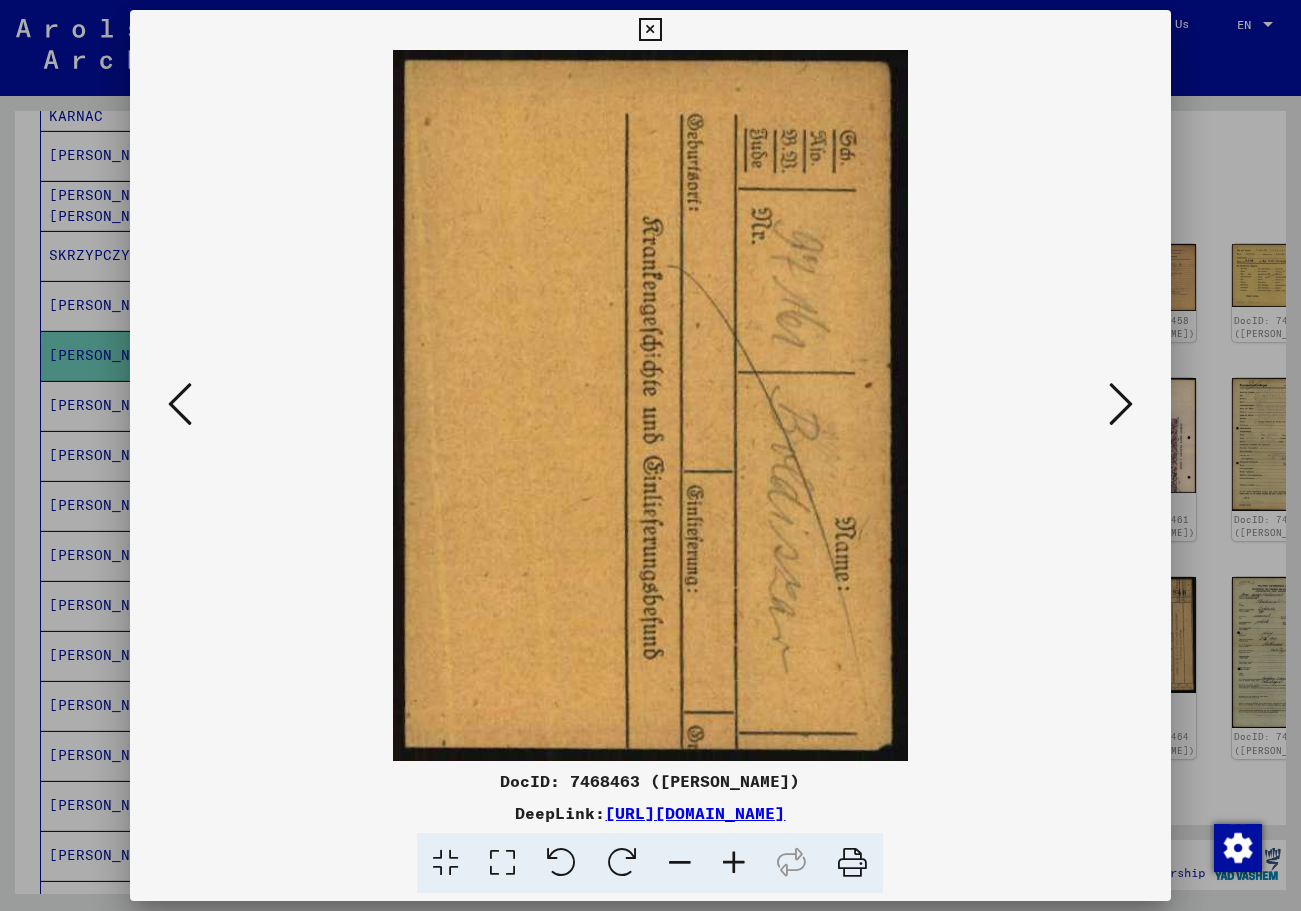 click at bounding box center (1121, 404) 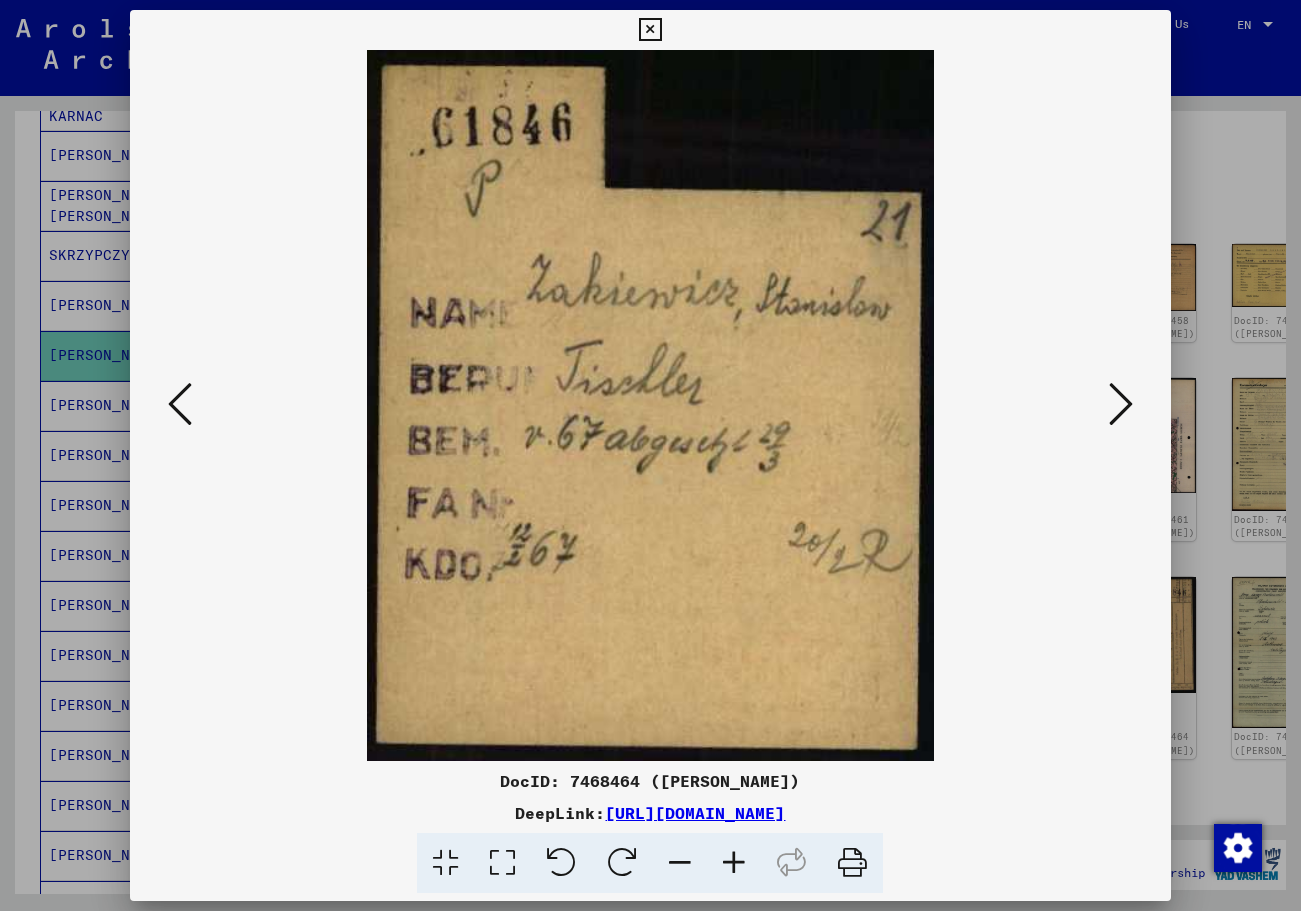 click at bounding box center [1121, 404] 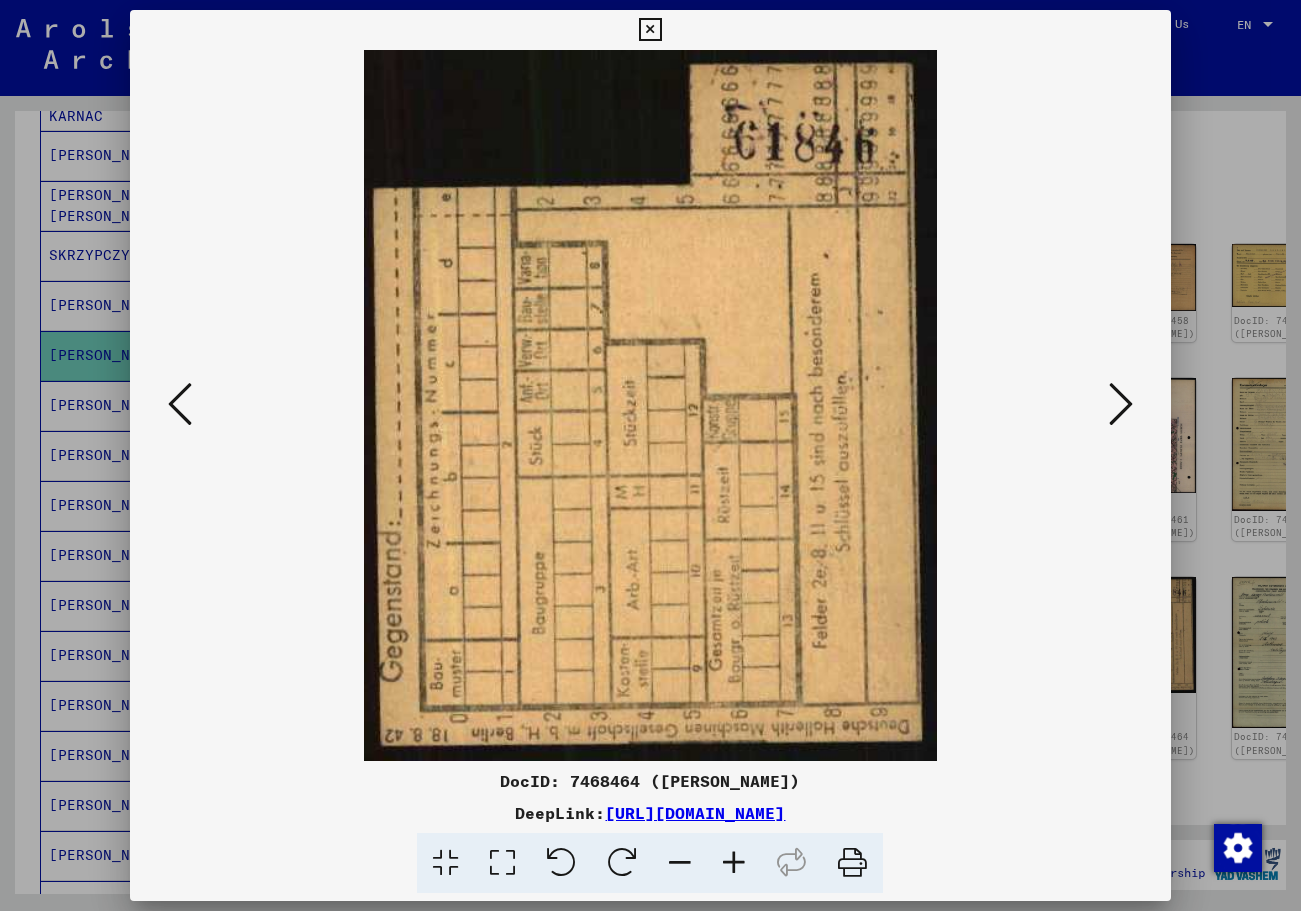 click at bounding box center [1121, 404] 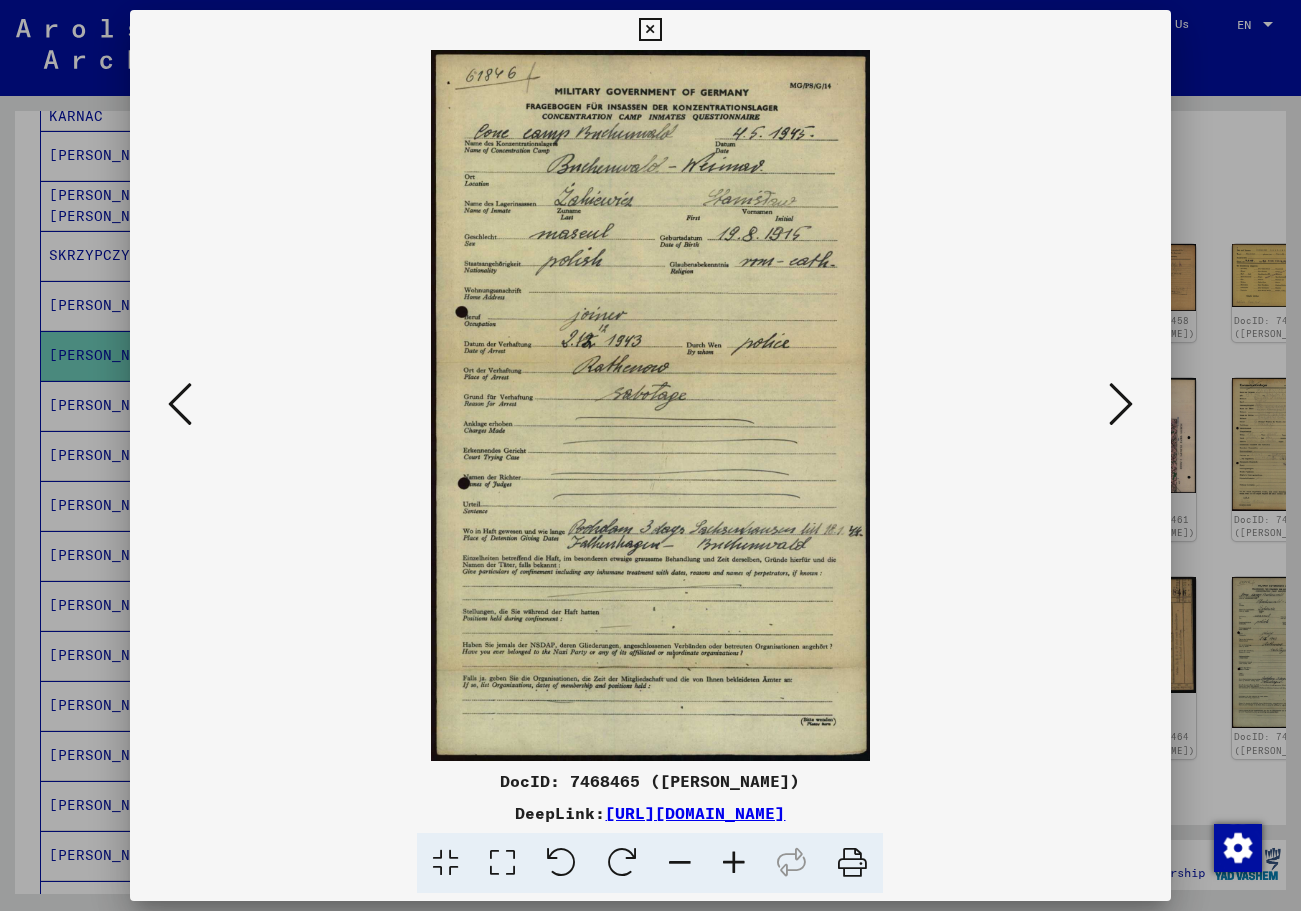click at bounding box center [502, 863] 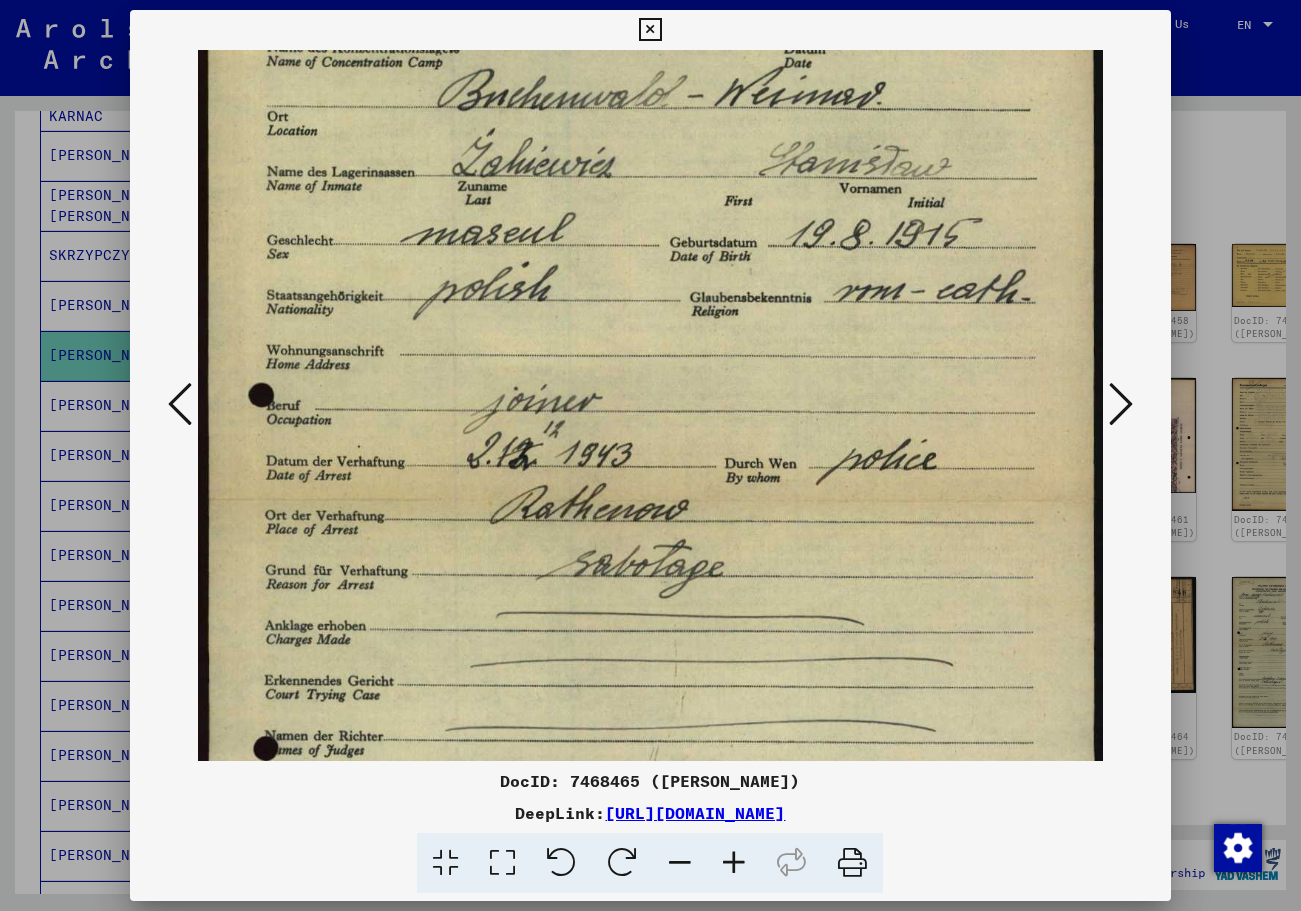 scroll, scrollTop: 293, scrollLeft: 0, axis: vertical 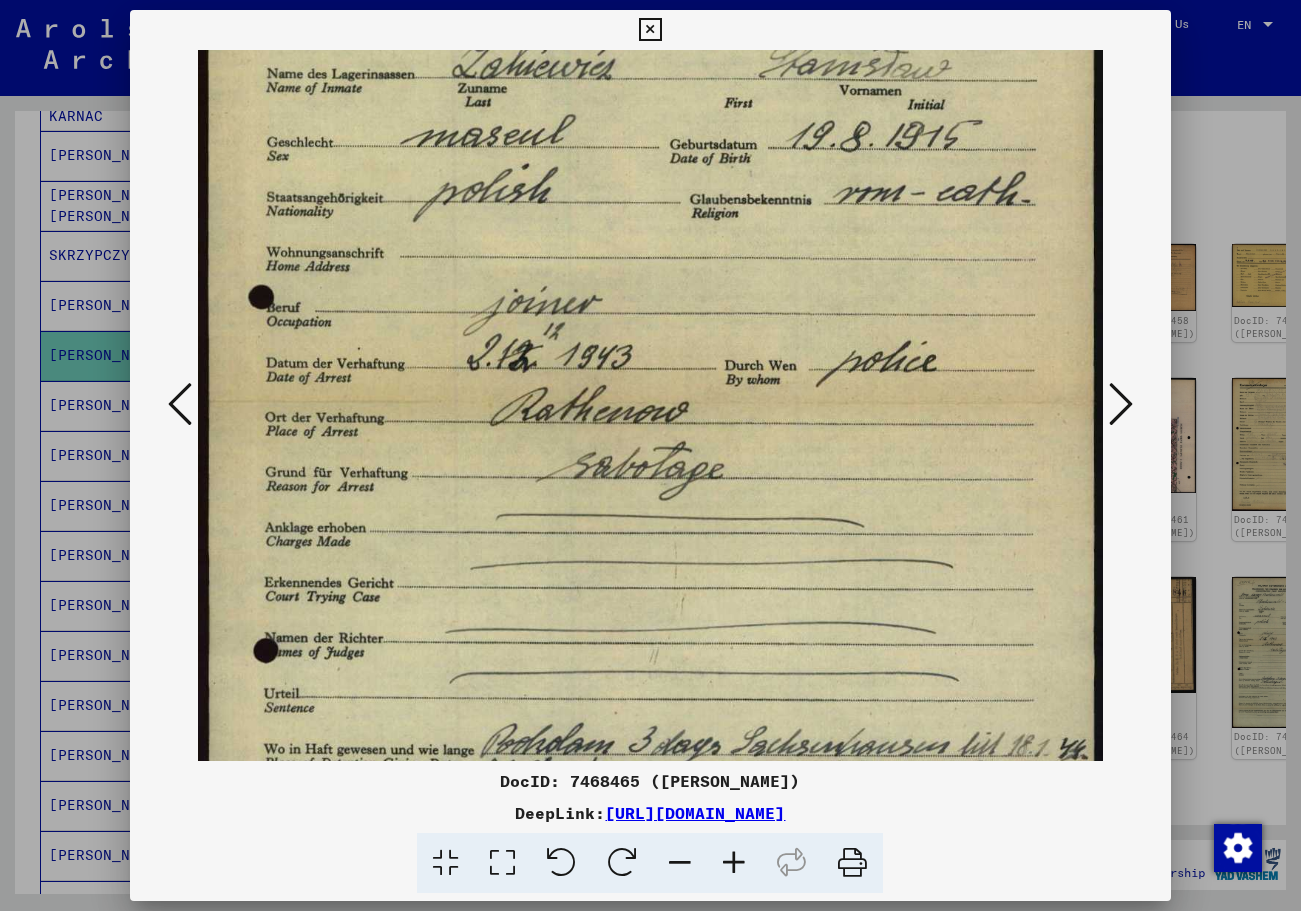 drag, startPoint x: 626, startPoint y: 598, endPoint x: 611, endPoint y: 305, distance: 293.3837 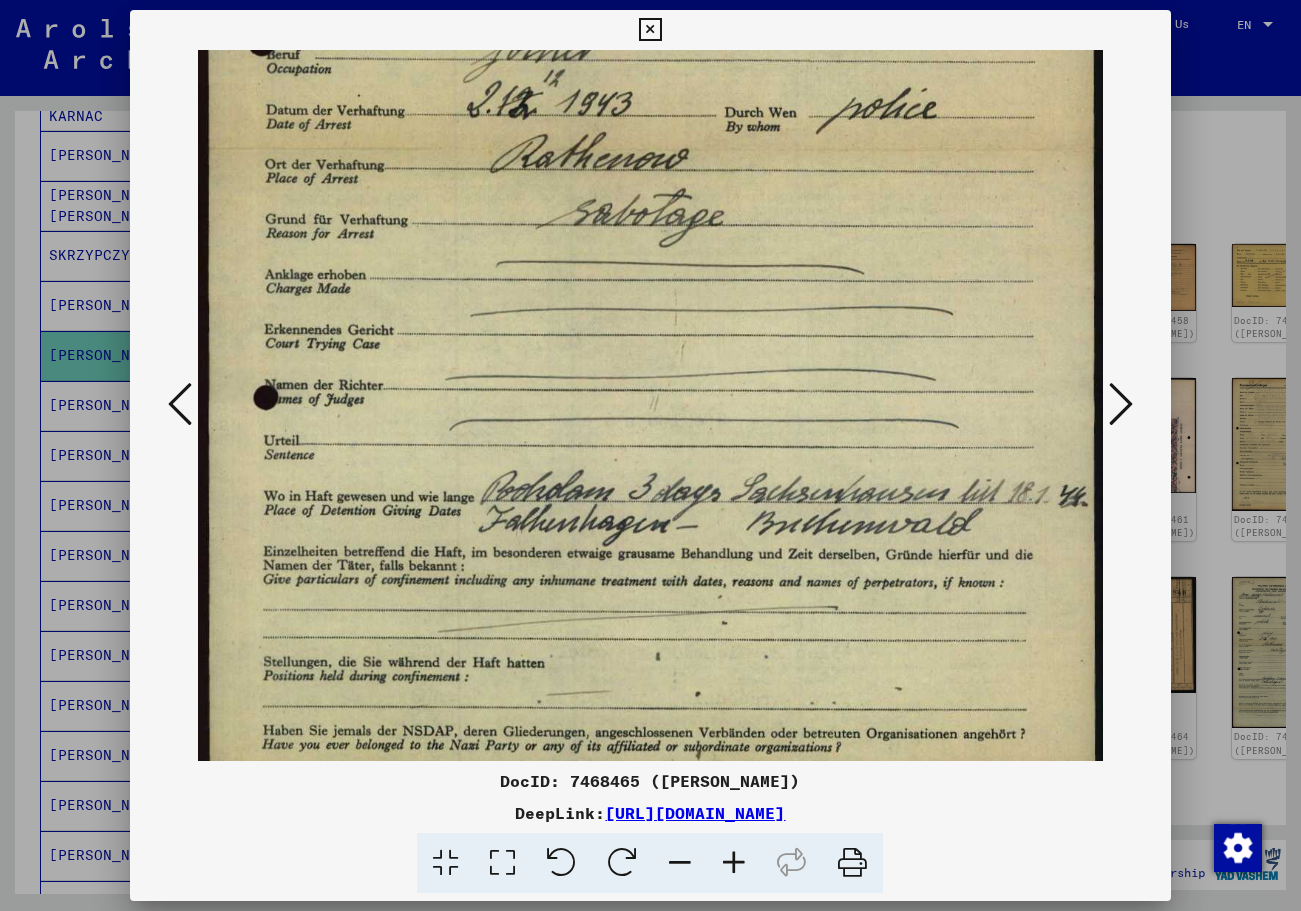 scroll, scrollTop: 552, scrollLeft: 0, axis: vertical 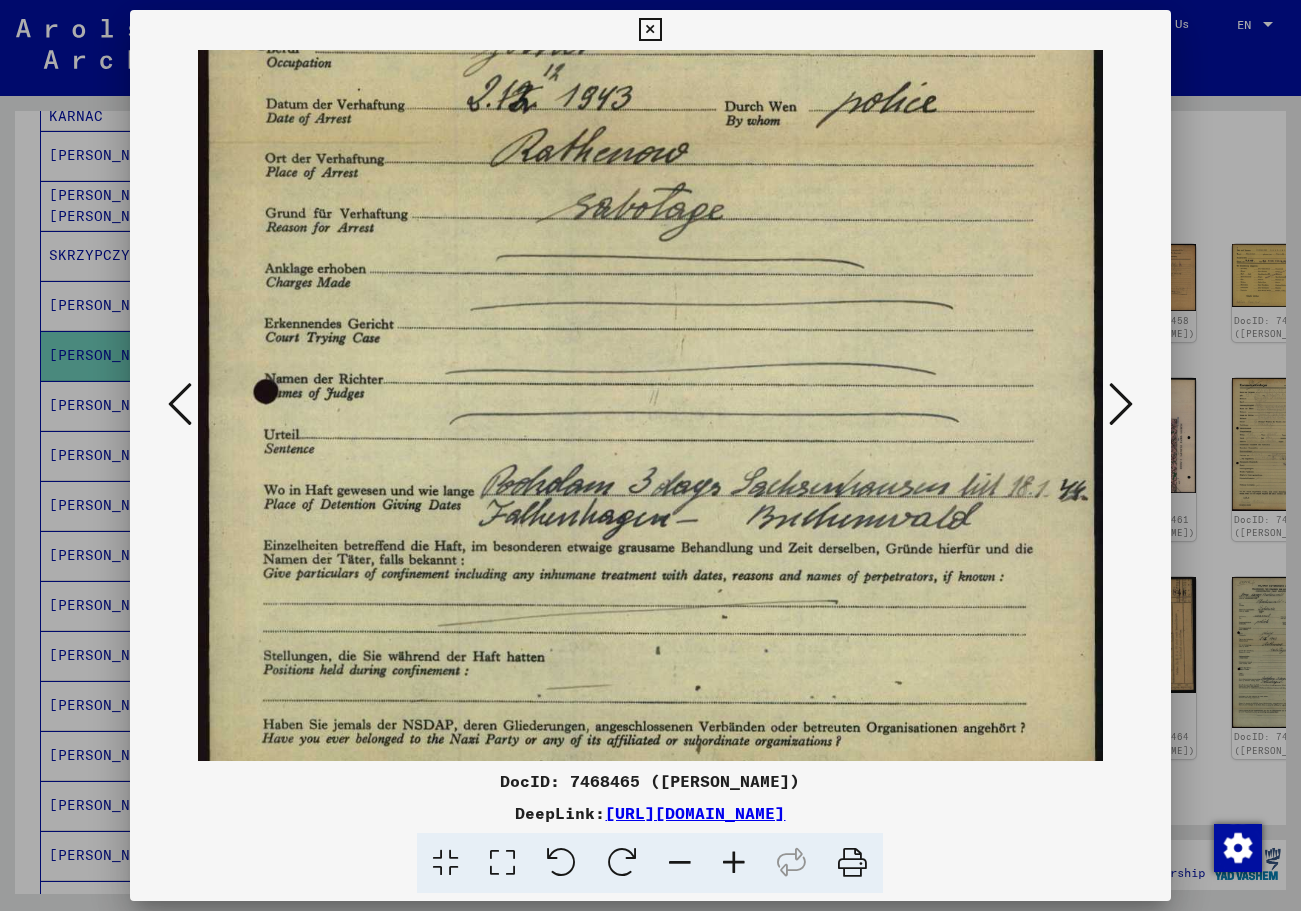drag, startPoint x: 757, startPoint y: 549, endPoint x: 649, endPoint y: 290, distance: 280.6154 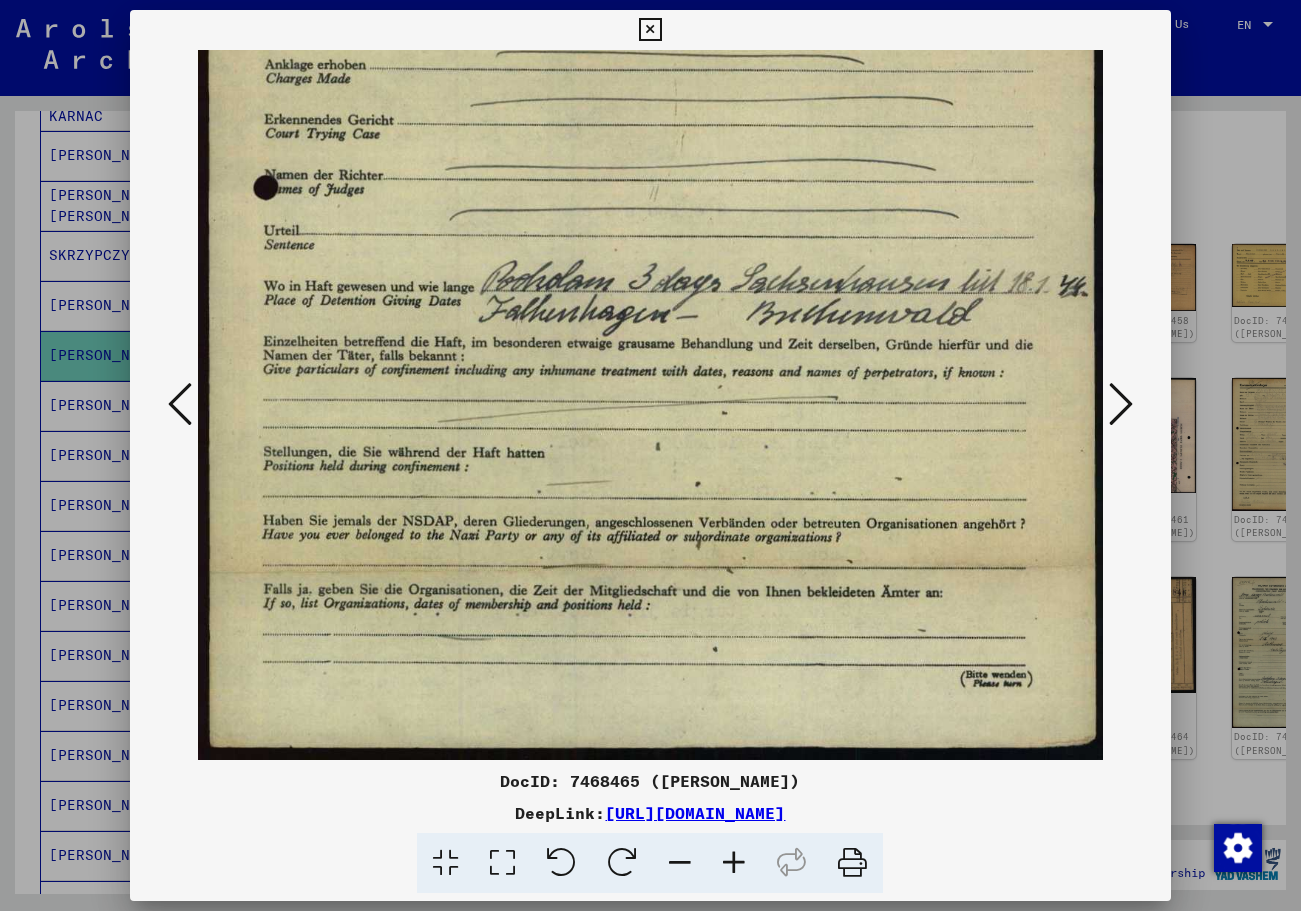 drag, startPoint x: 744, startPoint y: 600, endPoint x: 705, endPoint y: 296, distance: 306.49142 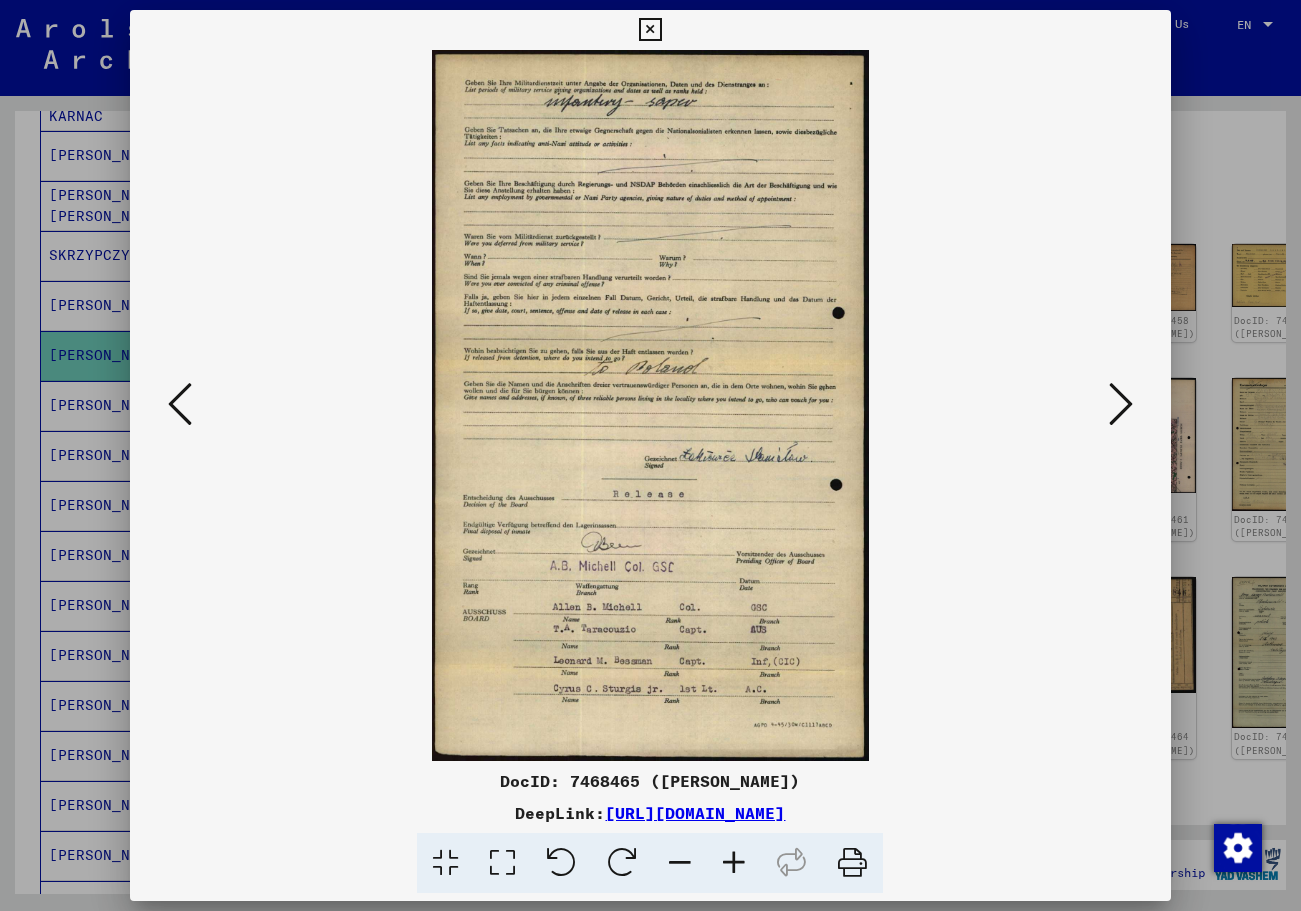 click at bounding box center (180, 404) 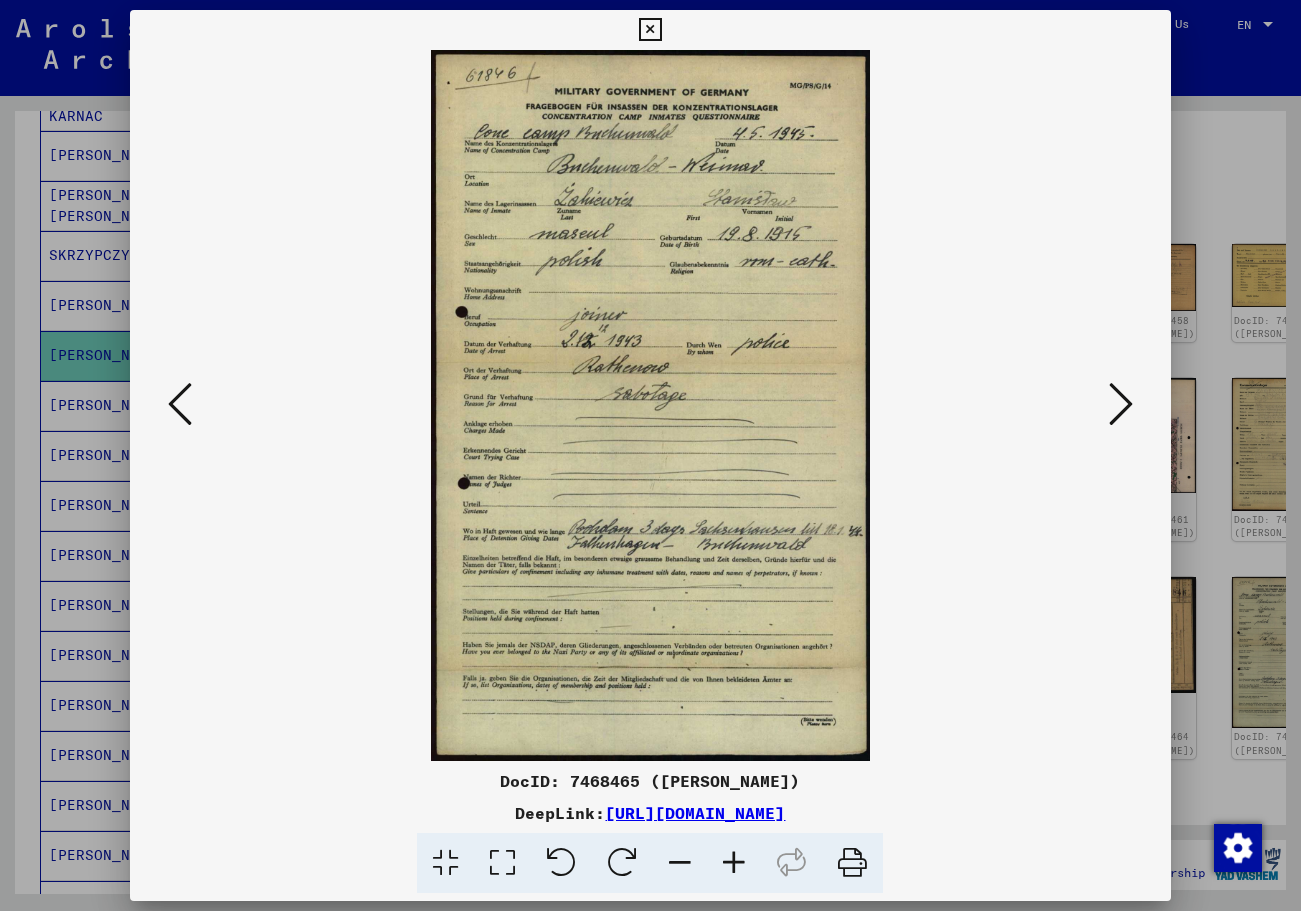 click at bounding box center (1121, 404) 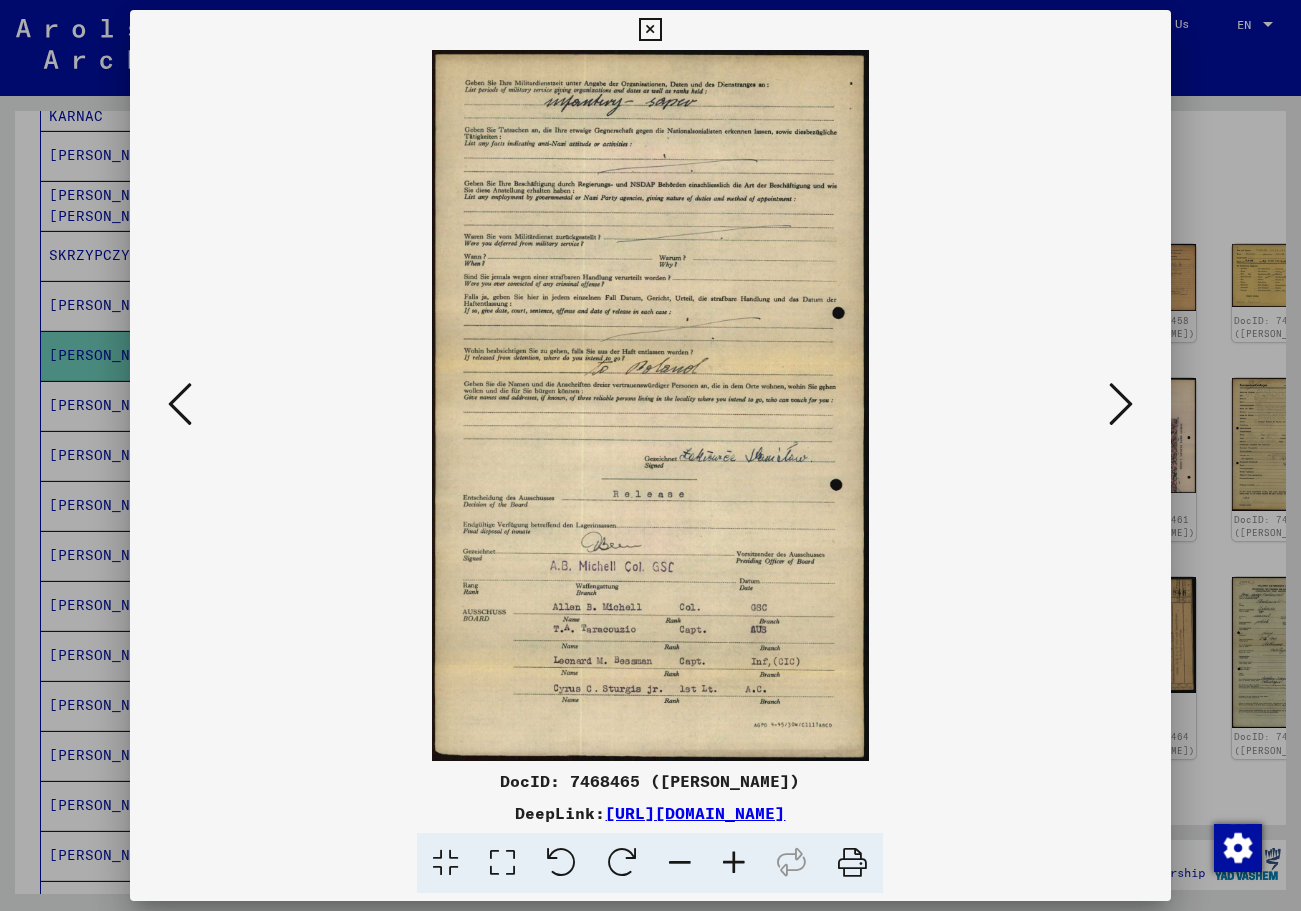 click at bounding box center (1121, 404) 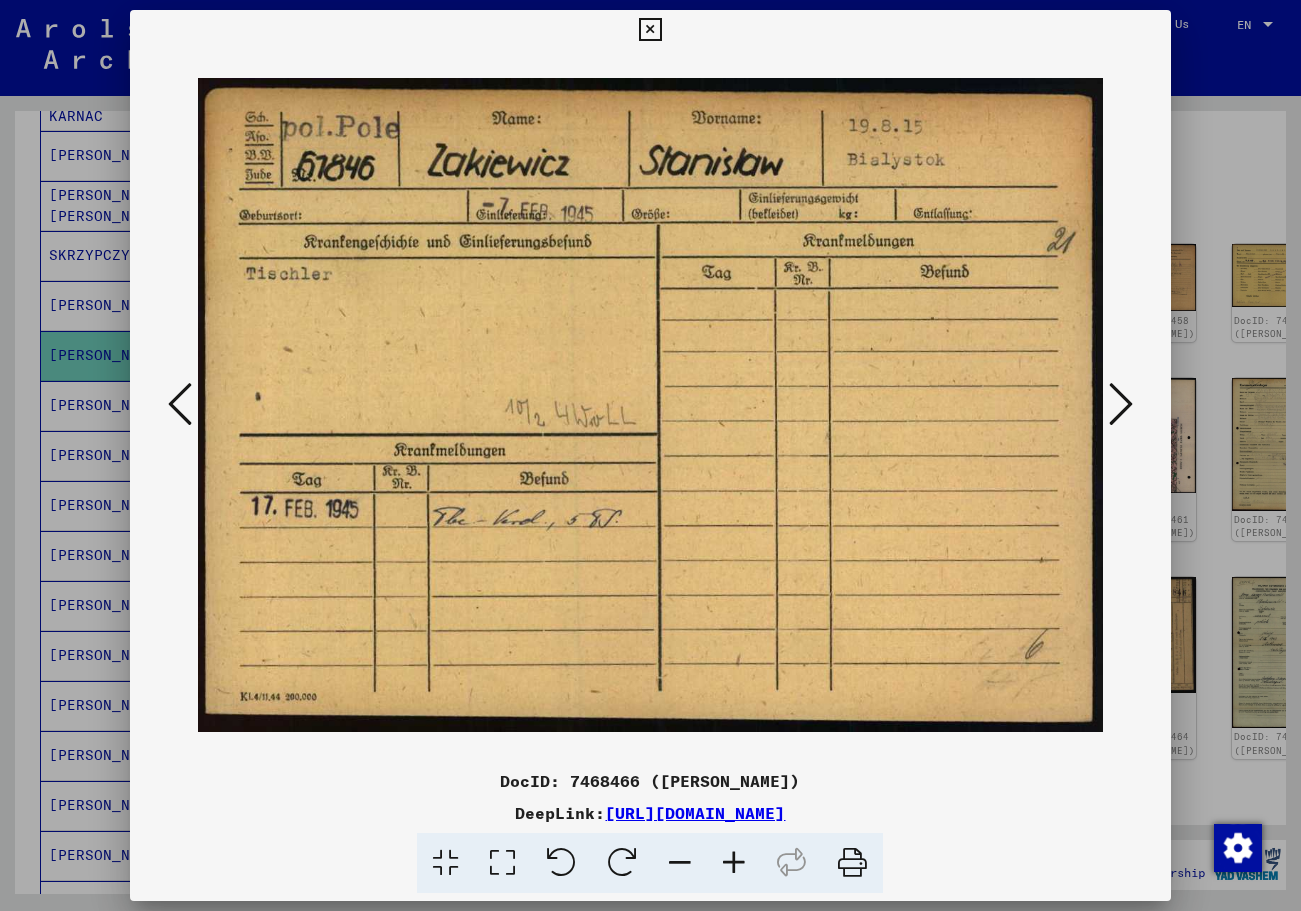 click at bounding box center [1121, 404] 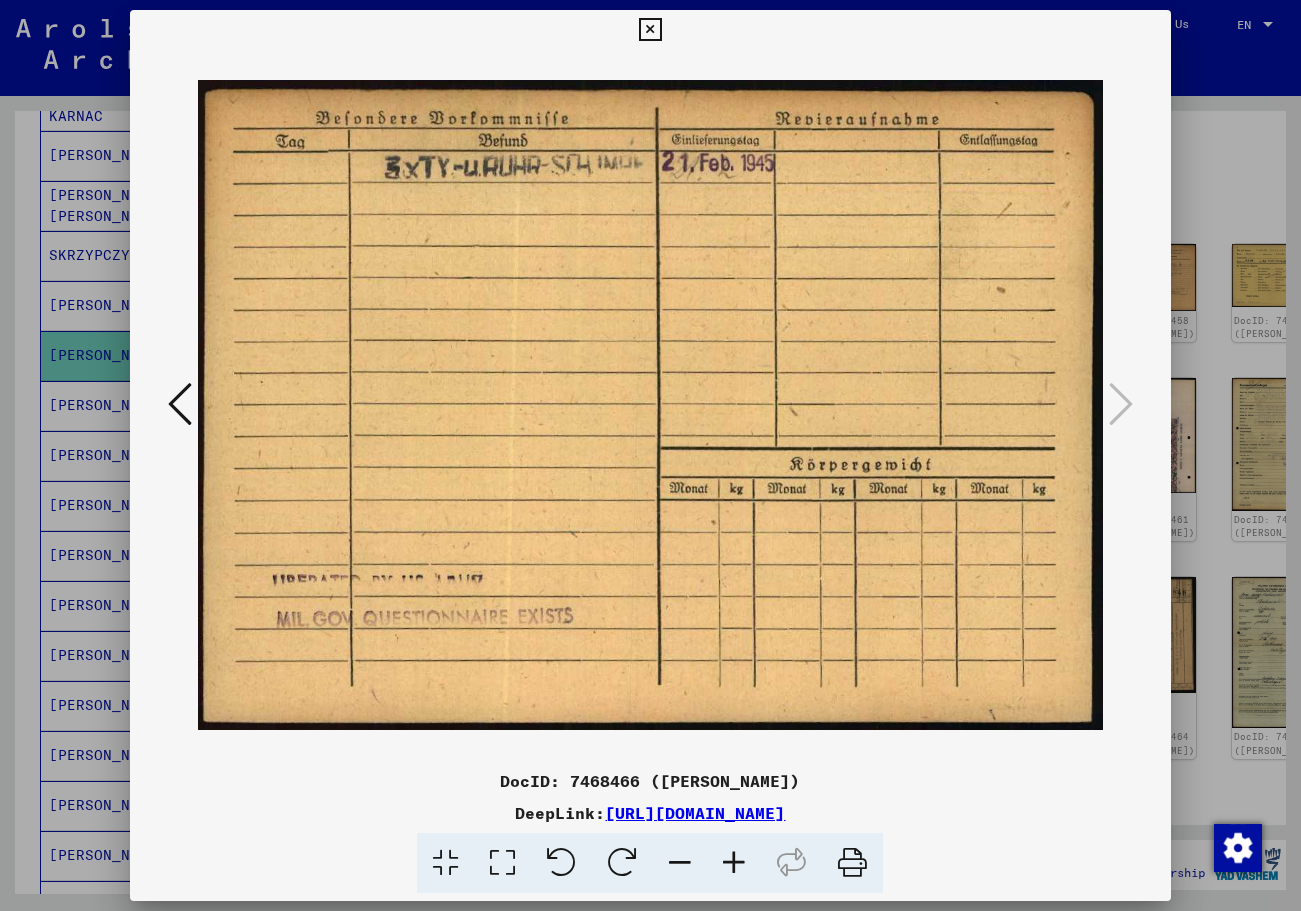 click at bounding box center (180, 404) 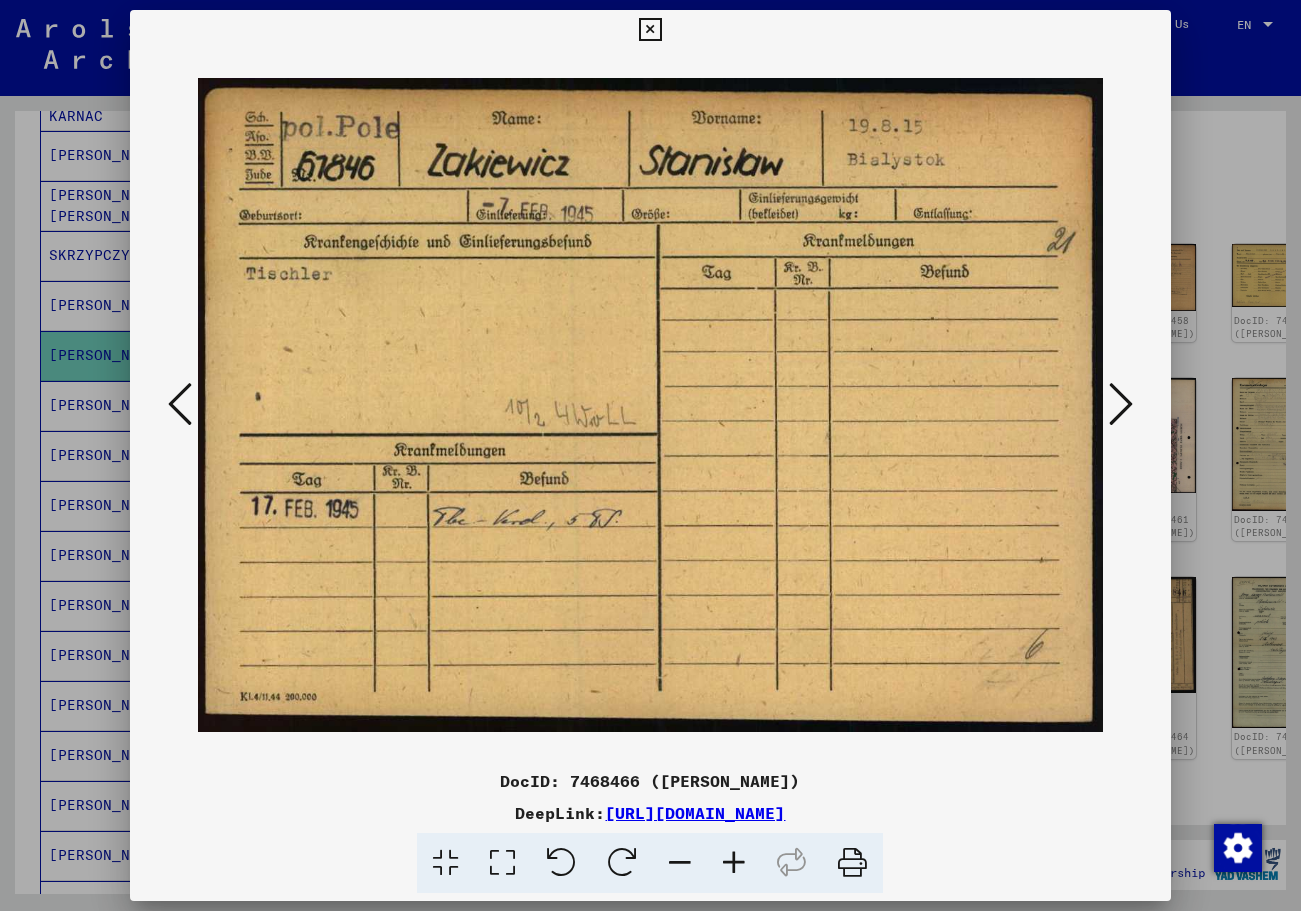 click at bounding box center (180, 404) 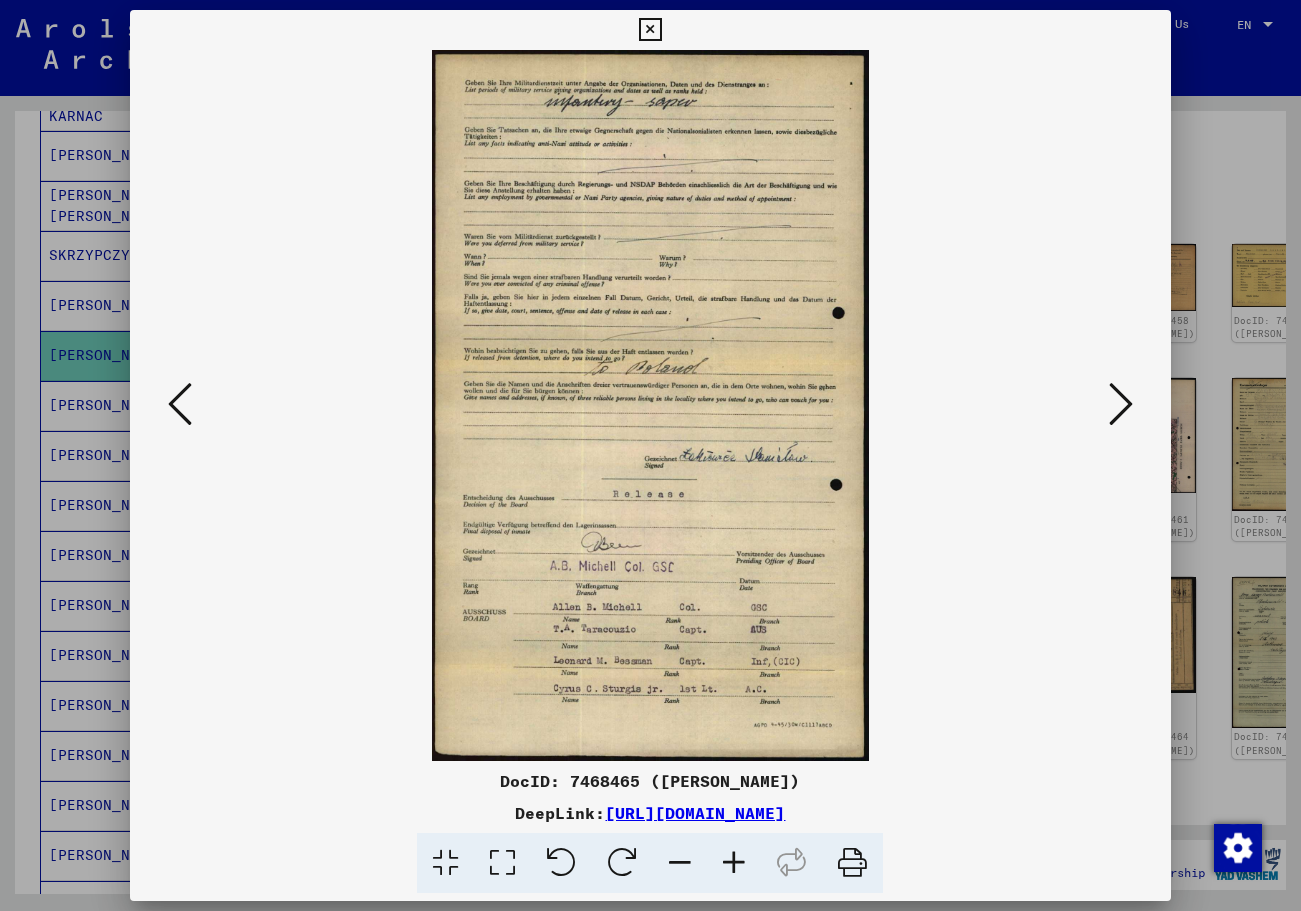 click at bounding box center [180, 404] 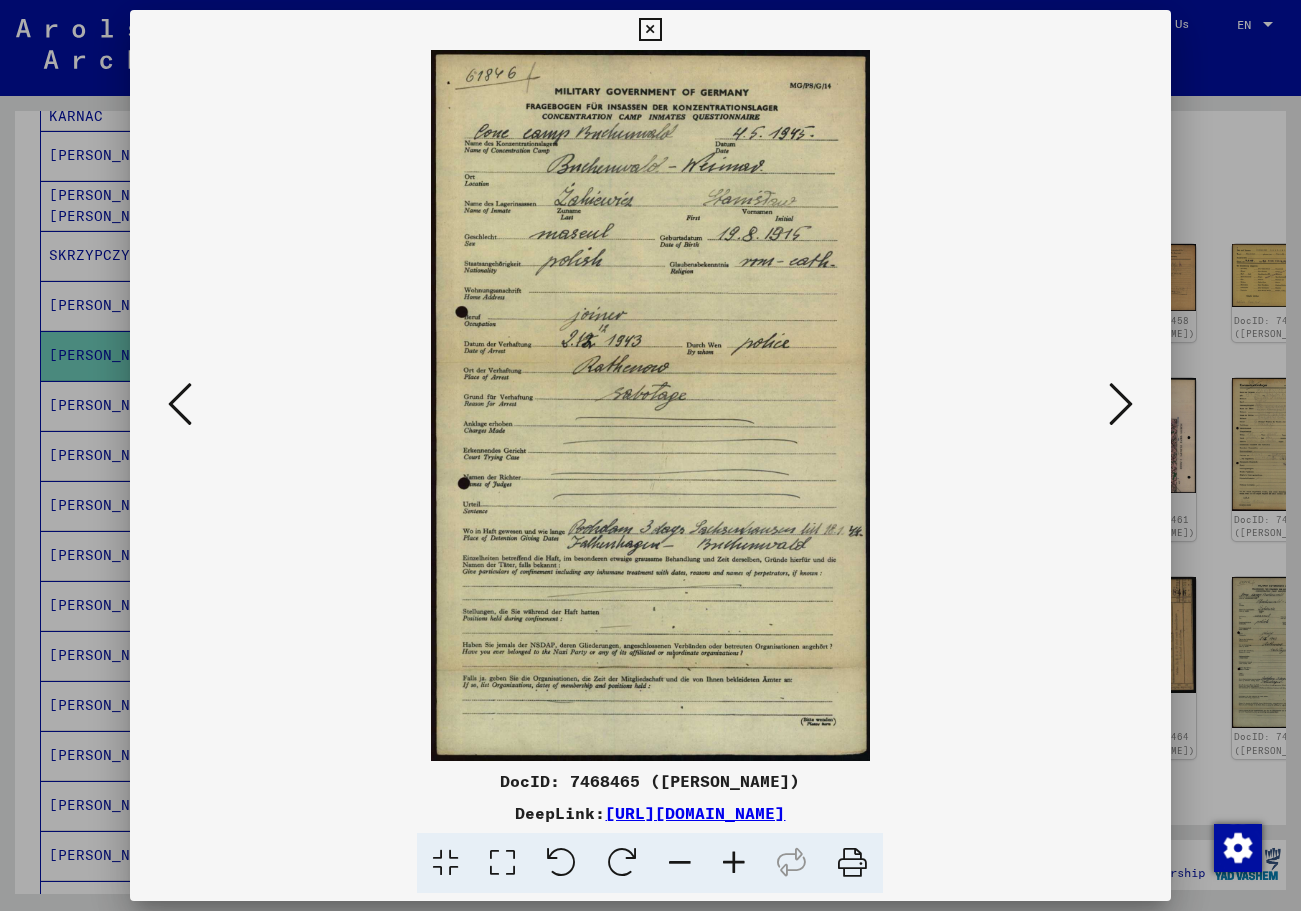 click at bounding box center [180, 404] 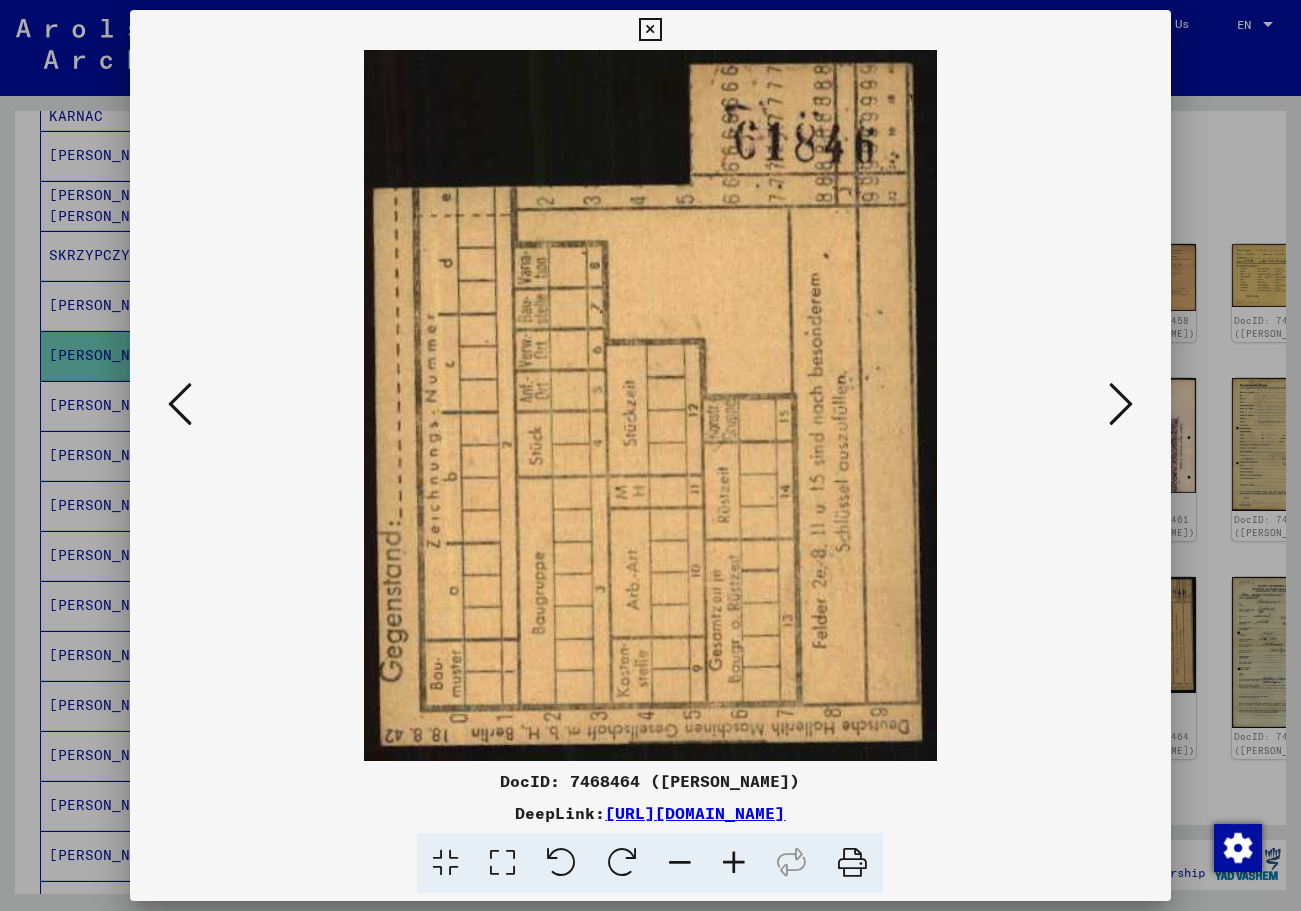 click at bounding box center [180, 404] 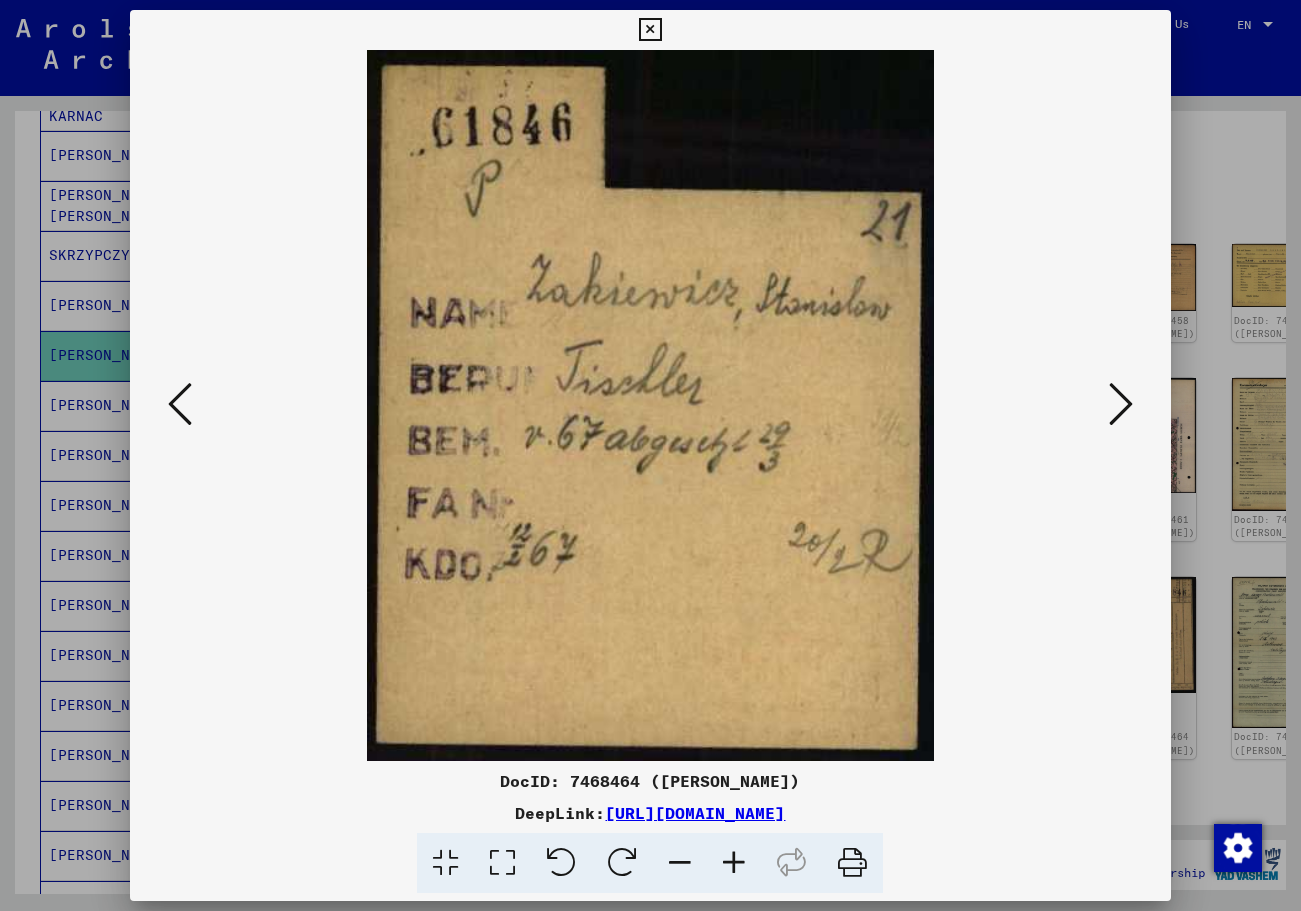 click at bounding box center [180, 404] 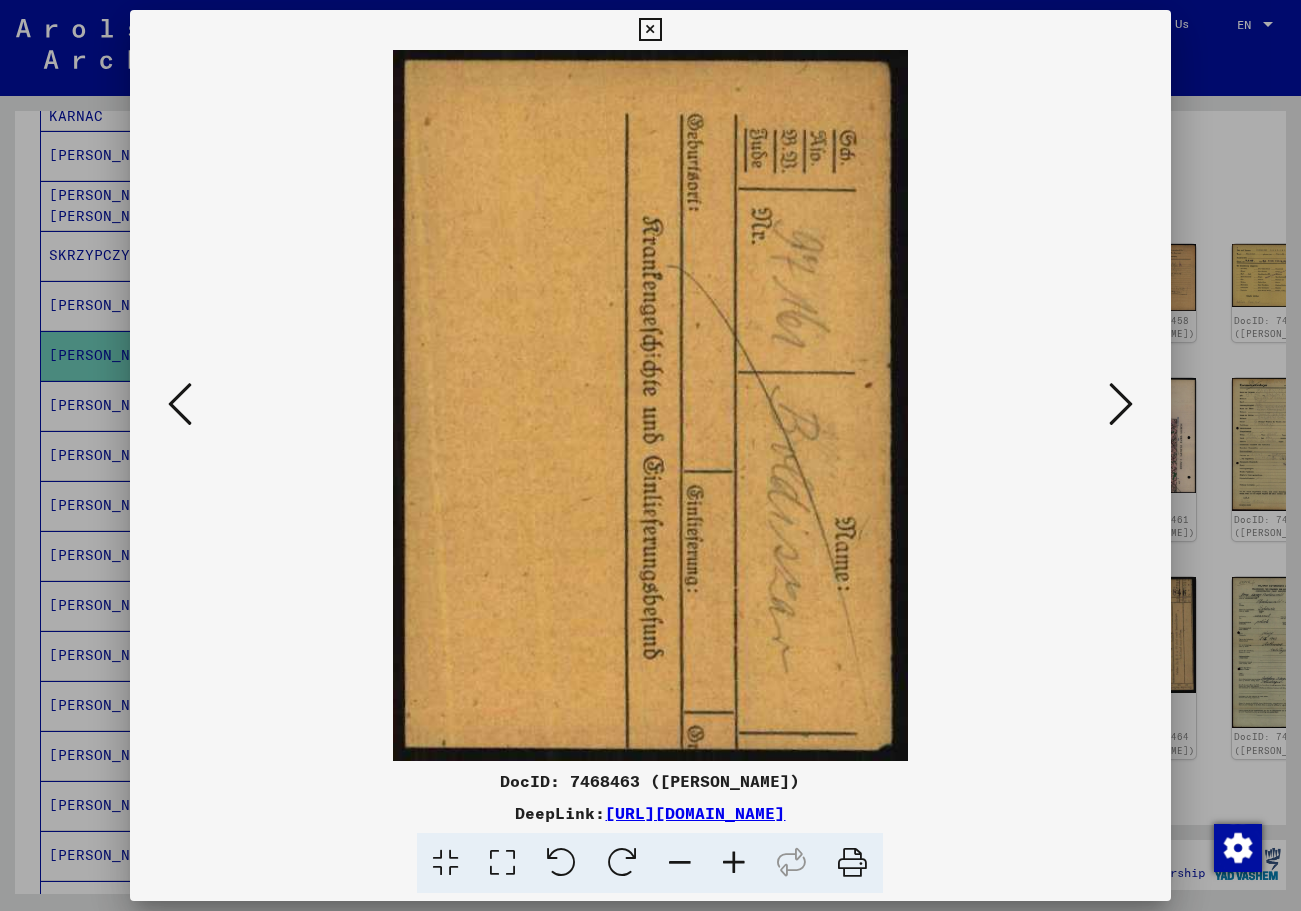 click at bounding box center (180, 404) 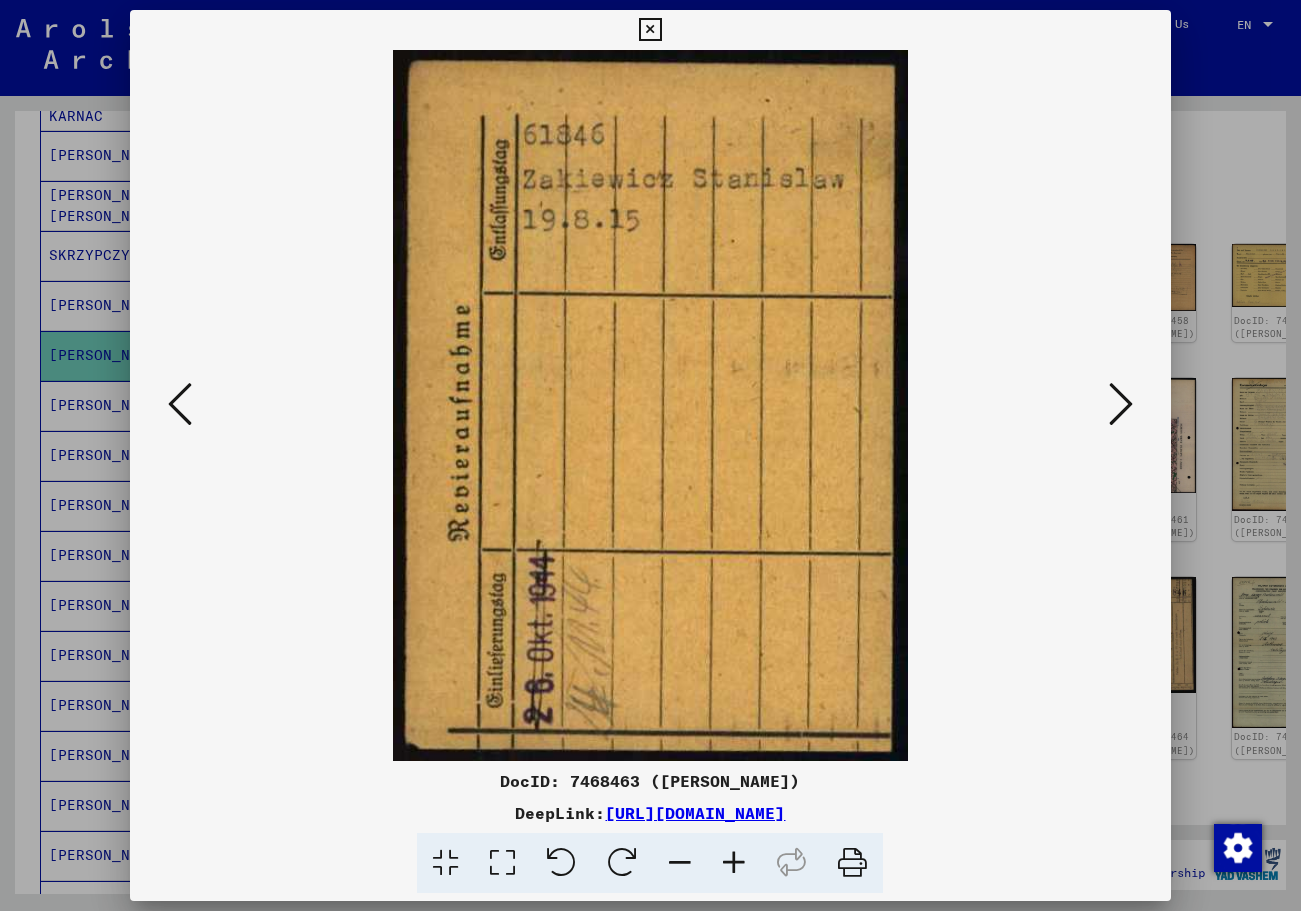 click at bounding box center [180, 404] 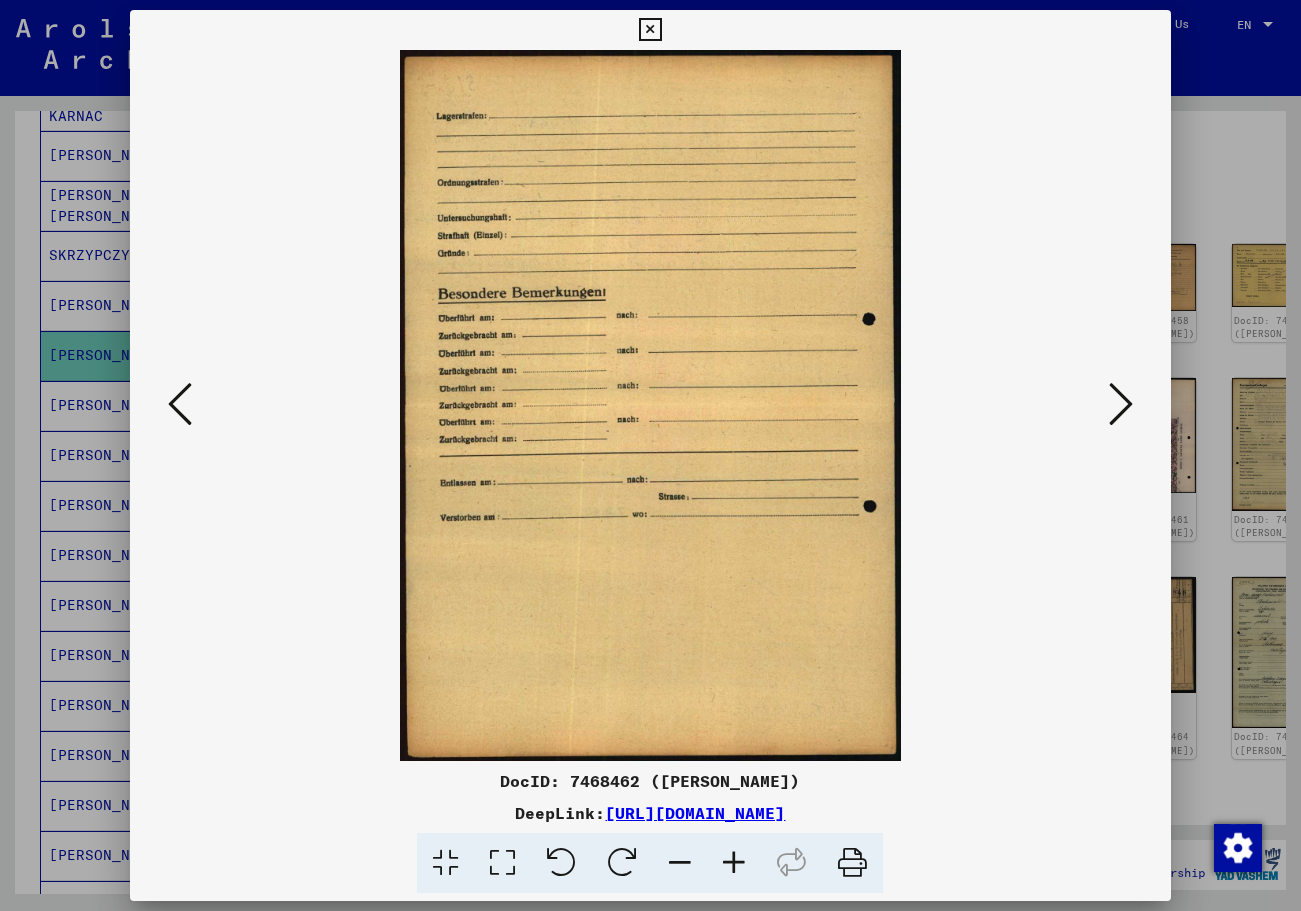 click at bounding box center (180, 404) 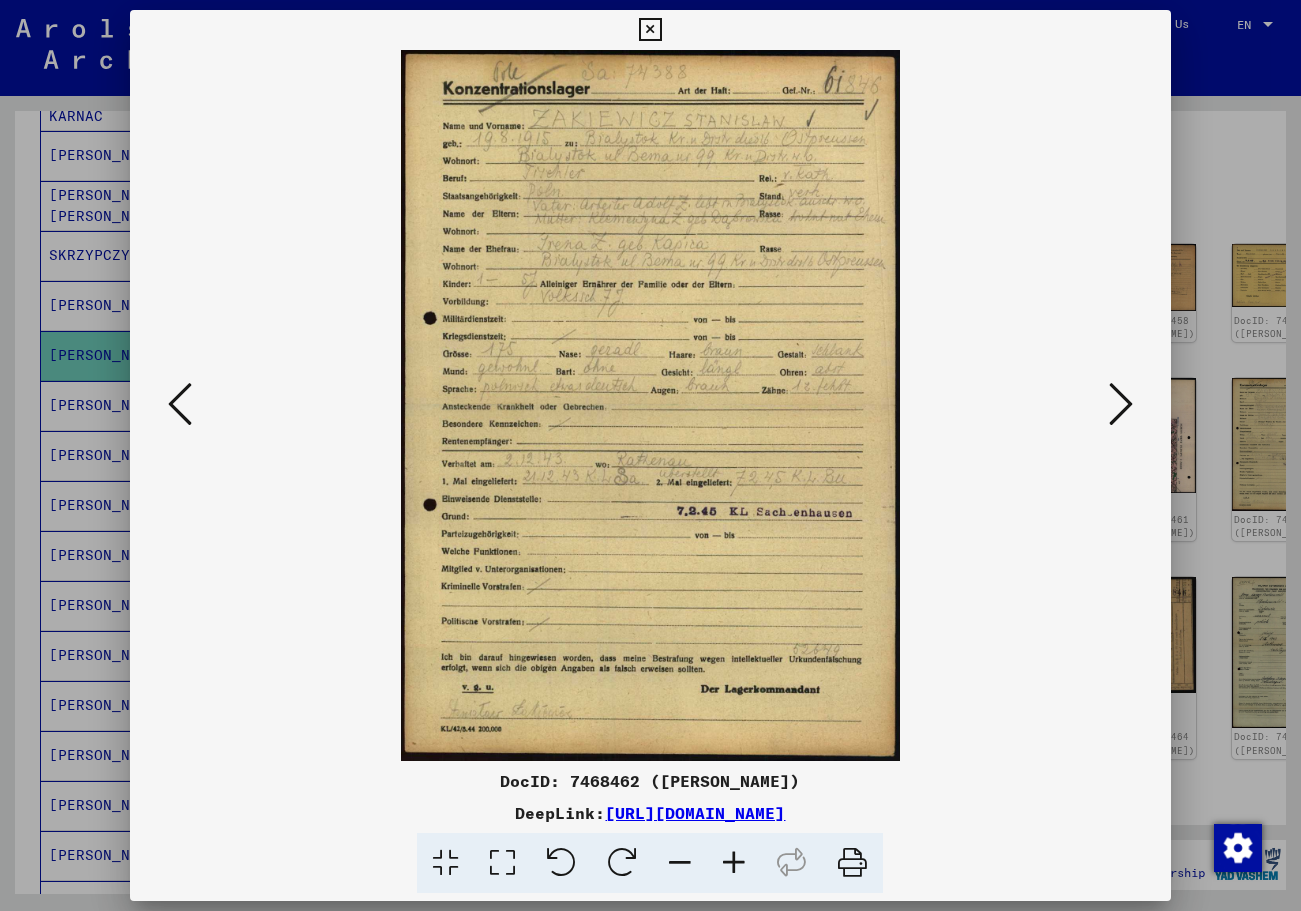 click at bounding box center [650, 30] 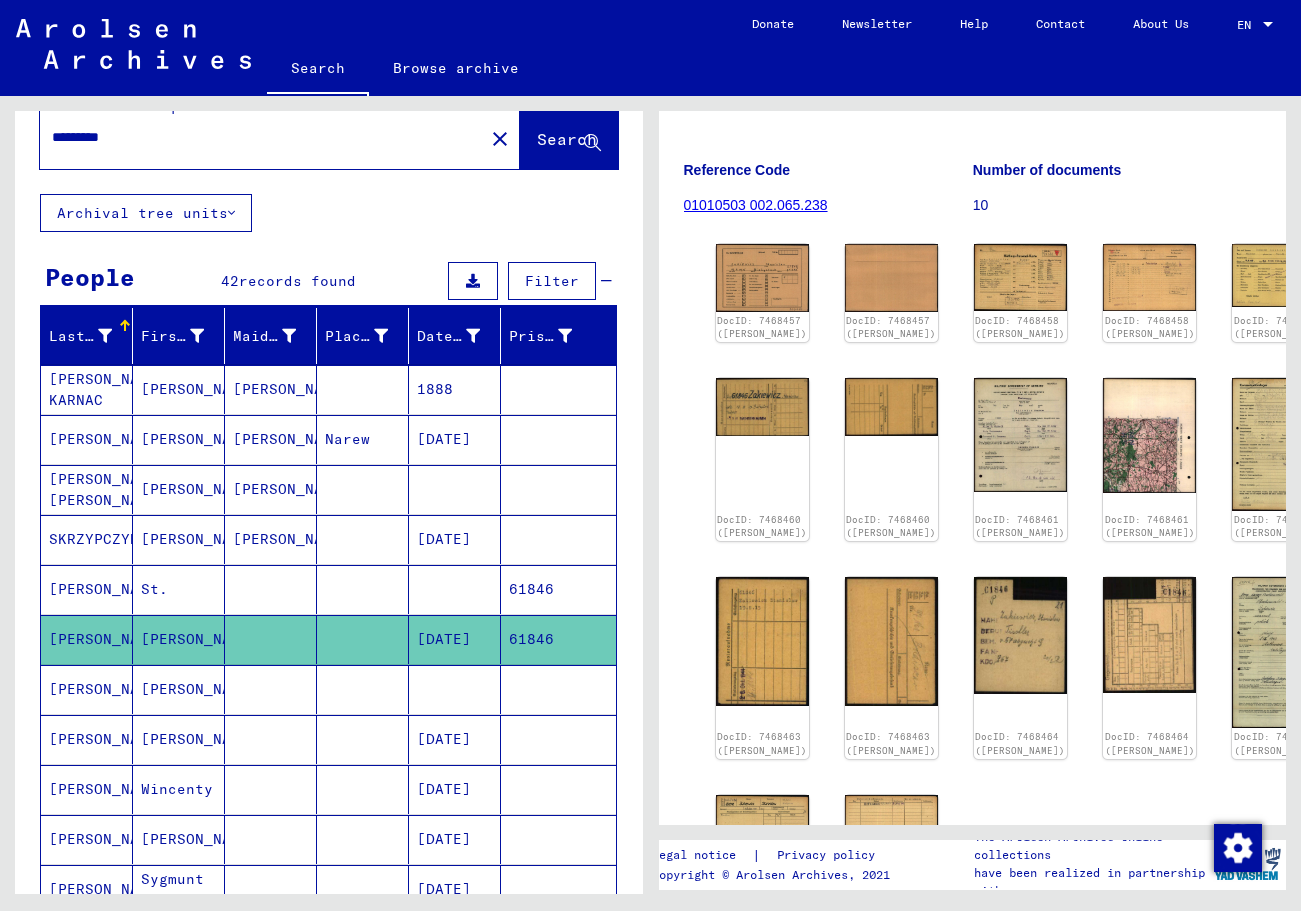 scroll, scrollTop: 0, scrollLeft: 0, axis: both 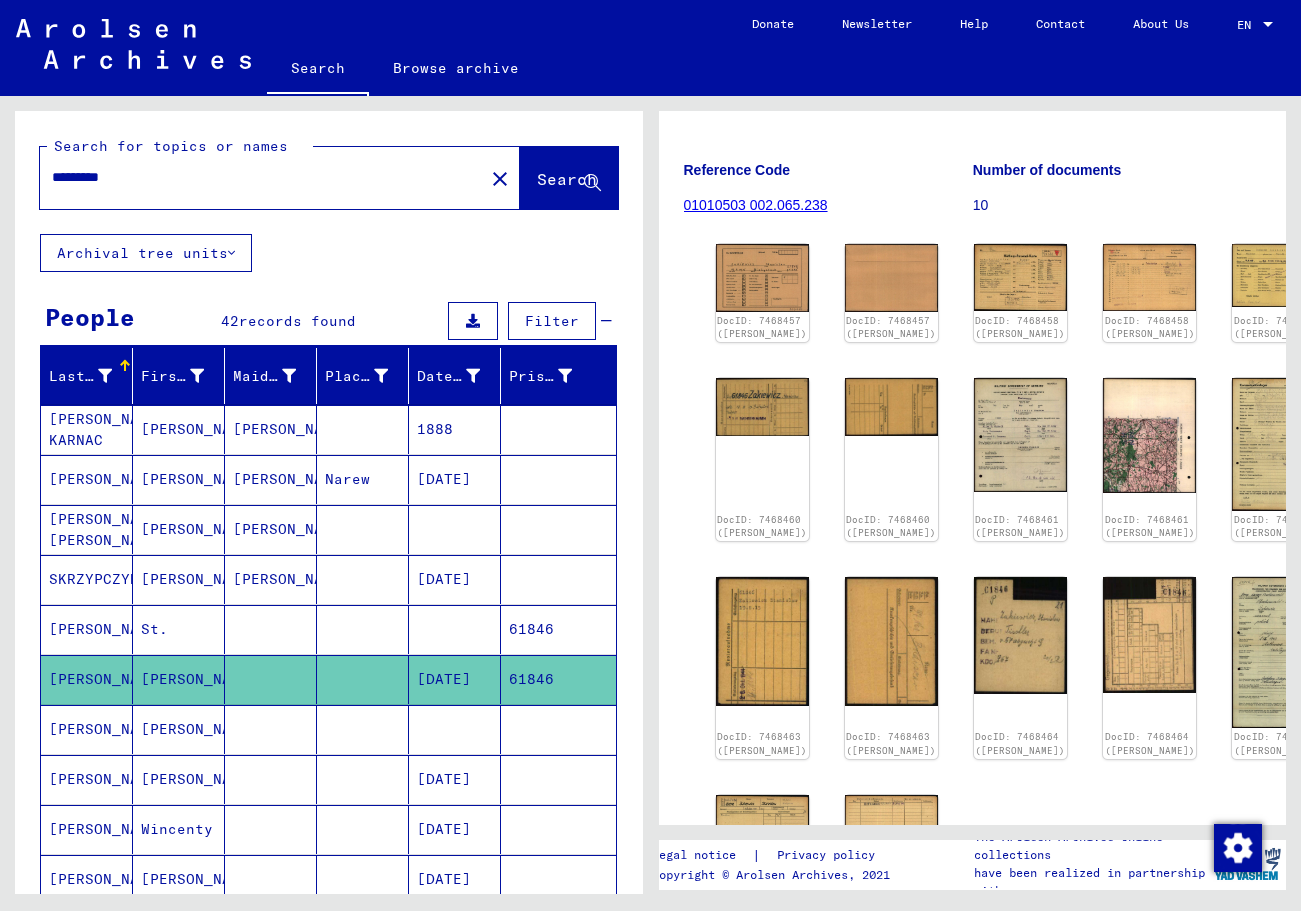 click on "*********" at bounding box center (262, 177) 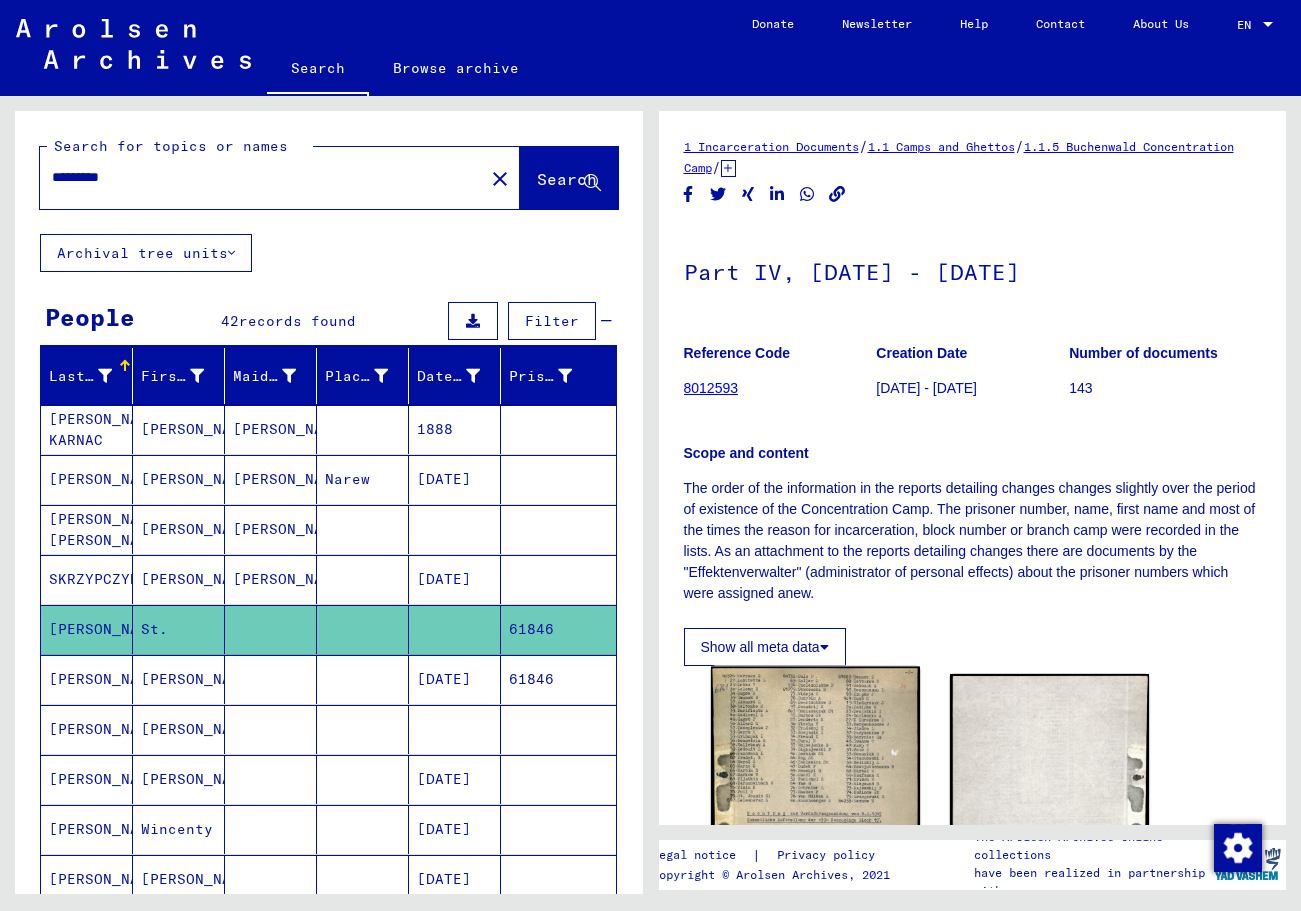 click 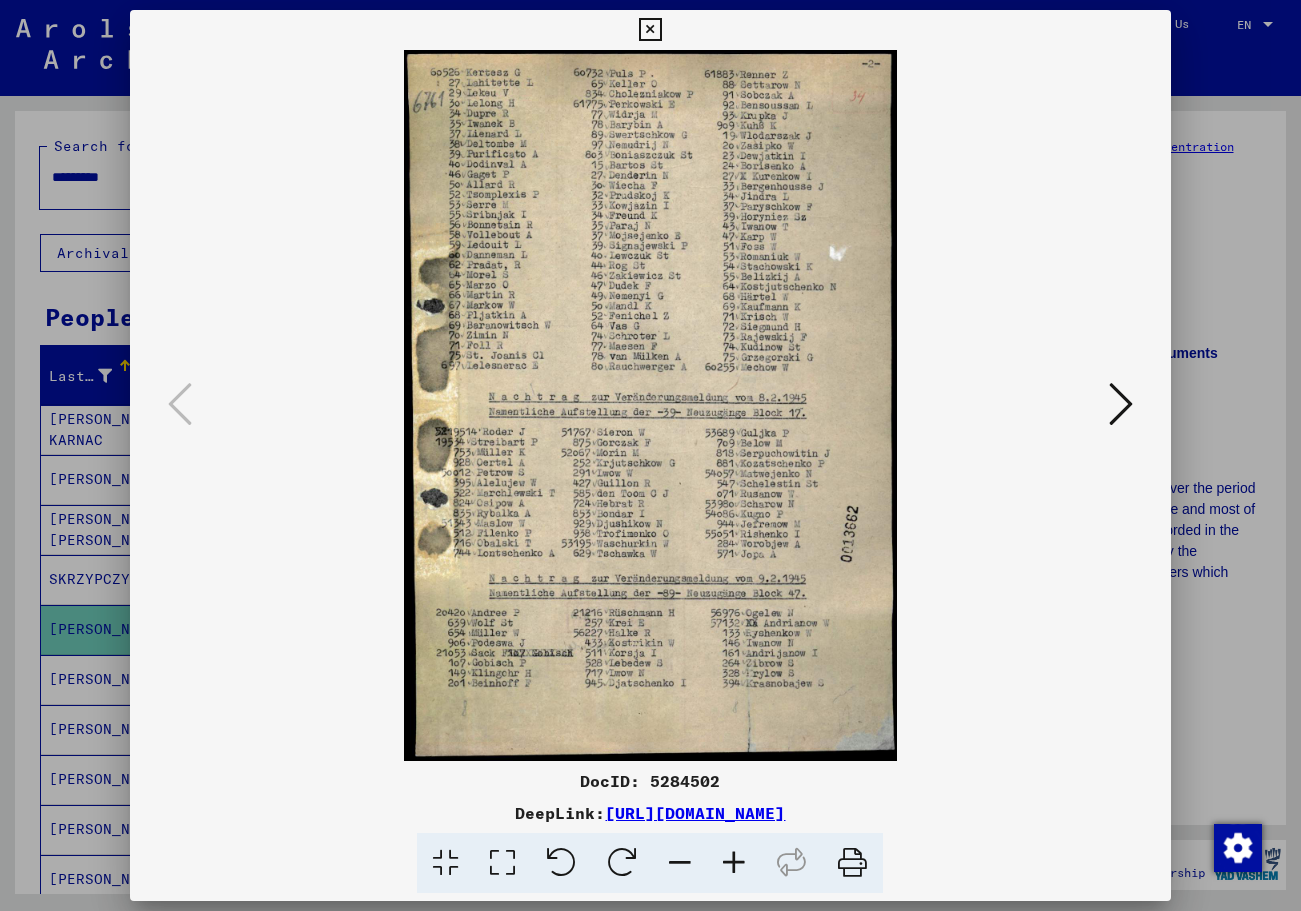 click at bounding box center [650, 30] 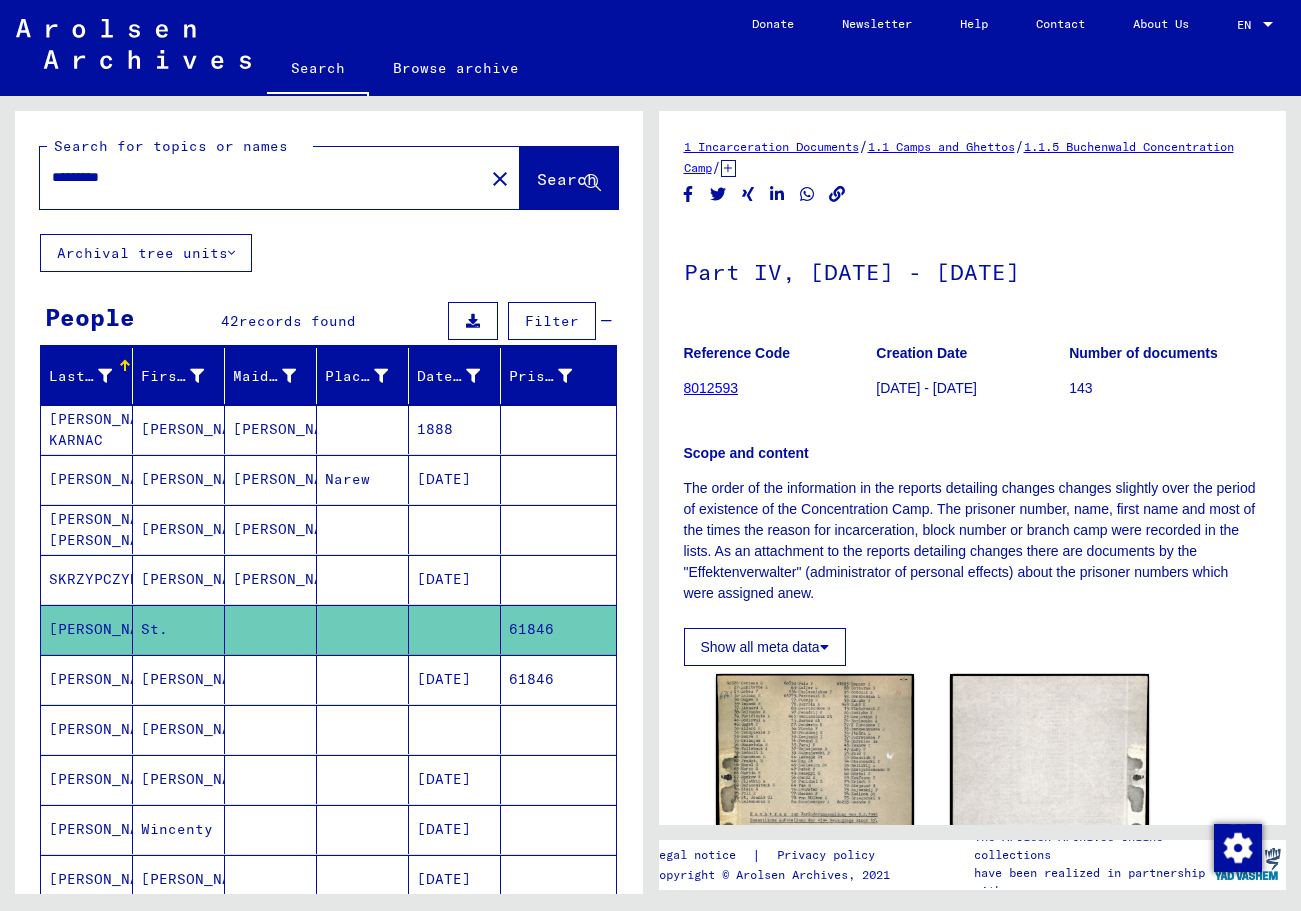 click on "*********" at bounding box center [262, 177] 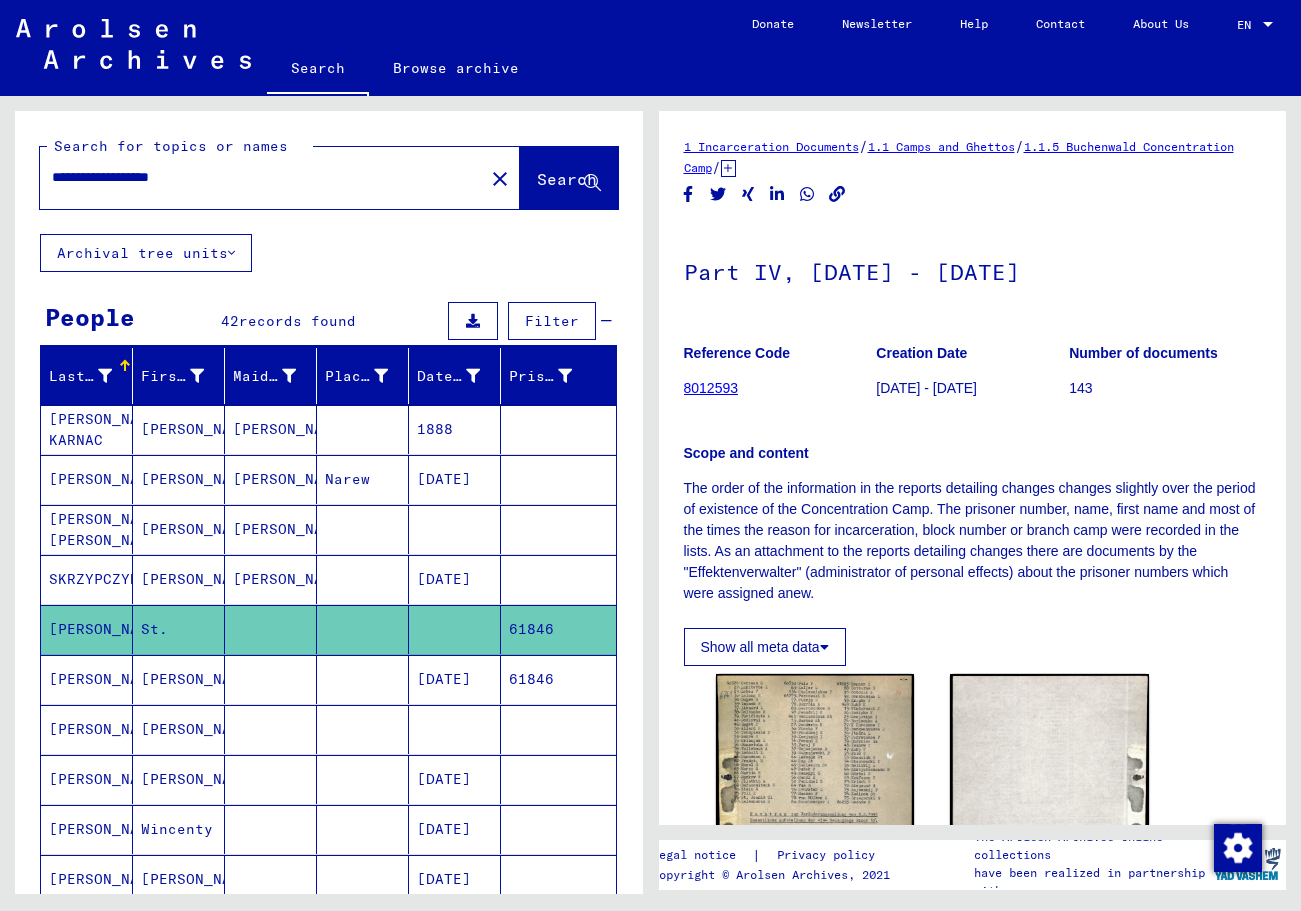 type on "**********" 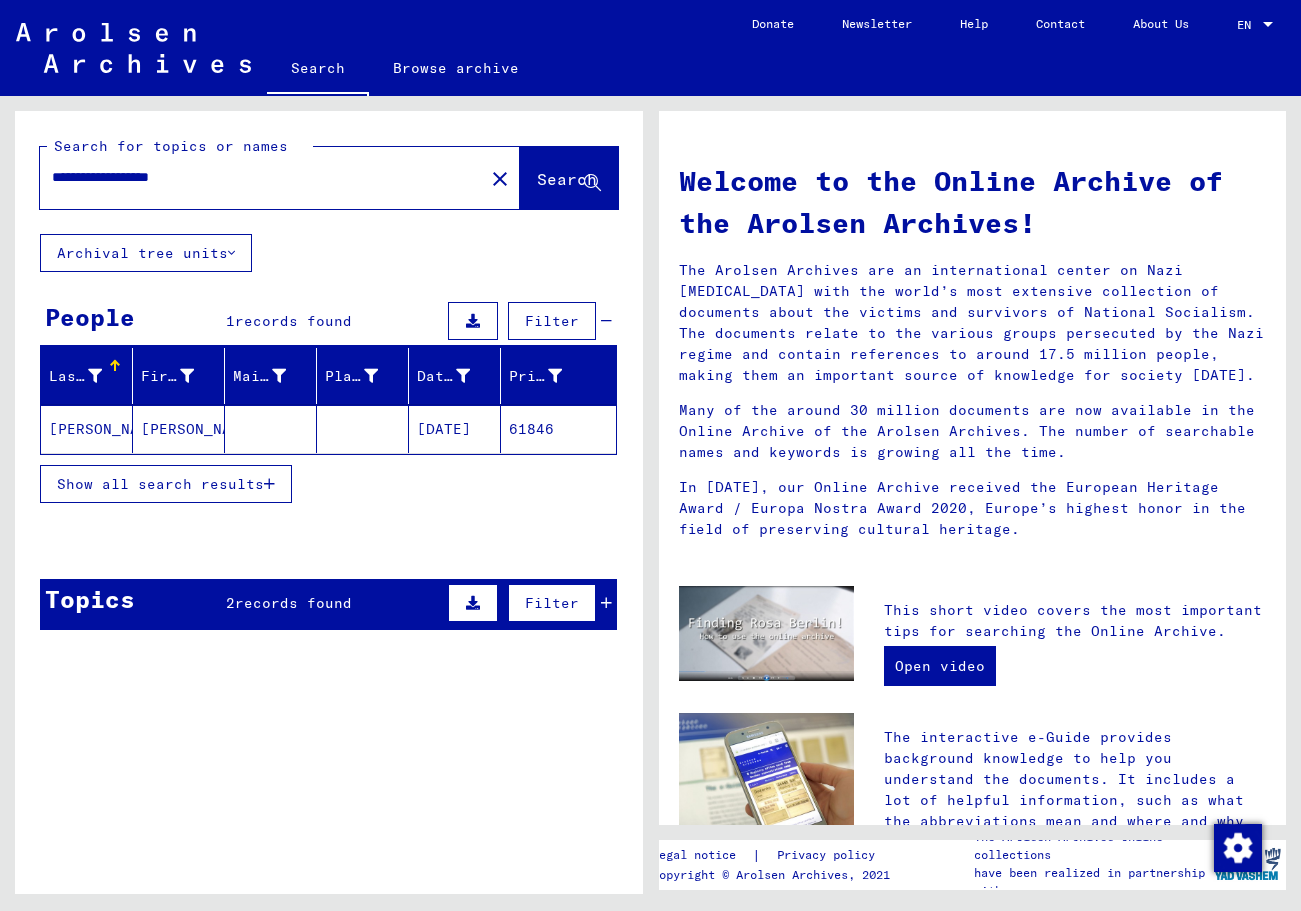 click on "[PERSON_NAME]" 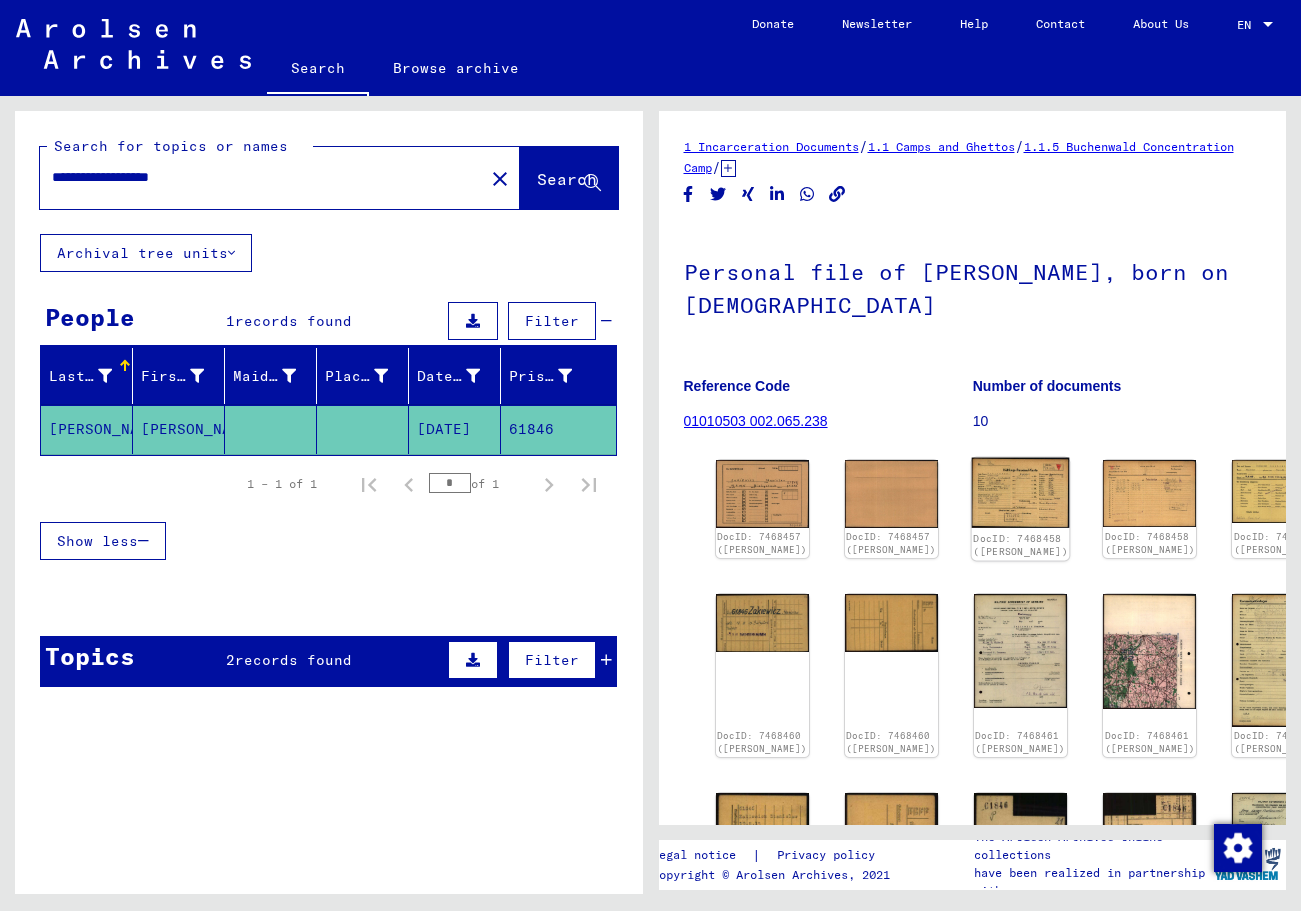 click 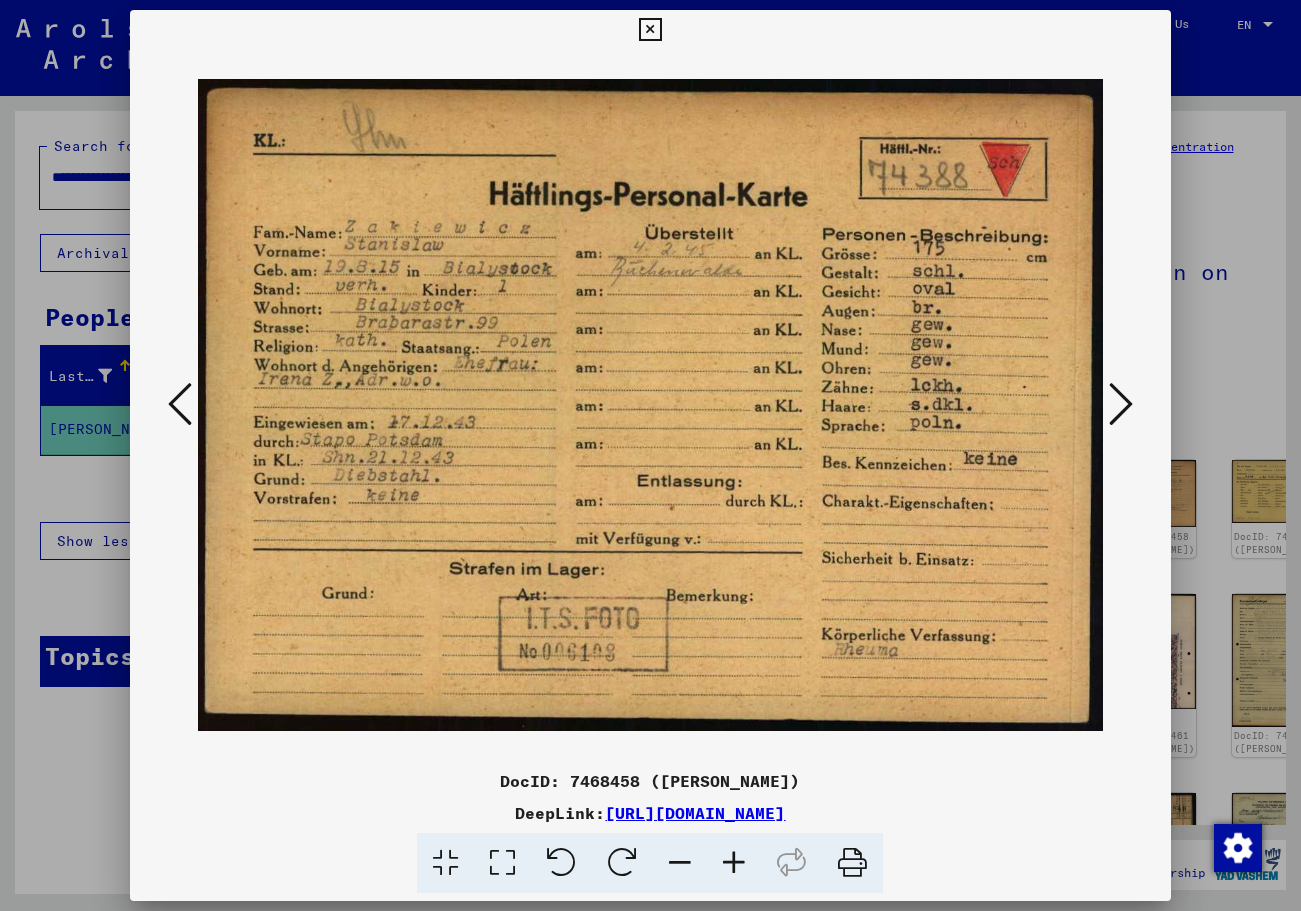 click at bounding box center [650, 405] 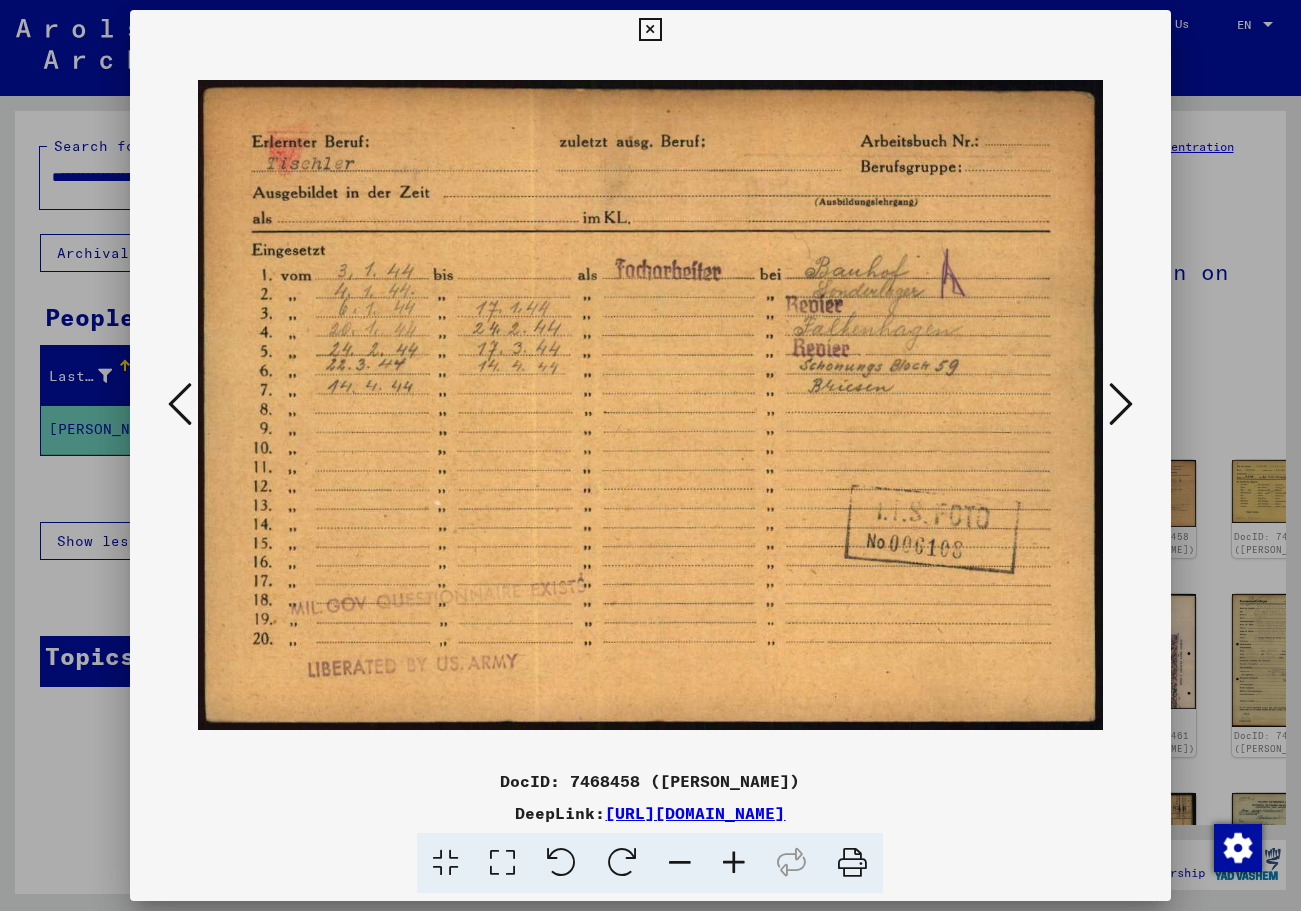 click at bounding box center (1121, 404) 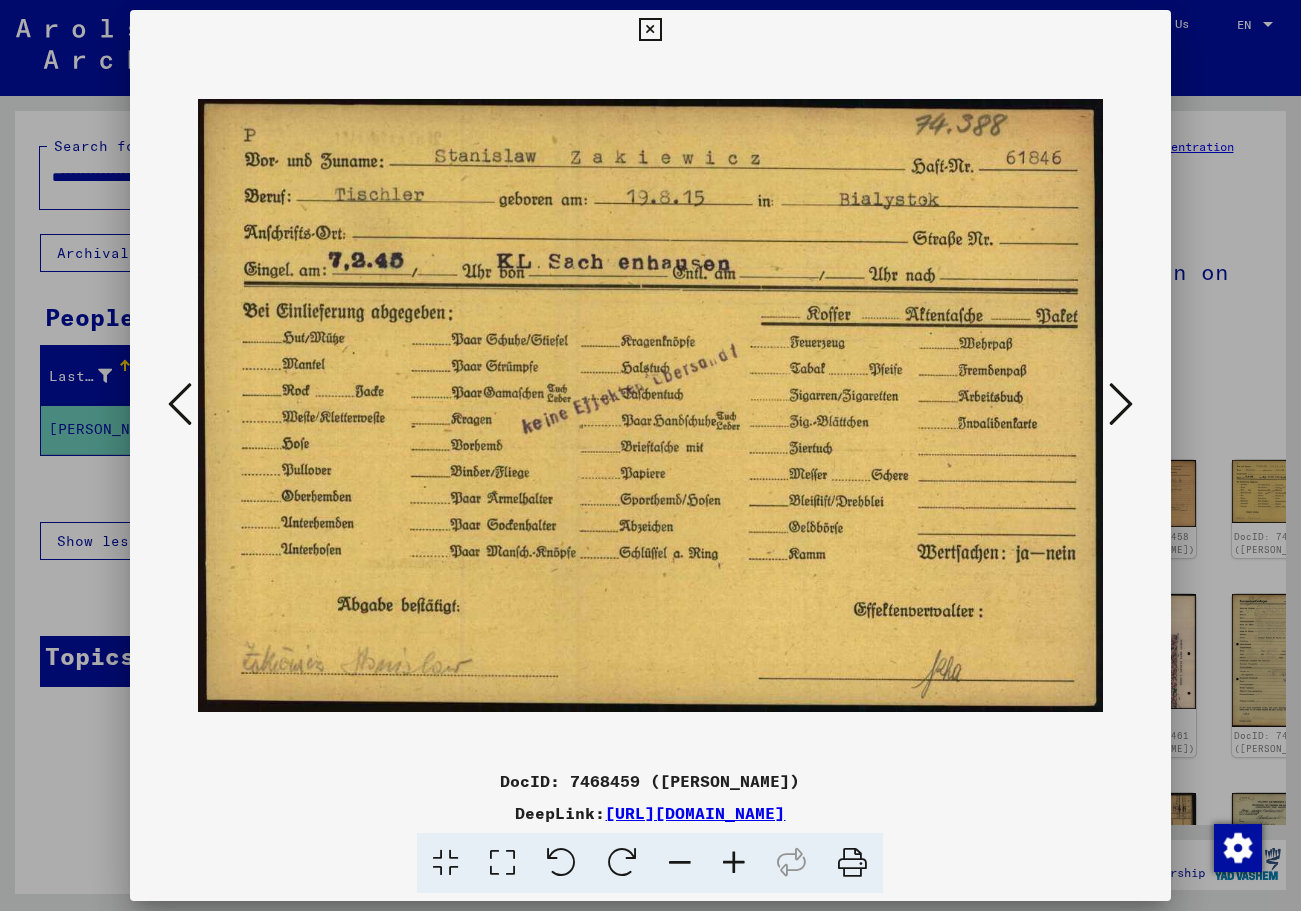 click at bounding box center (180, 404) 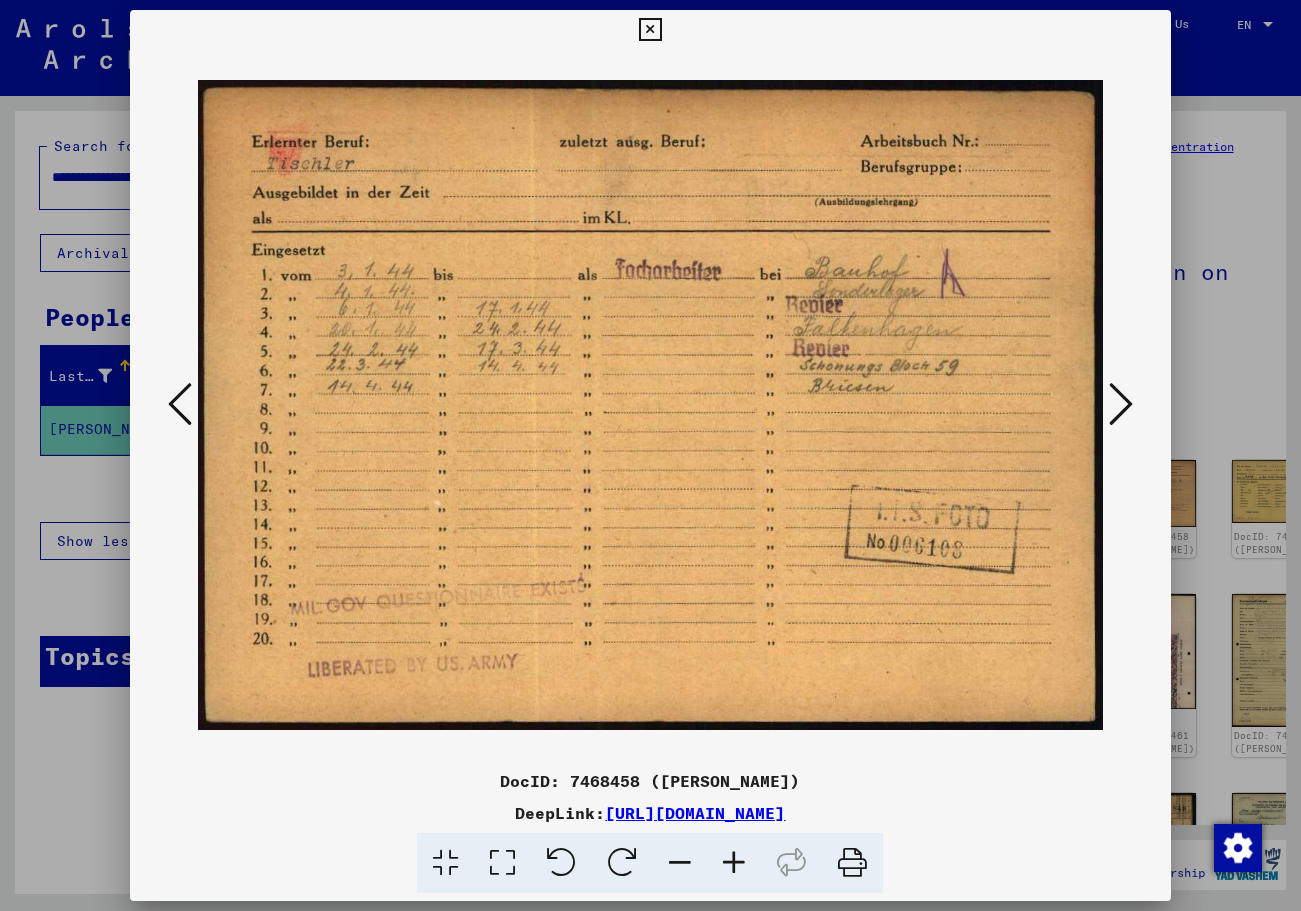 click at bounding box center (1121, 404) 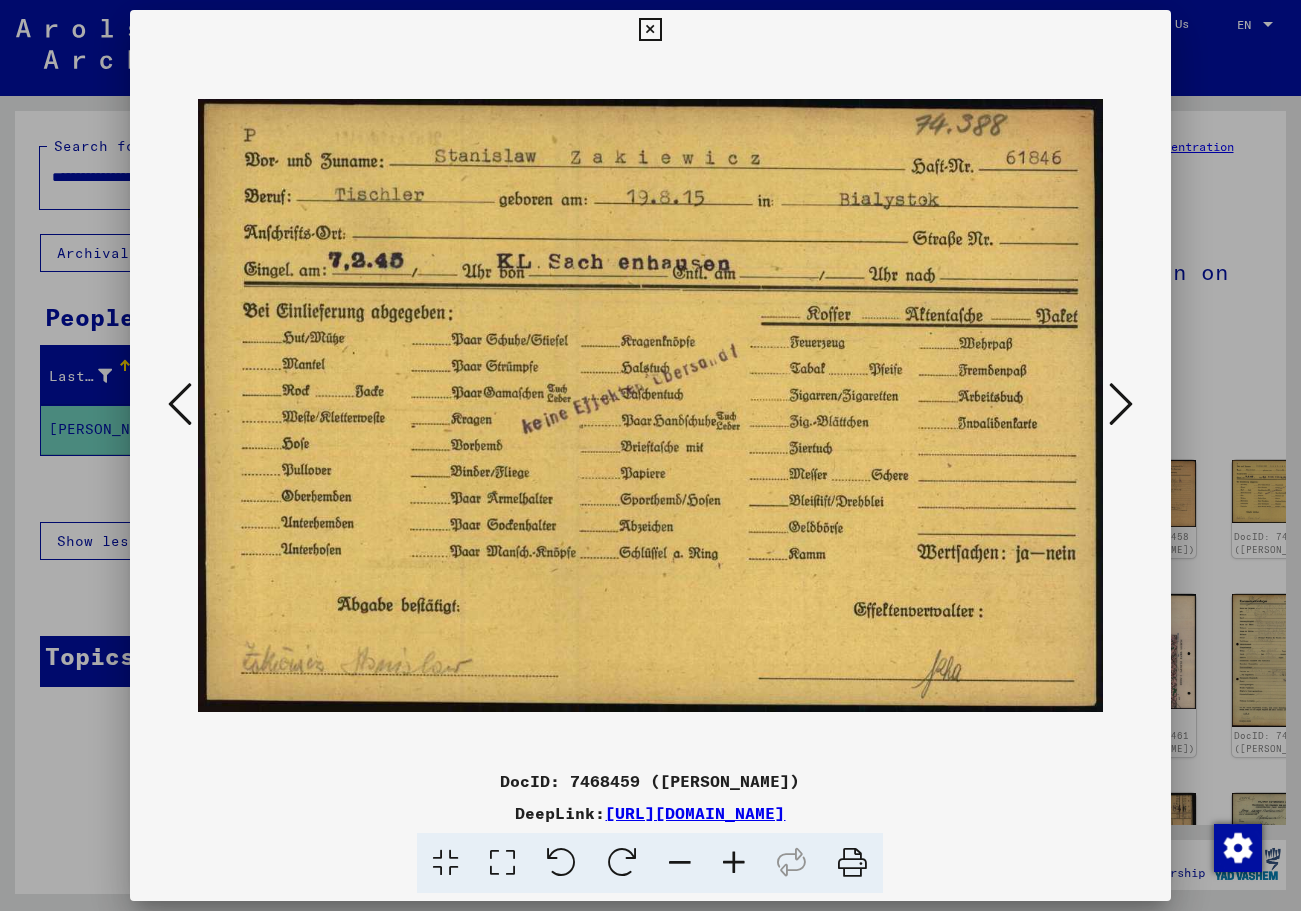 click at bounding box center [1121, 404] 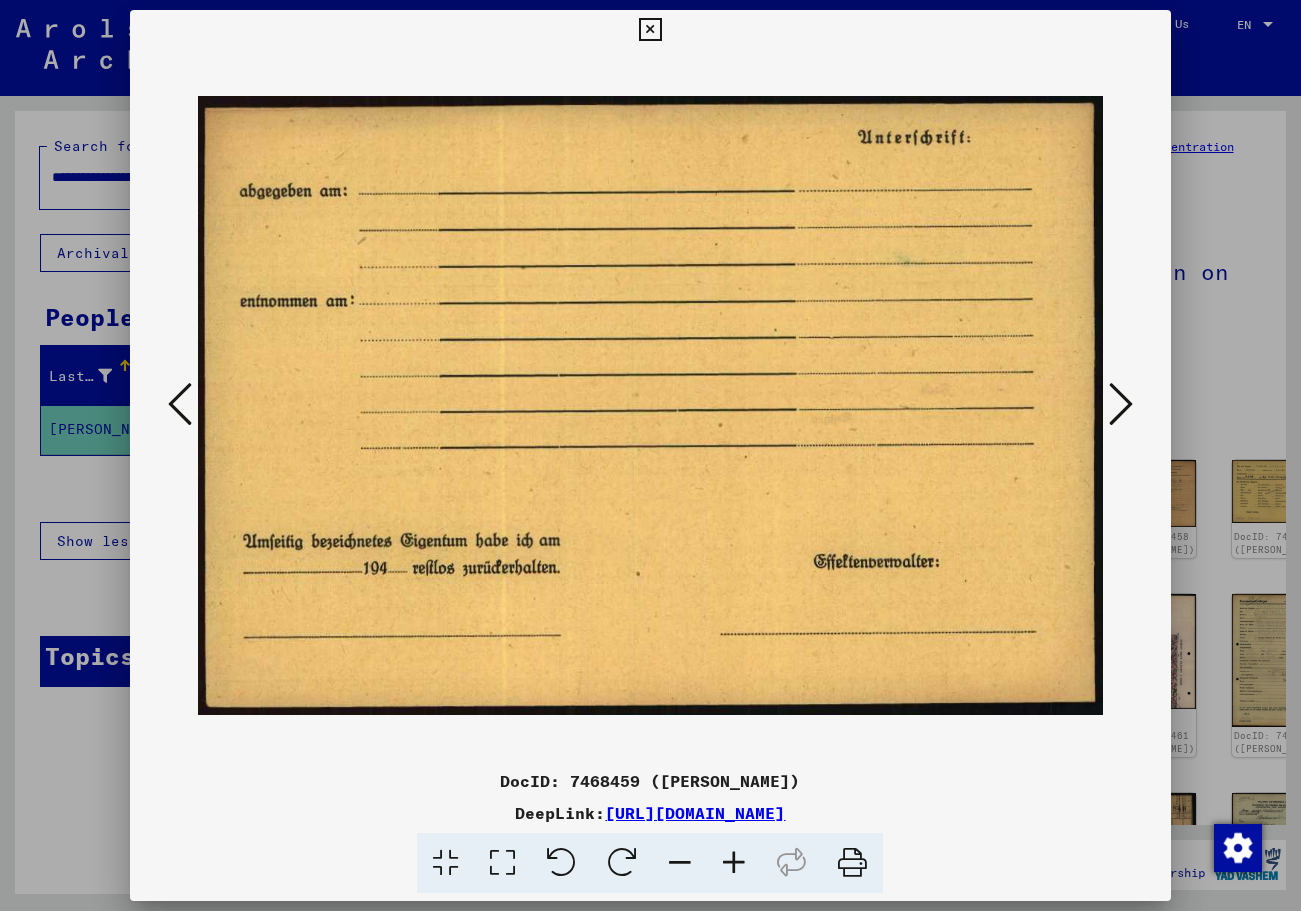 click at bounding box center [1121, 404] 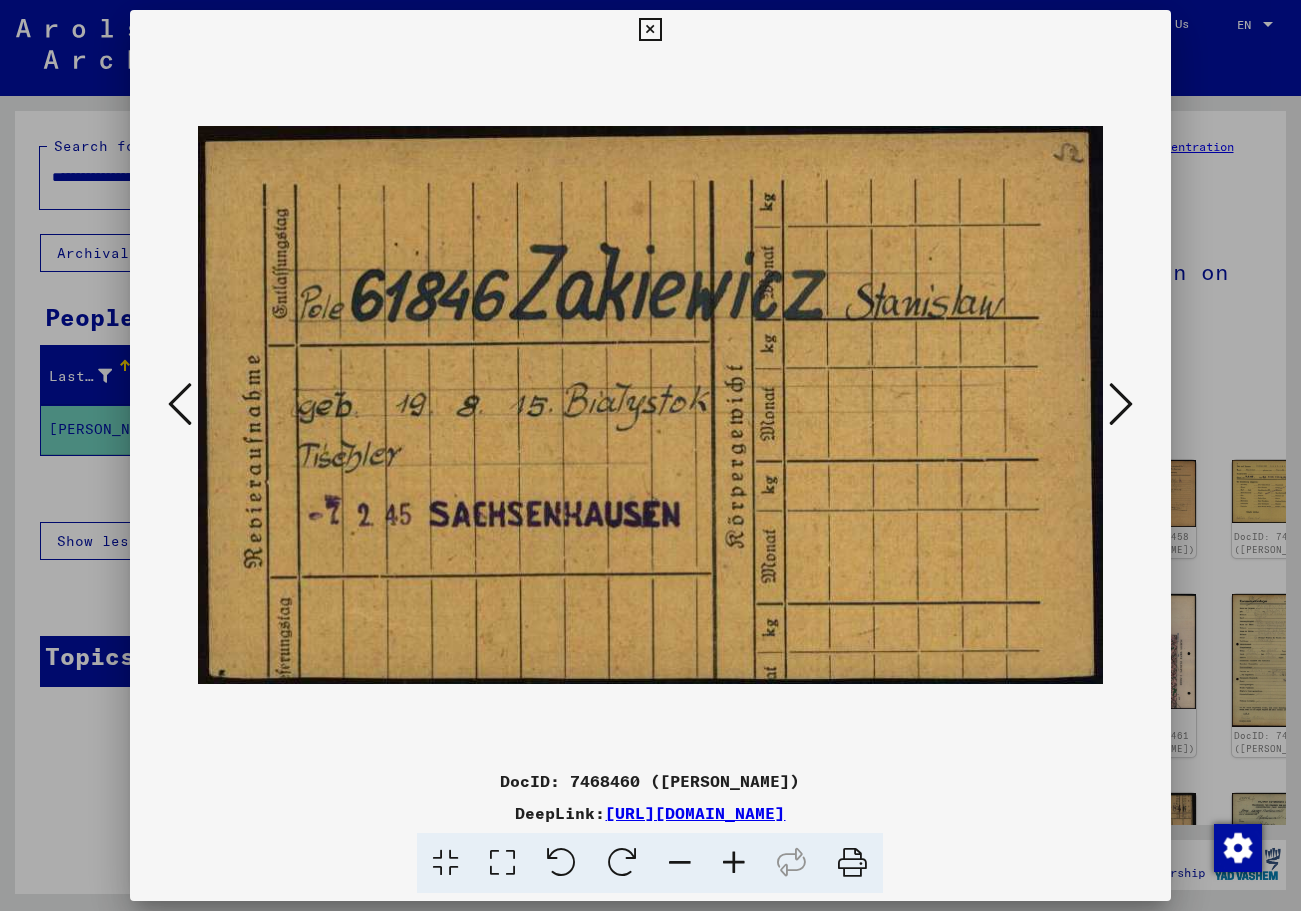 click at bounding box center (1121, 404) 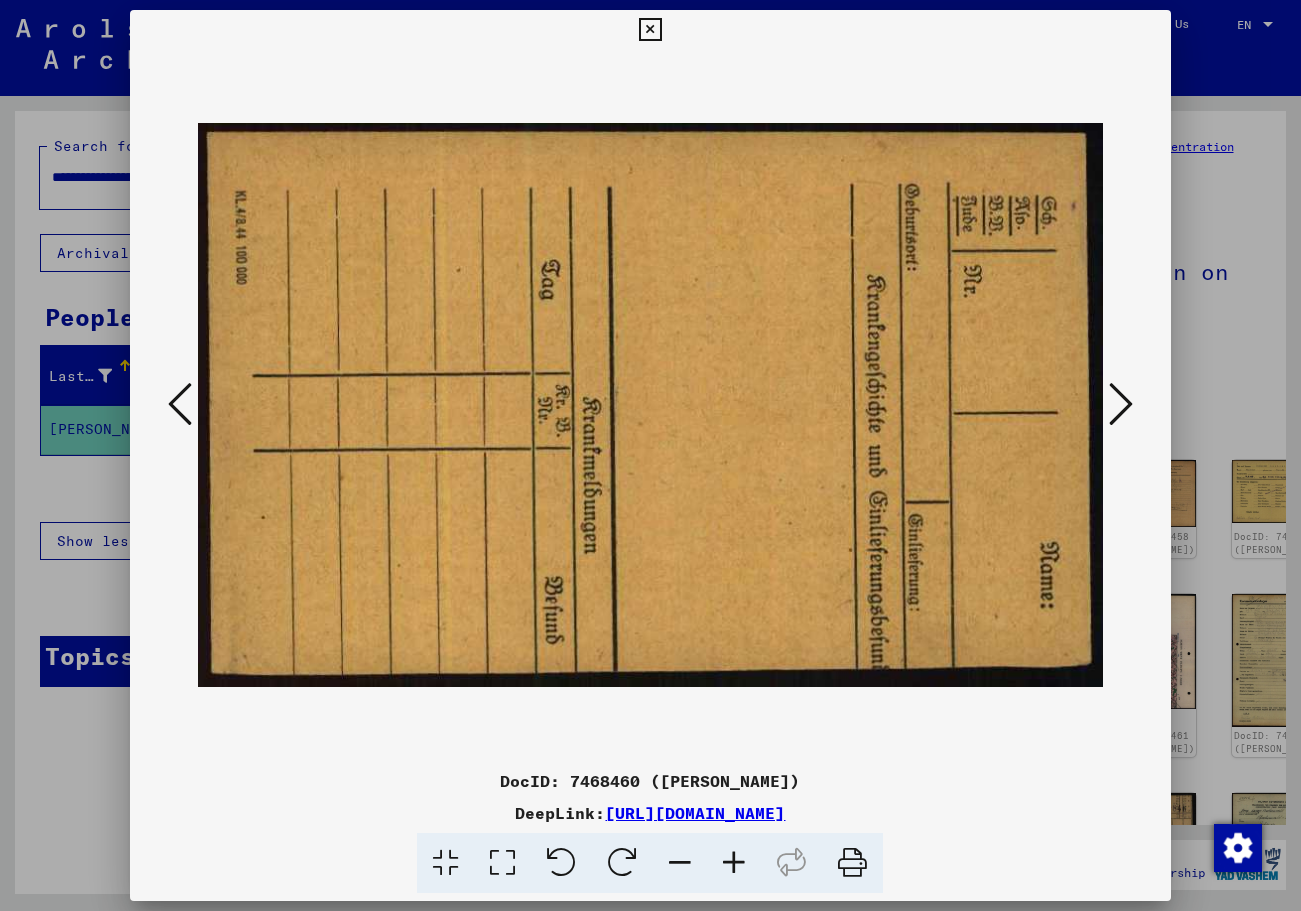 click at bounding box center (1121, 404) 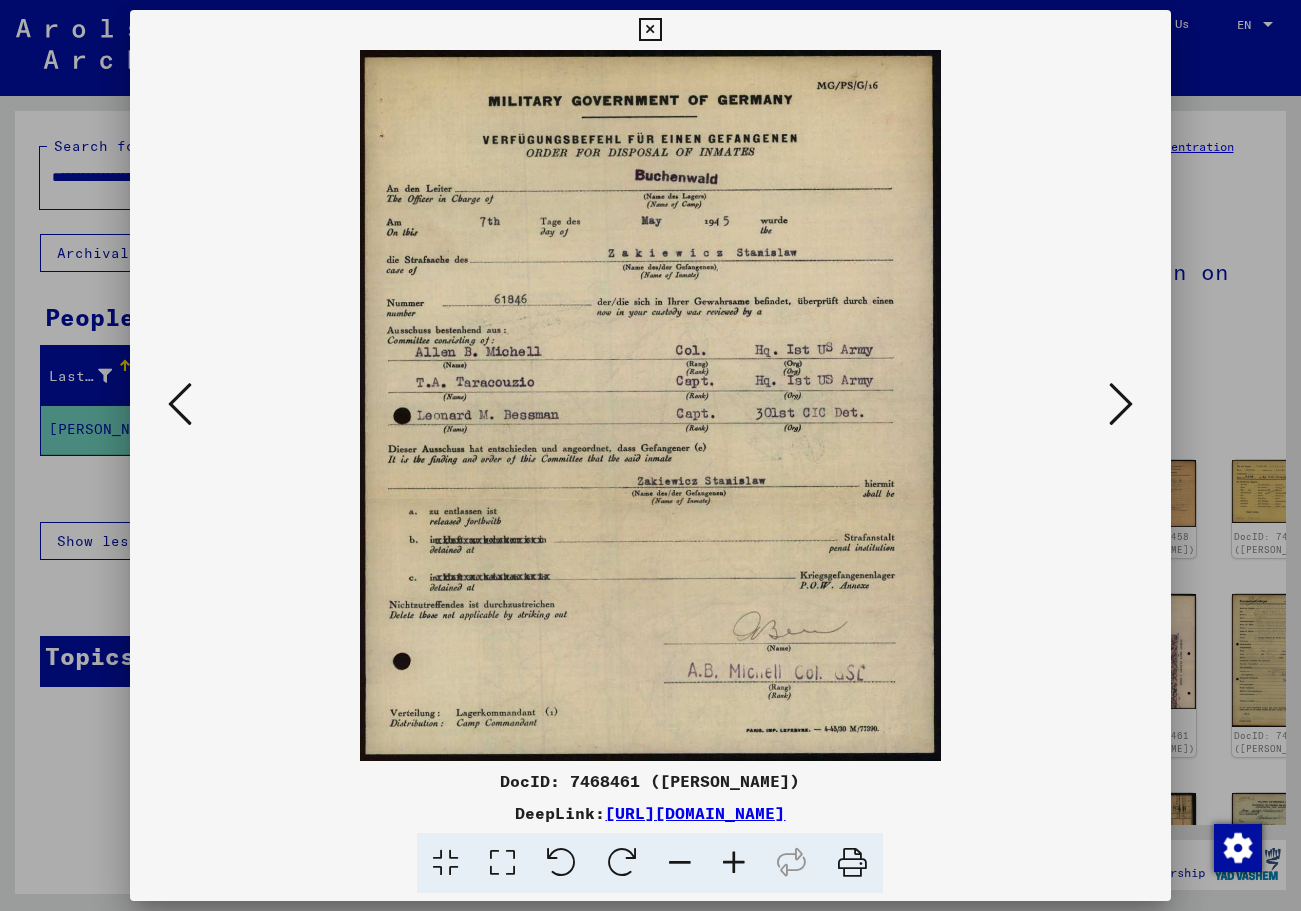 click at bounding box center (1121, 404) 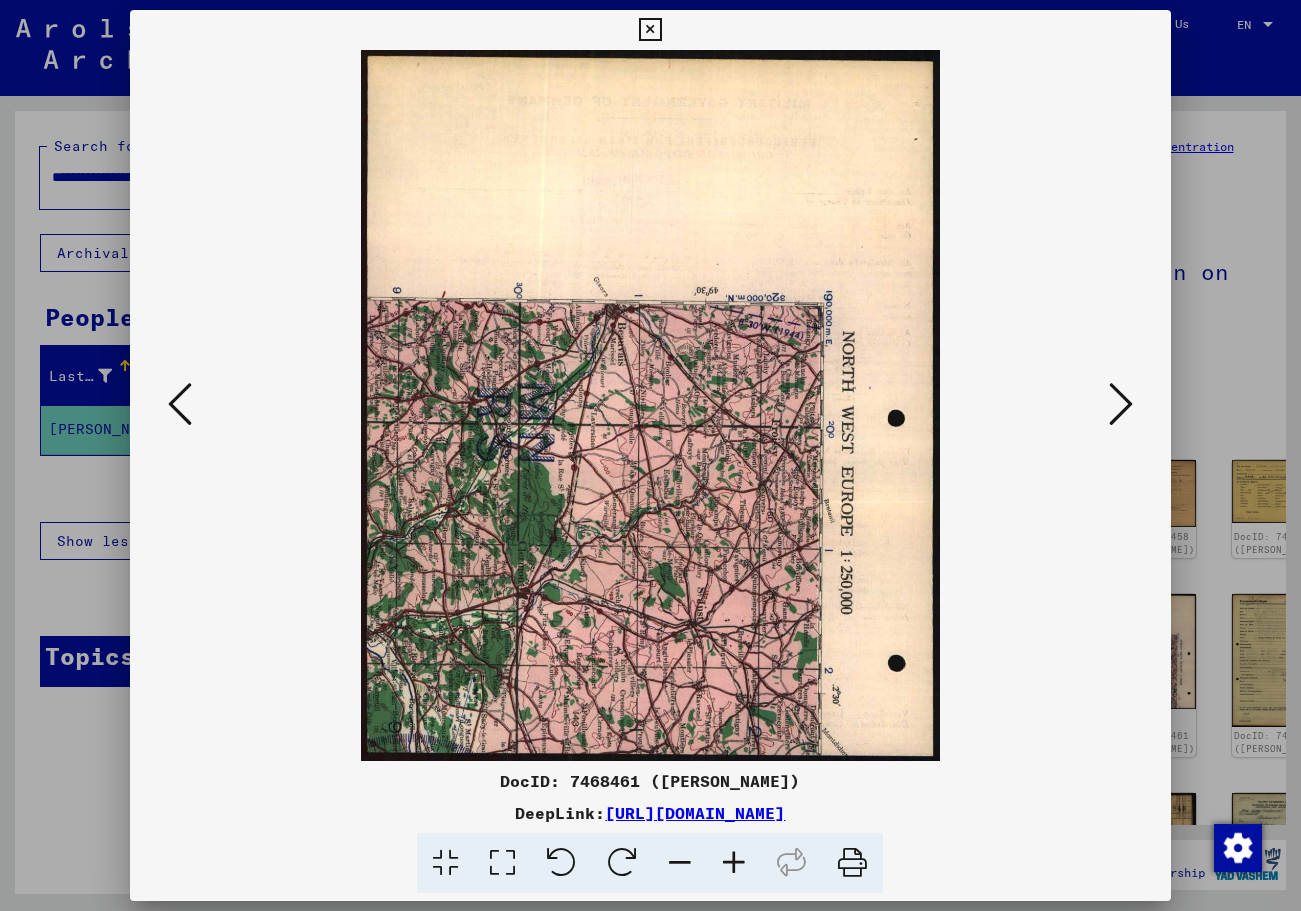 click at bounding box center (1121, 404) 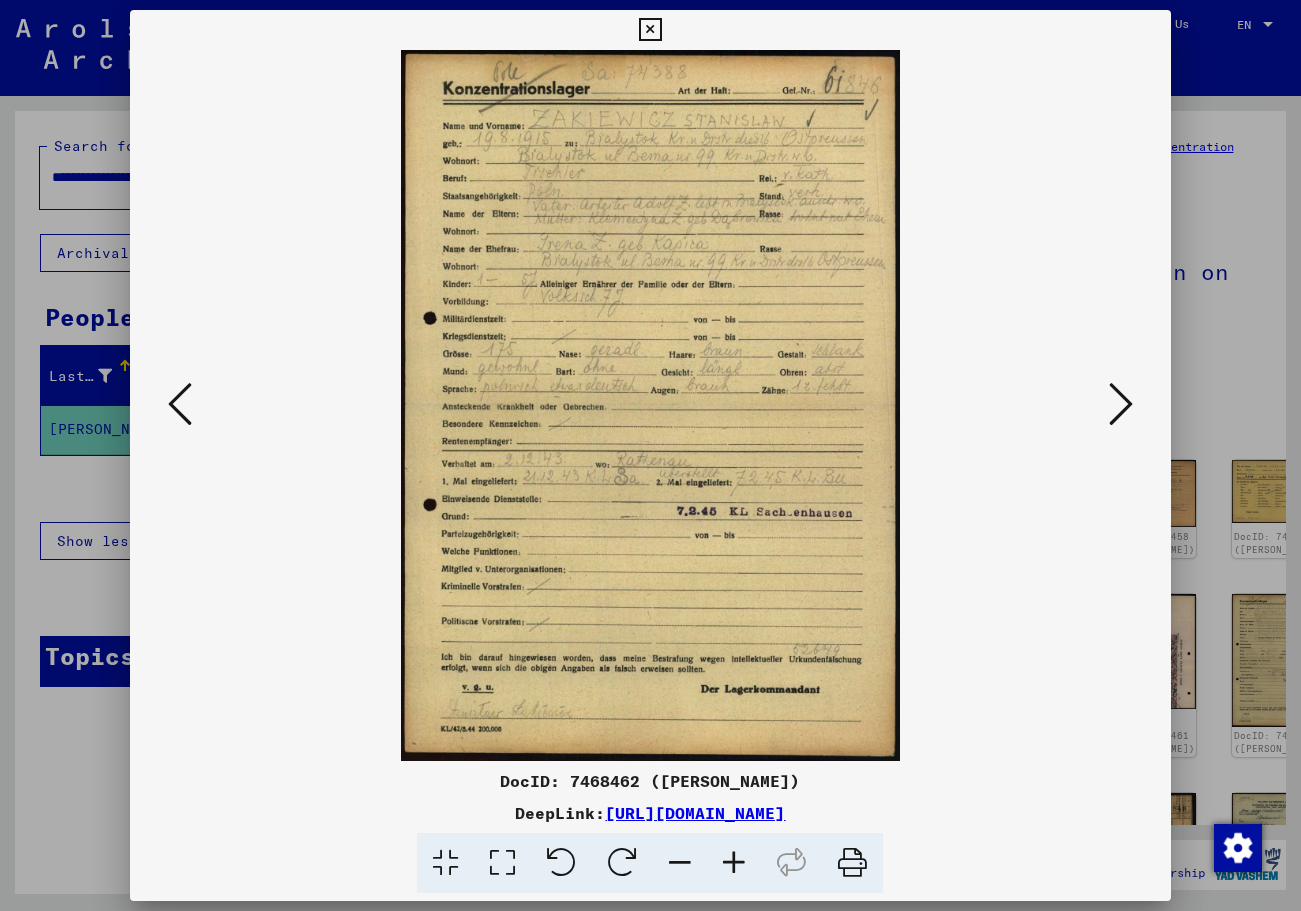 click at bounding box center [502, 863] 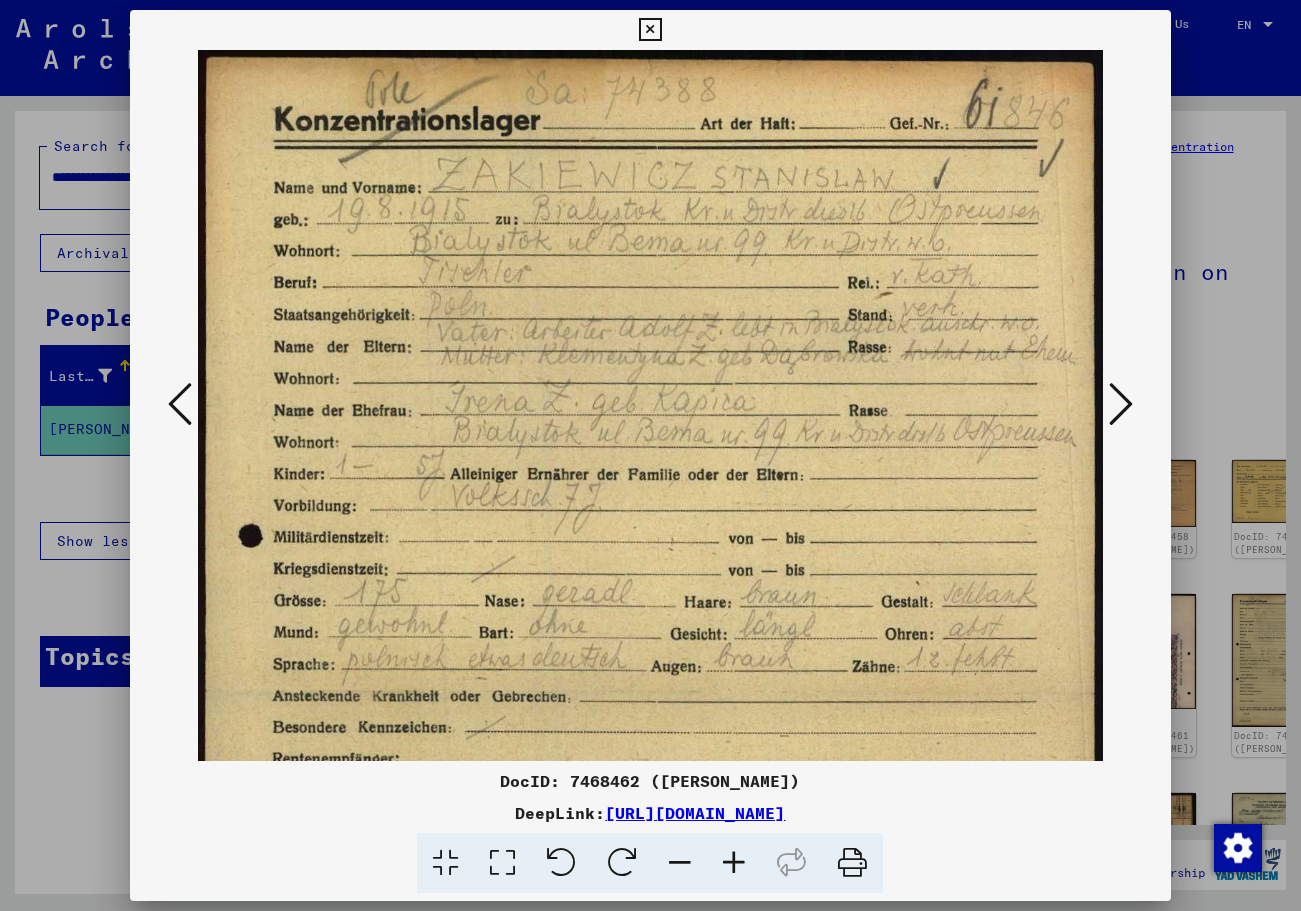 click at bounding box center (650, 405) 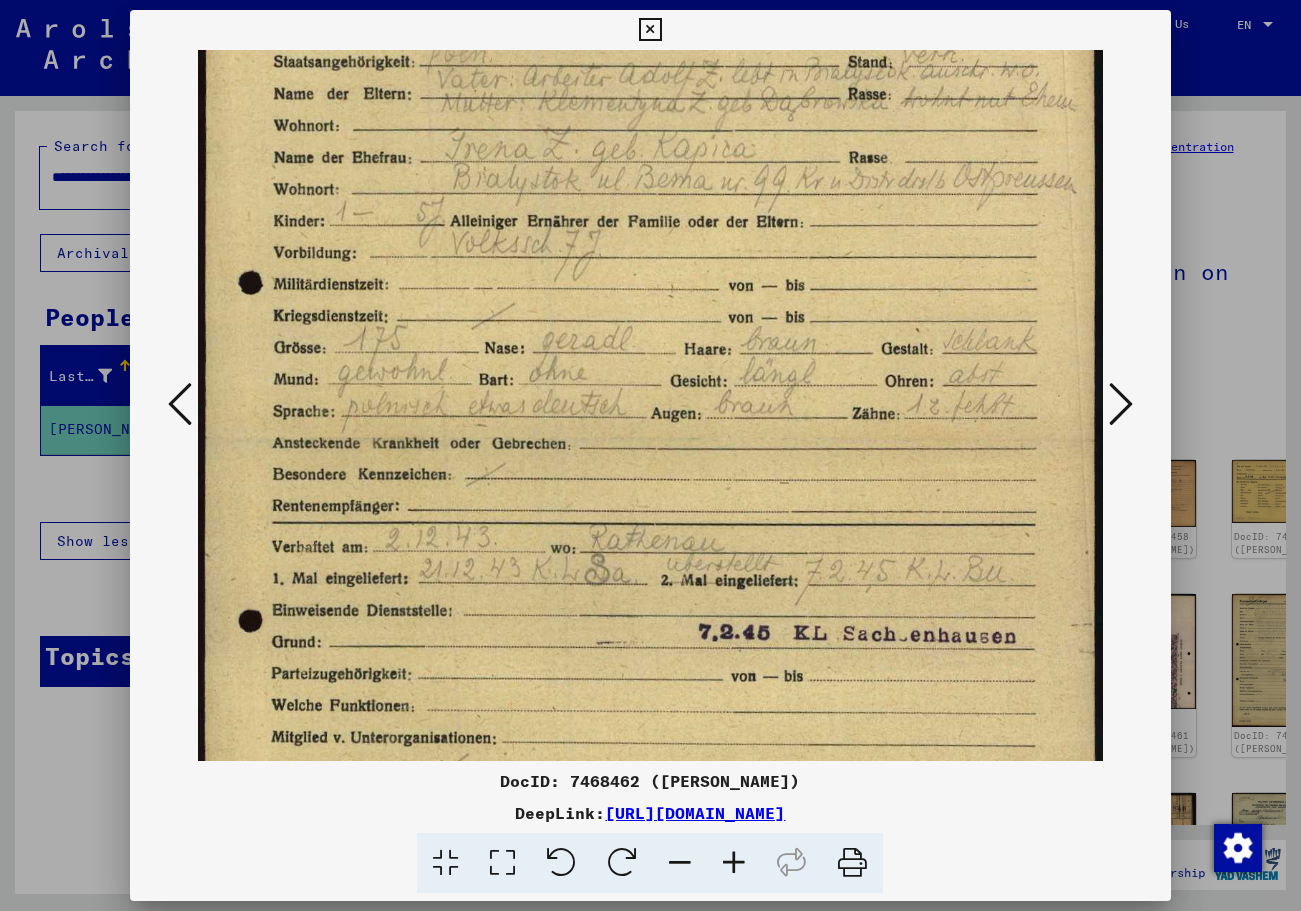 scroll, scrollTop: 254, scrollLeft: 0, axis: vertical 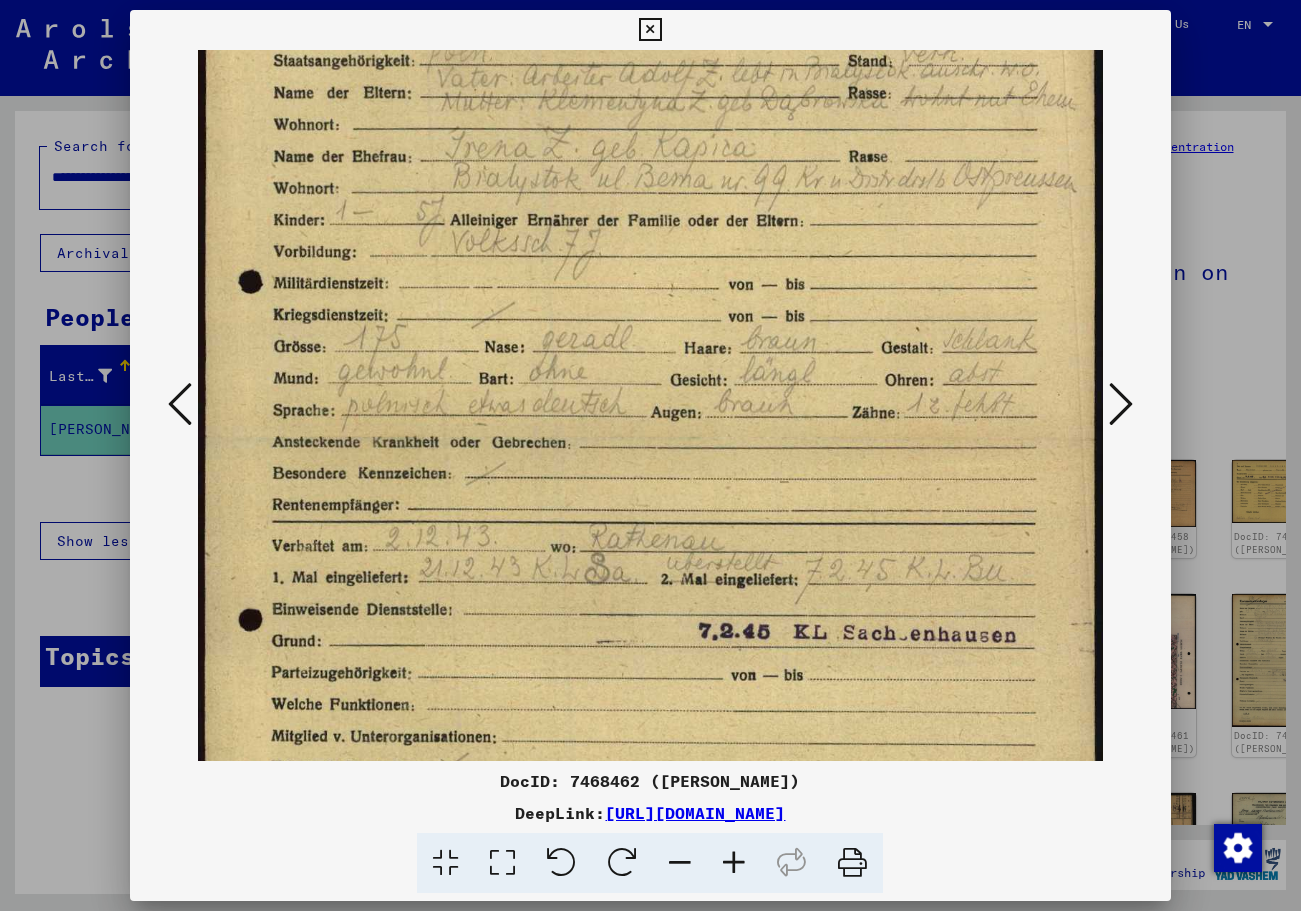drag, startPoint x: 525, startPoint y: 624, endPoint x: 533, endPoint y: 370, distance: 254.12595 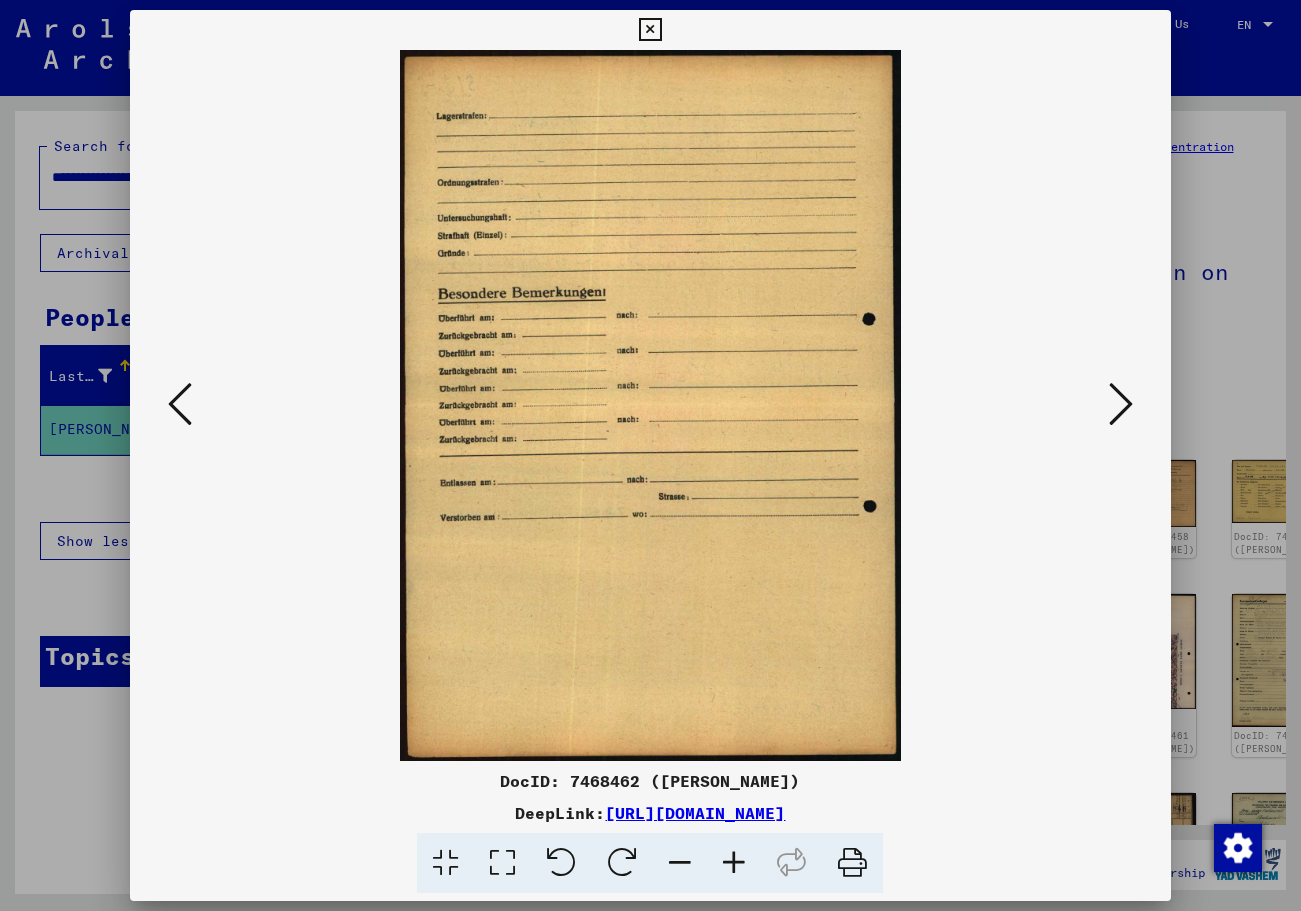 scroll, scrollTop: 0, scrollLeft: 0, axis: both 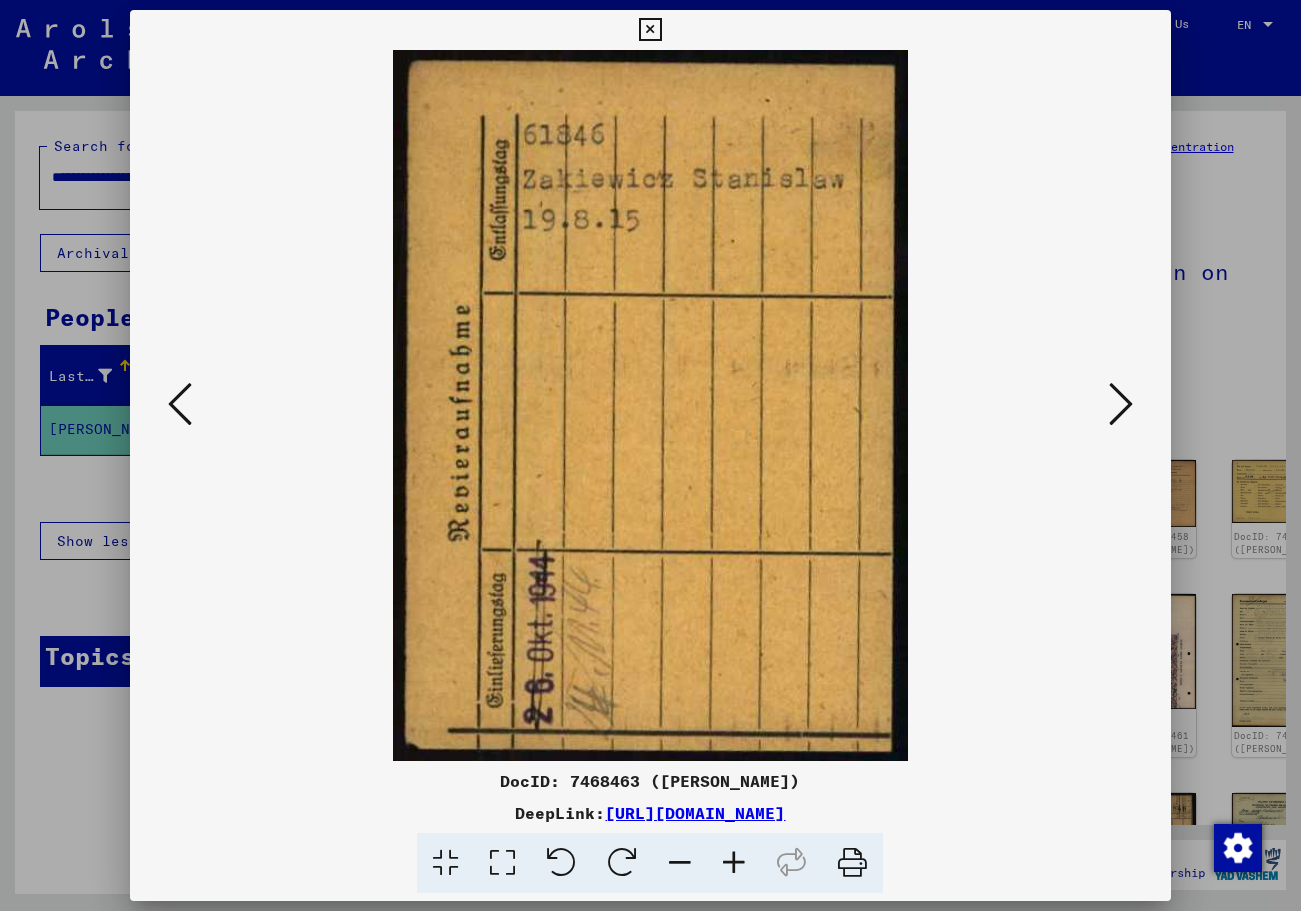 click at bounding box center (1121, 404) 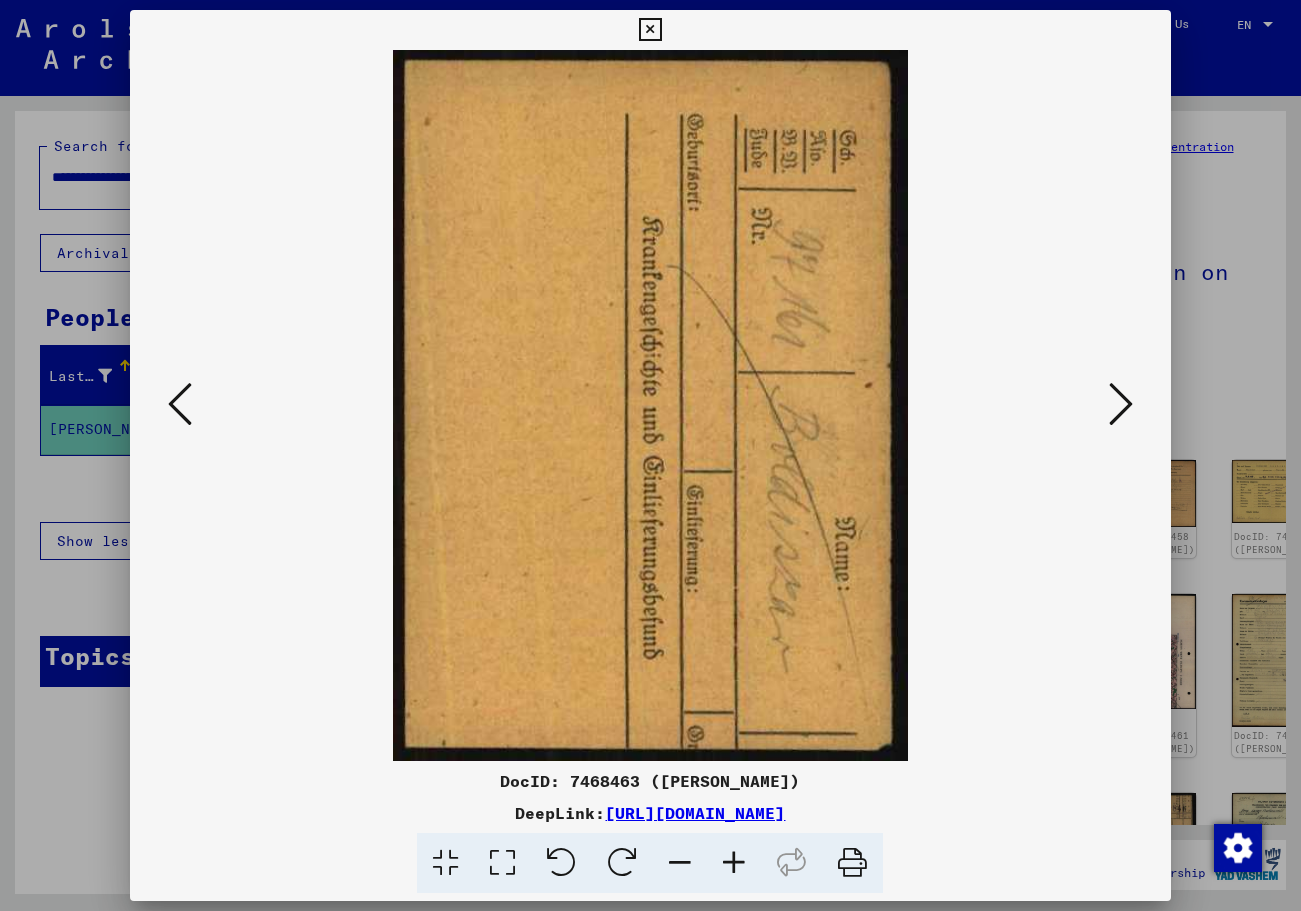 click at bounding box center (180, 405) 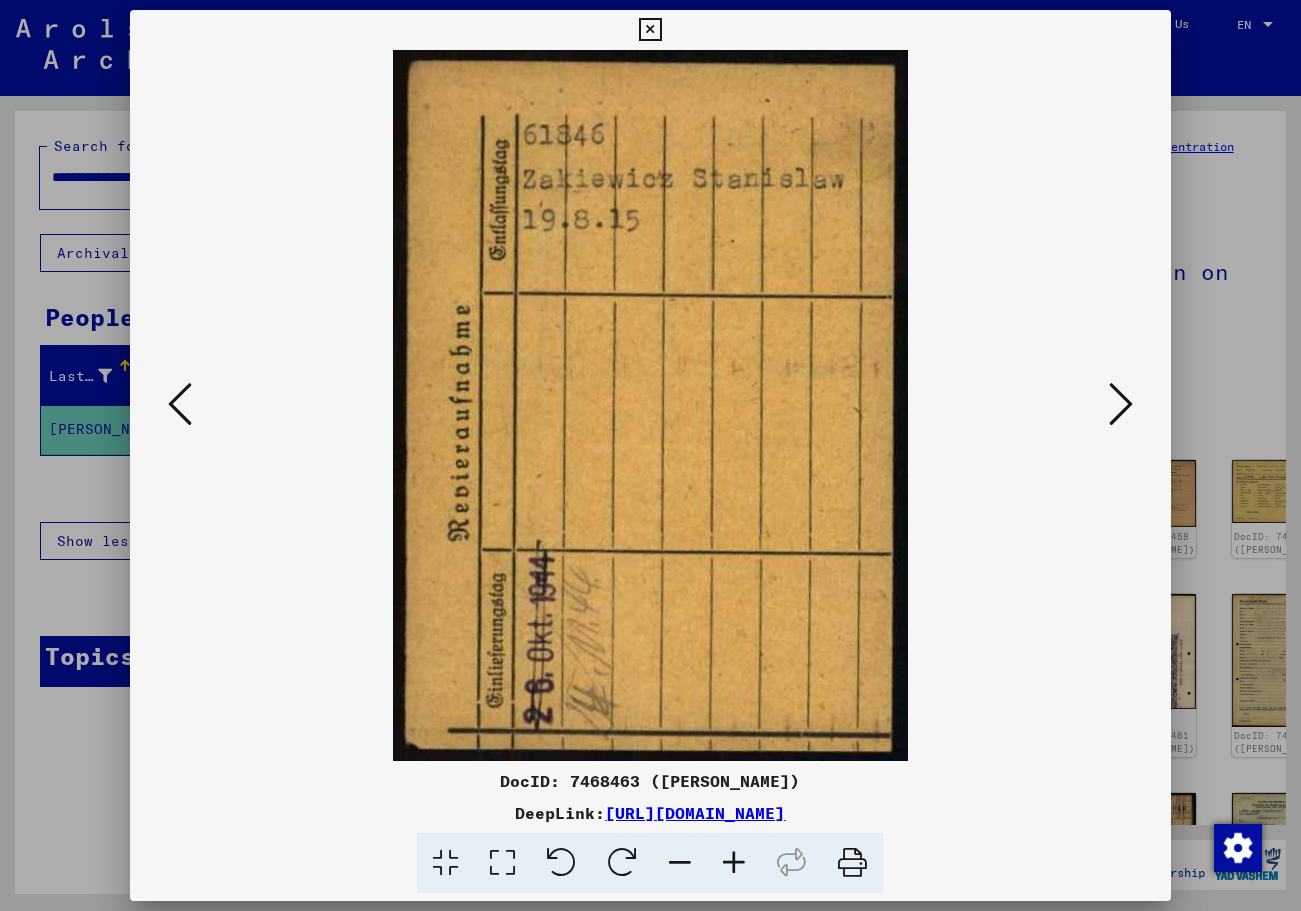 click at bounding box center [1121, 404] 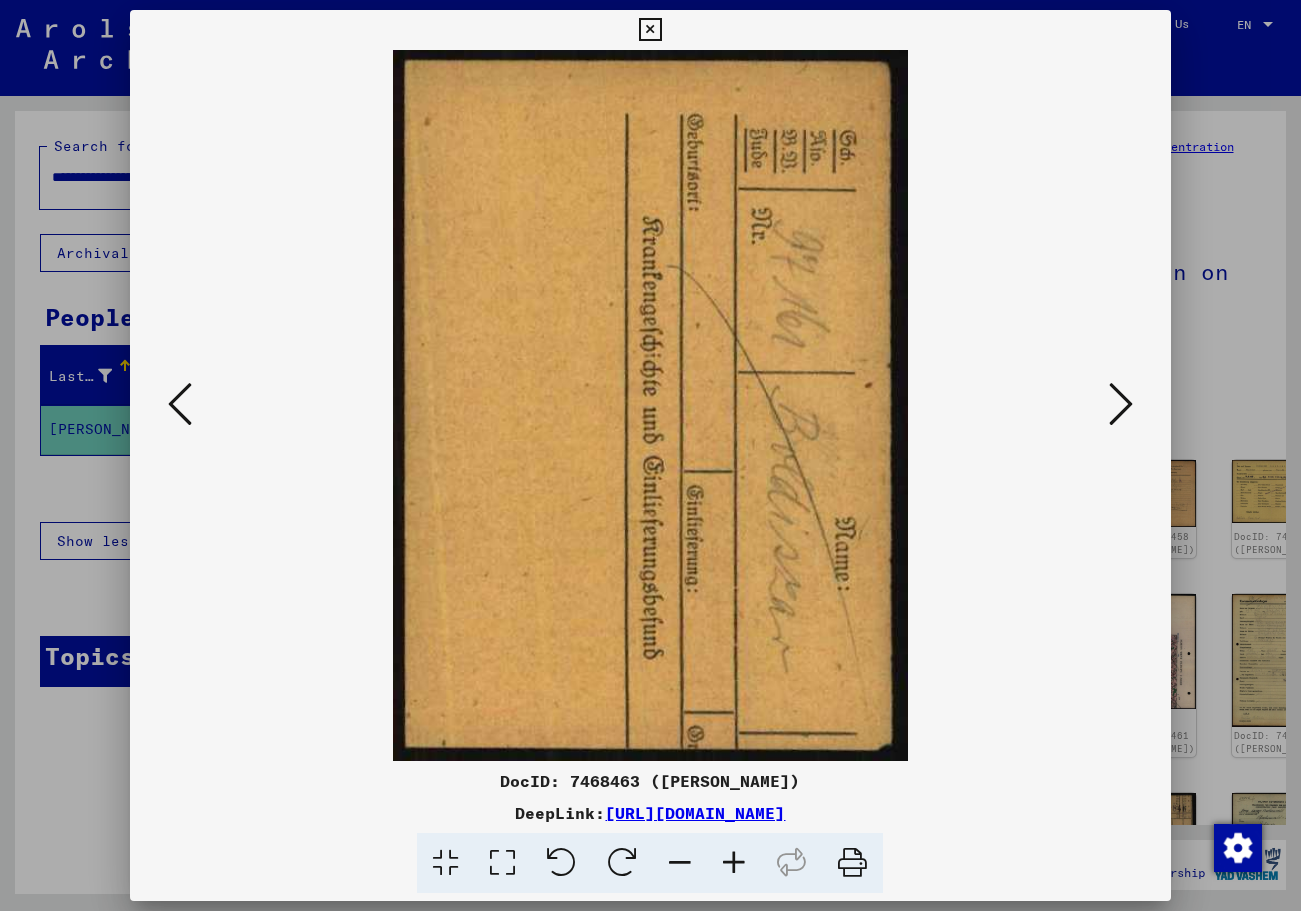 click at bounding box center [1121, 404] 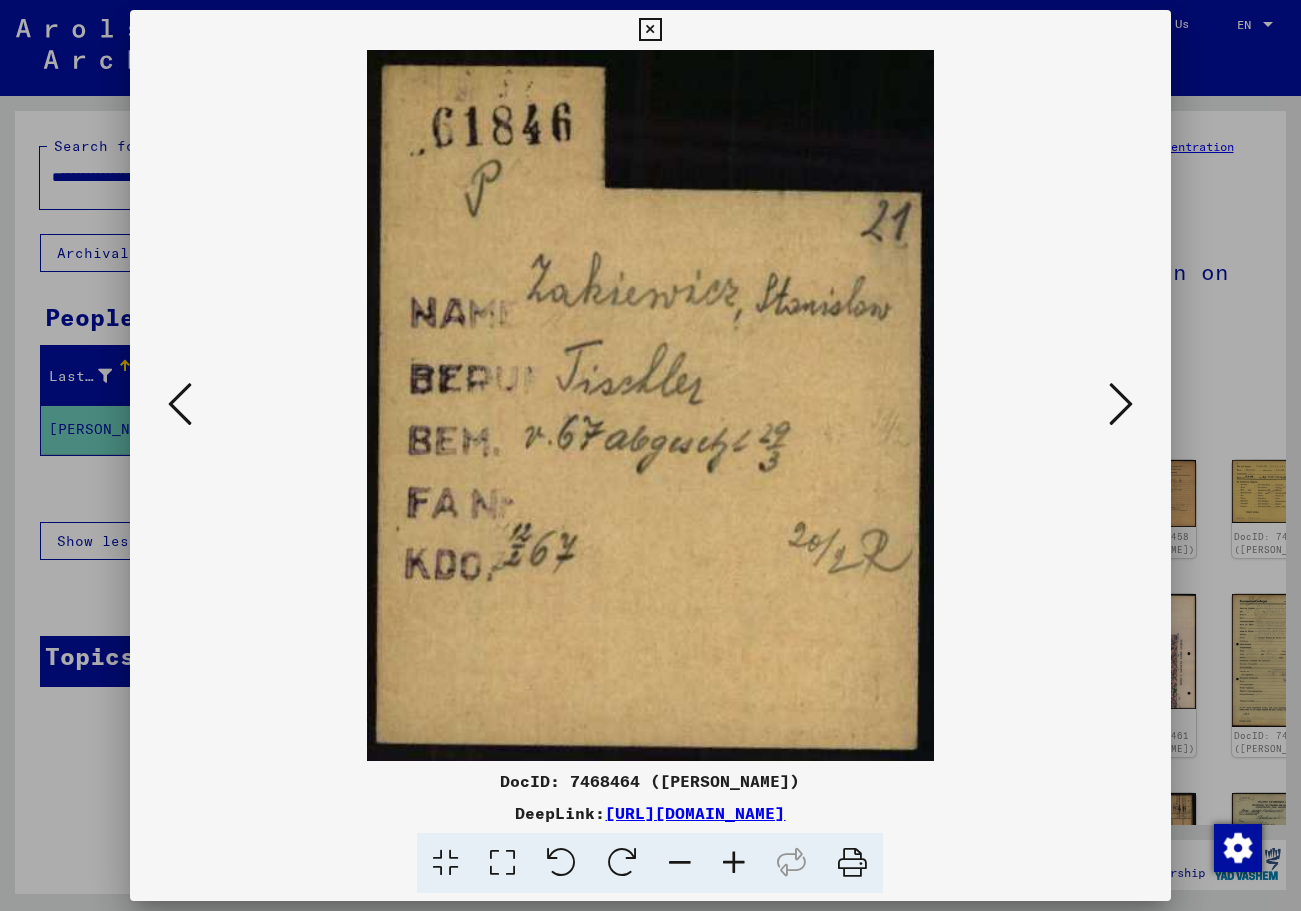 click at bounding box center (1121, 404) 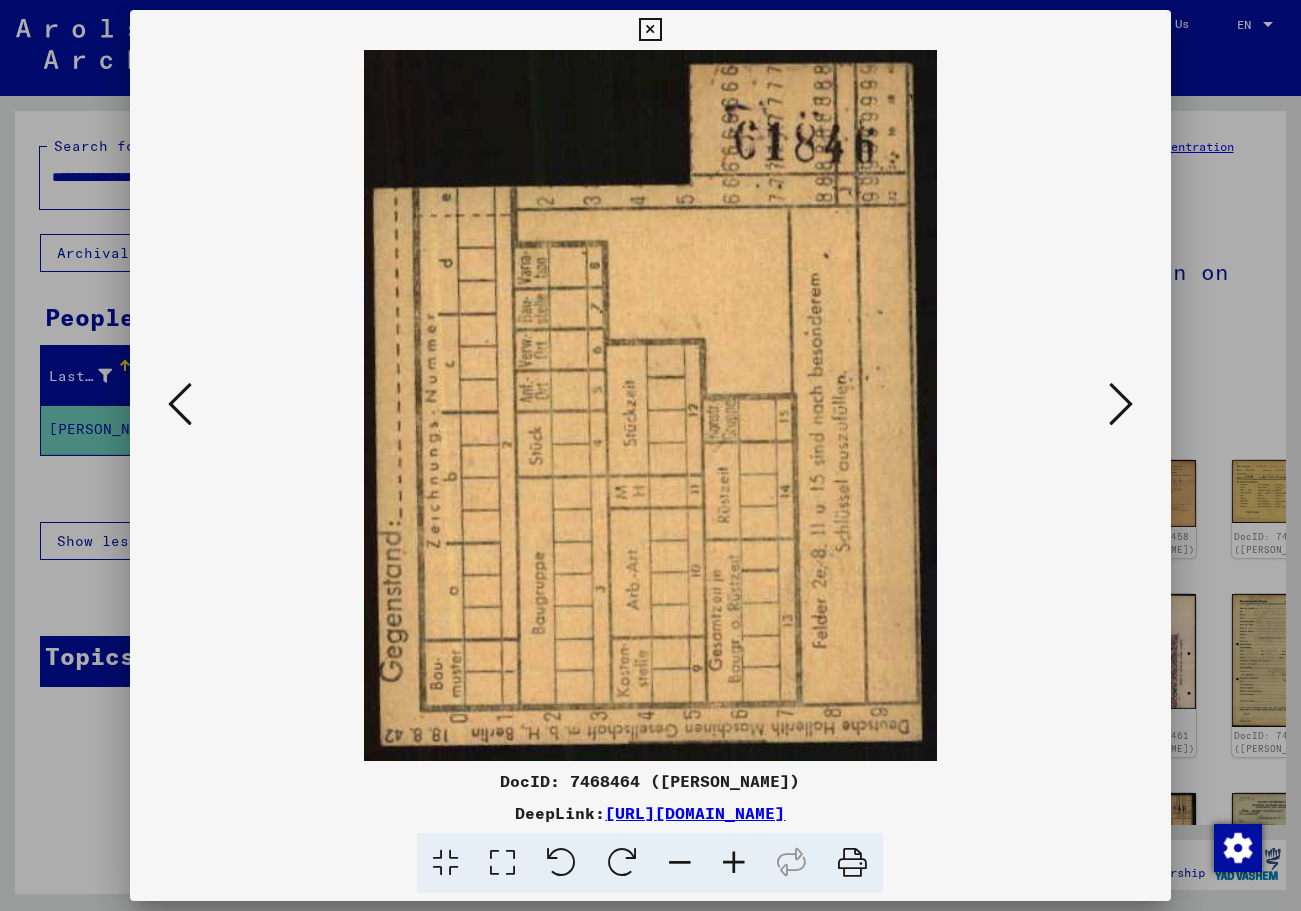 click at bounding box center [1121, 404] 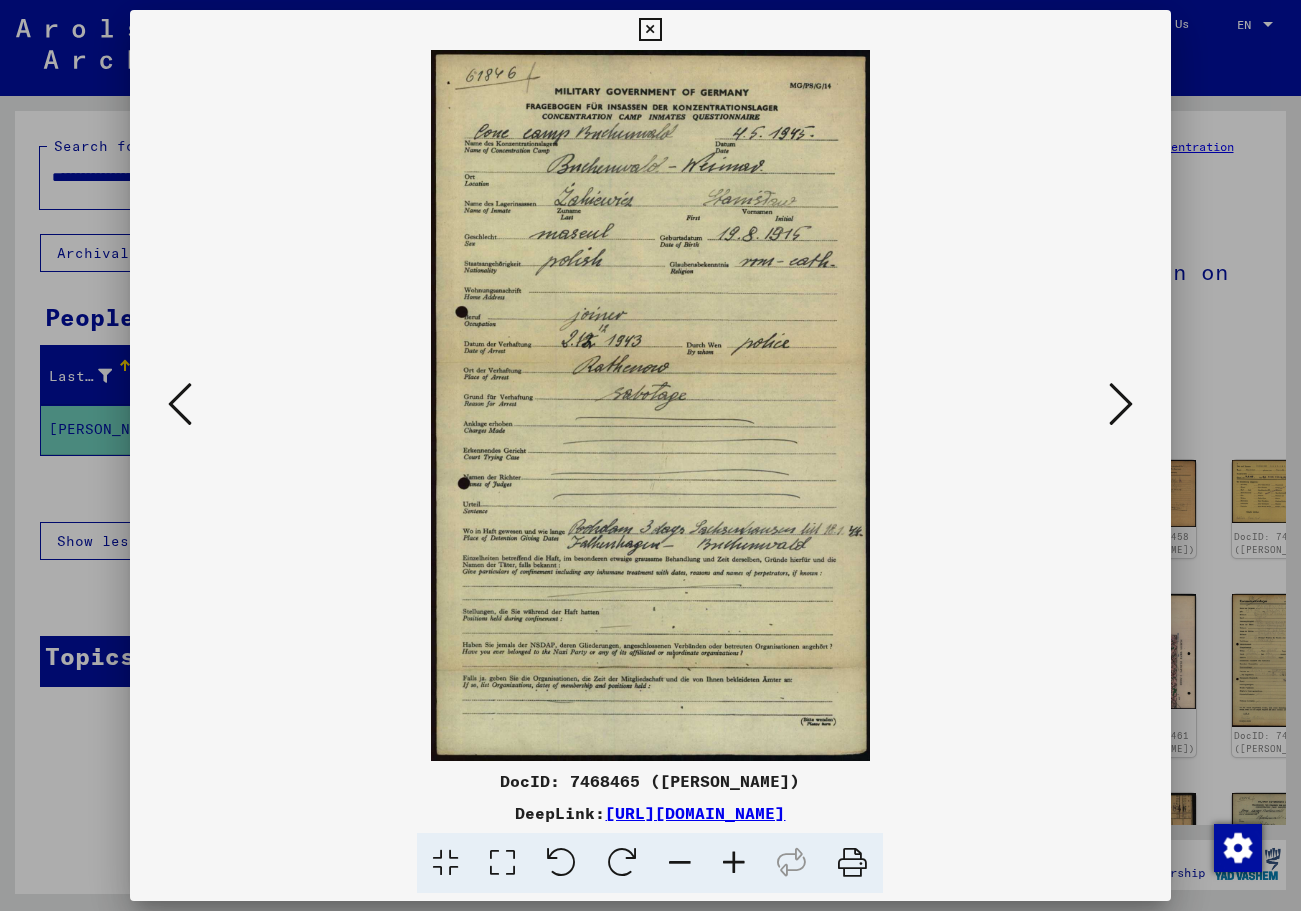 click at bounding box center [1121, 404] 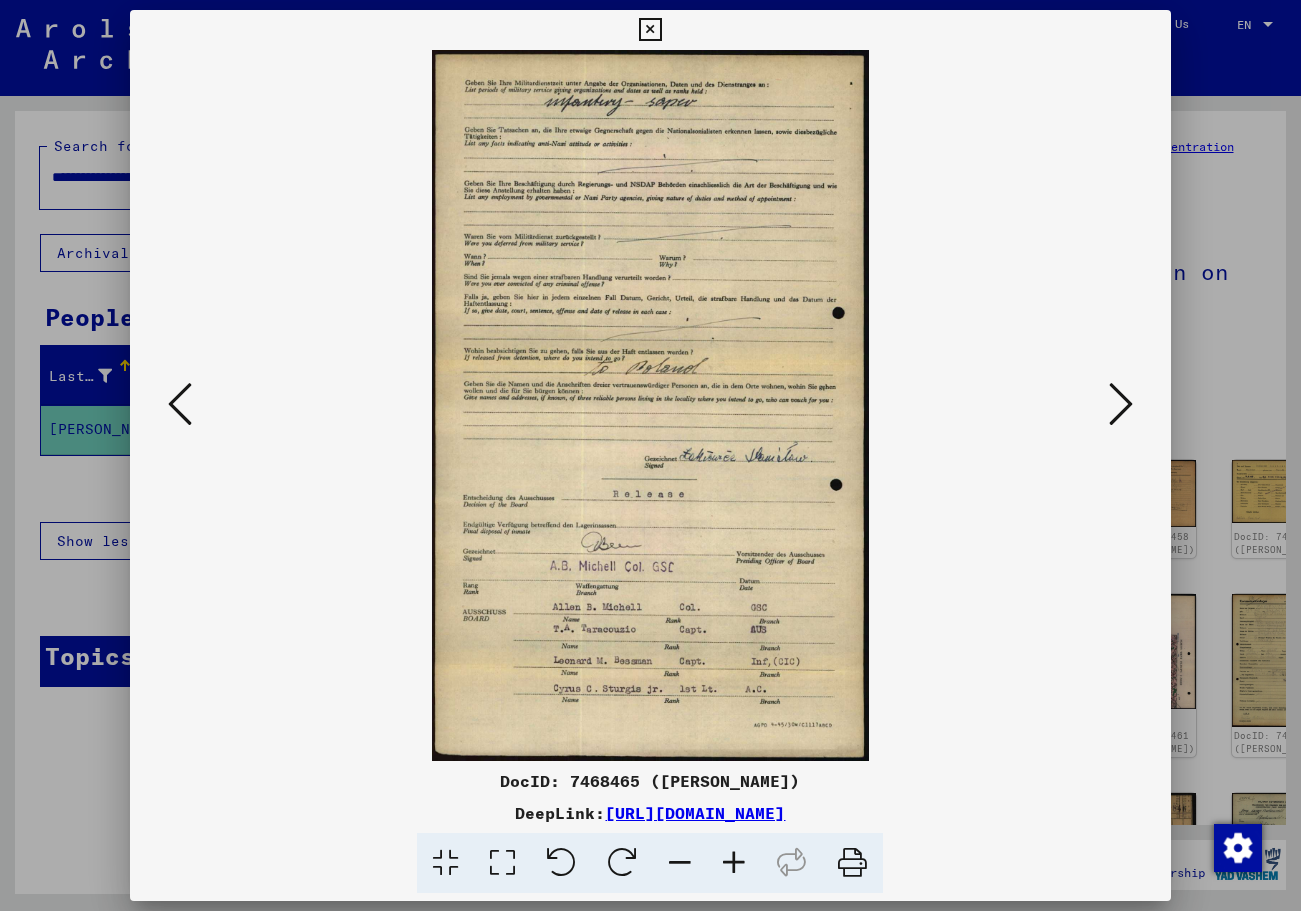 click at bounding box center (1121, 404) 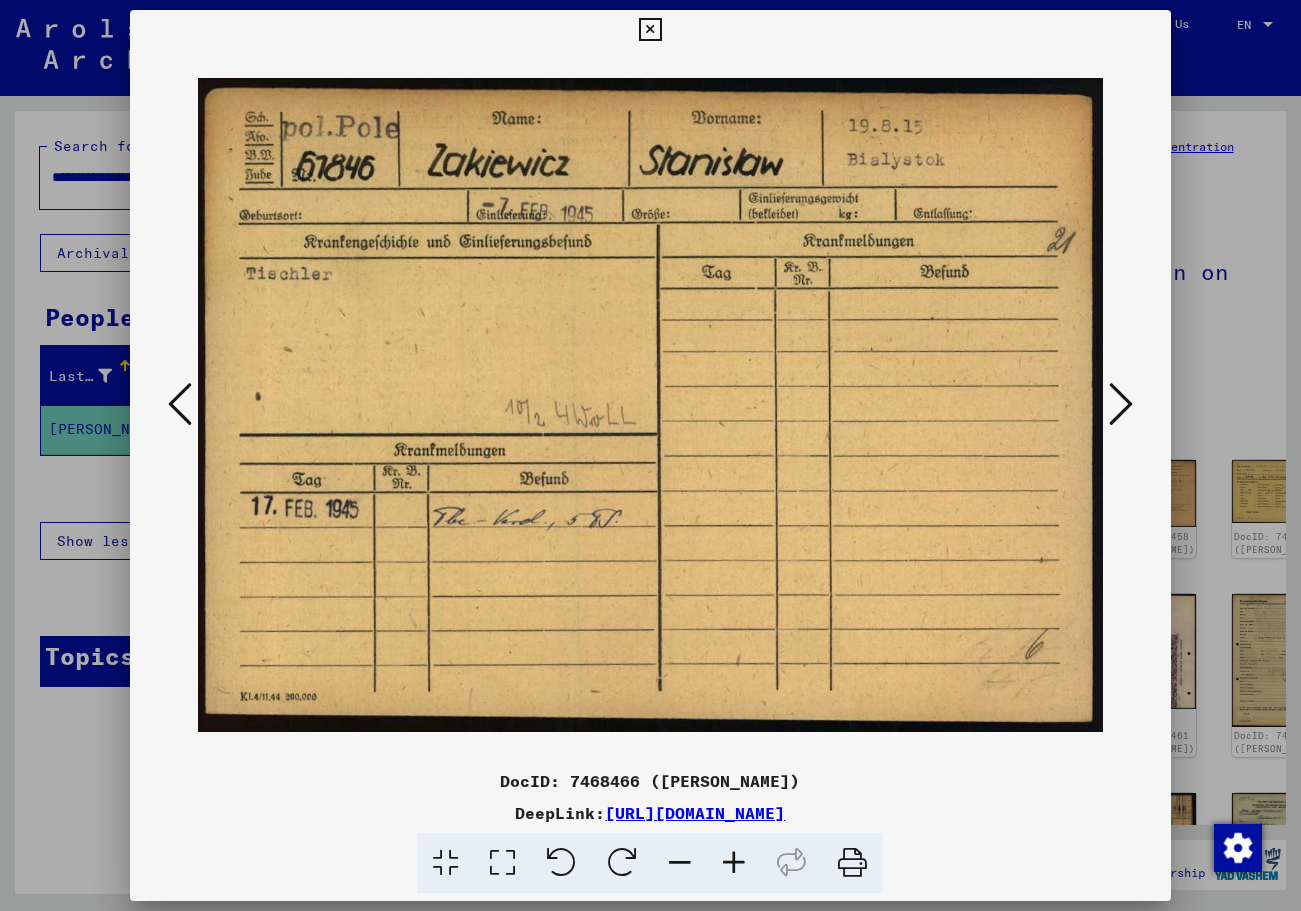 click at bounding box center [180, 404] 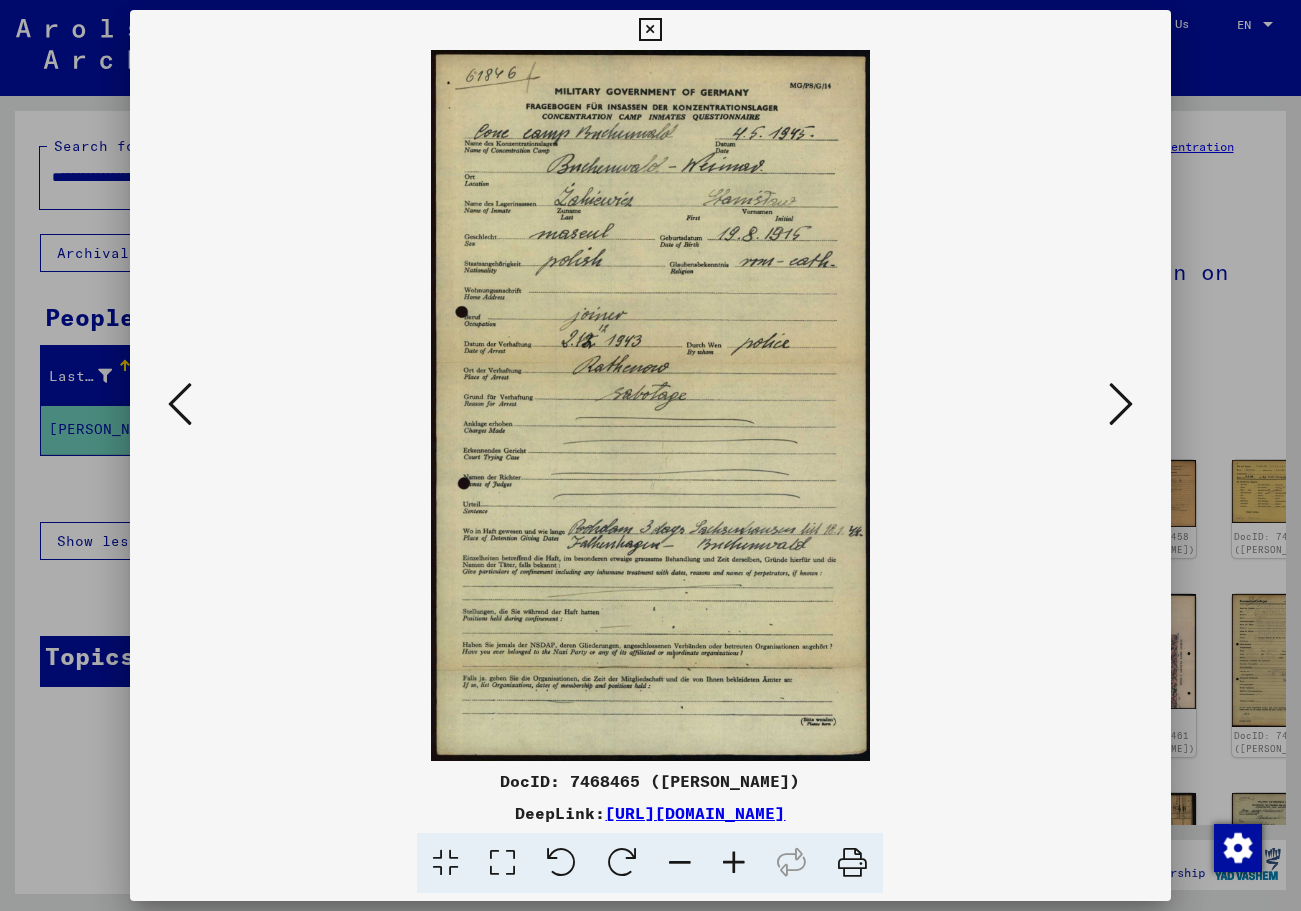 click at bounding box center (650, 405) 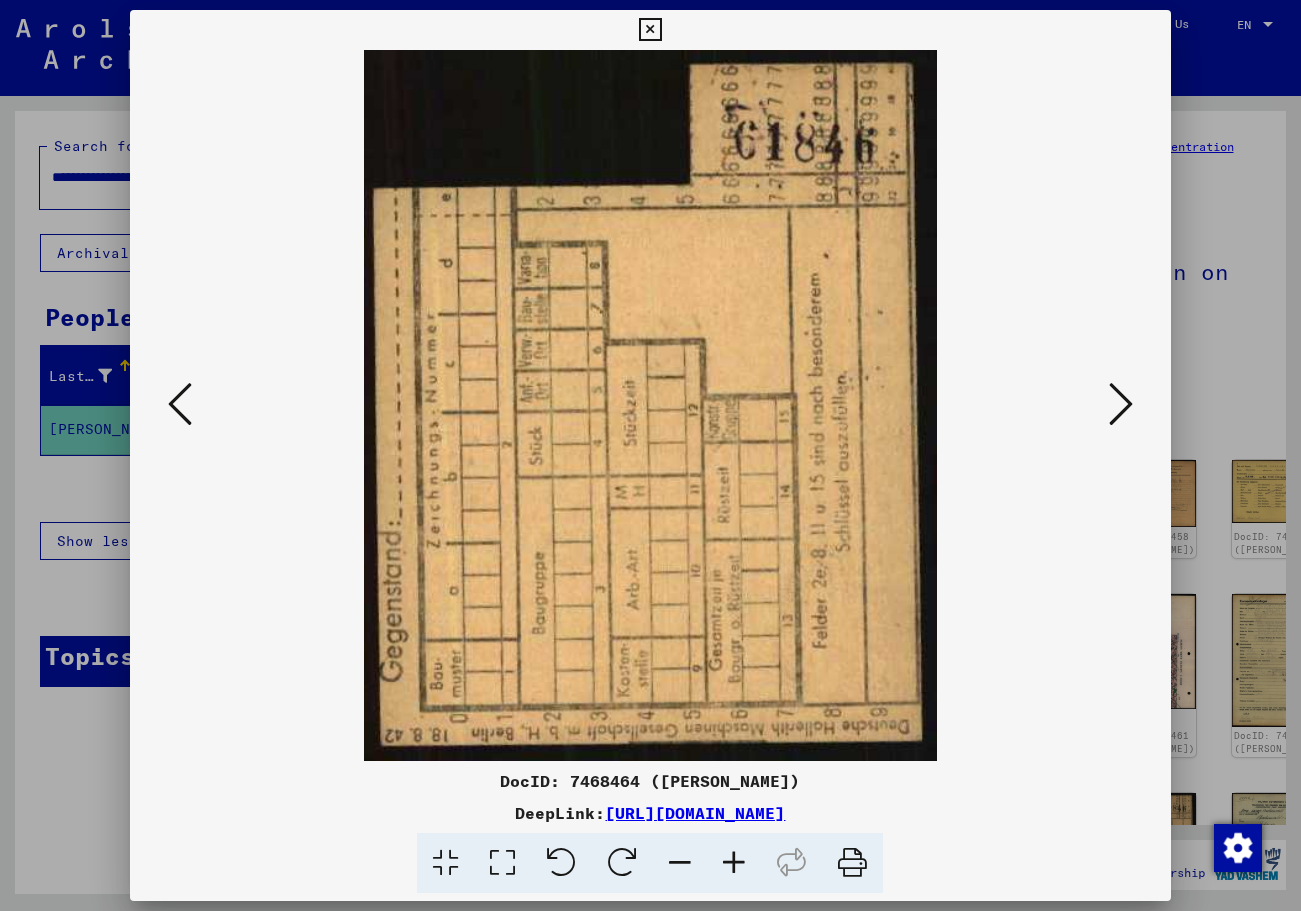 click at bounding box center (180, 404) 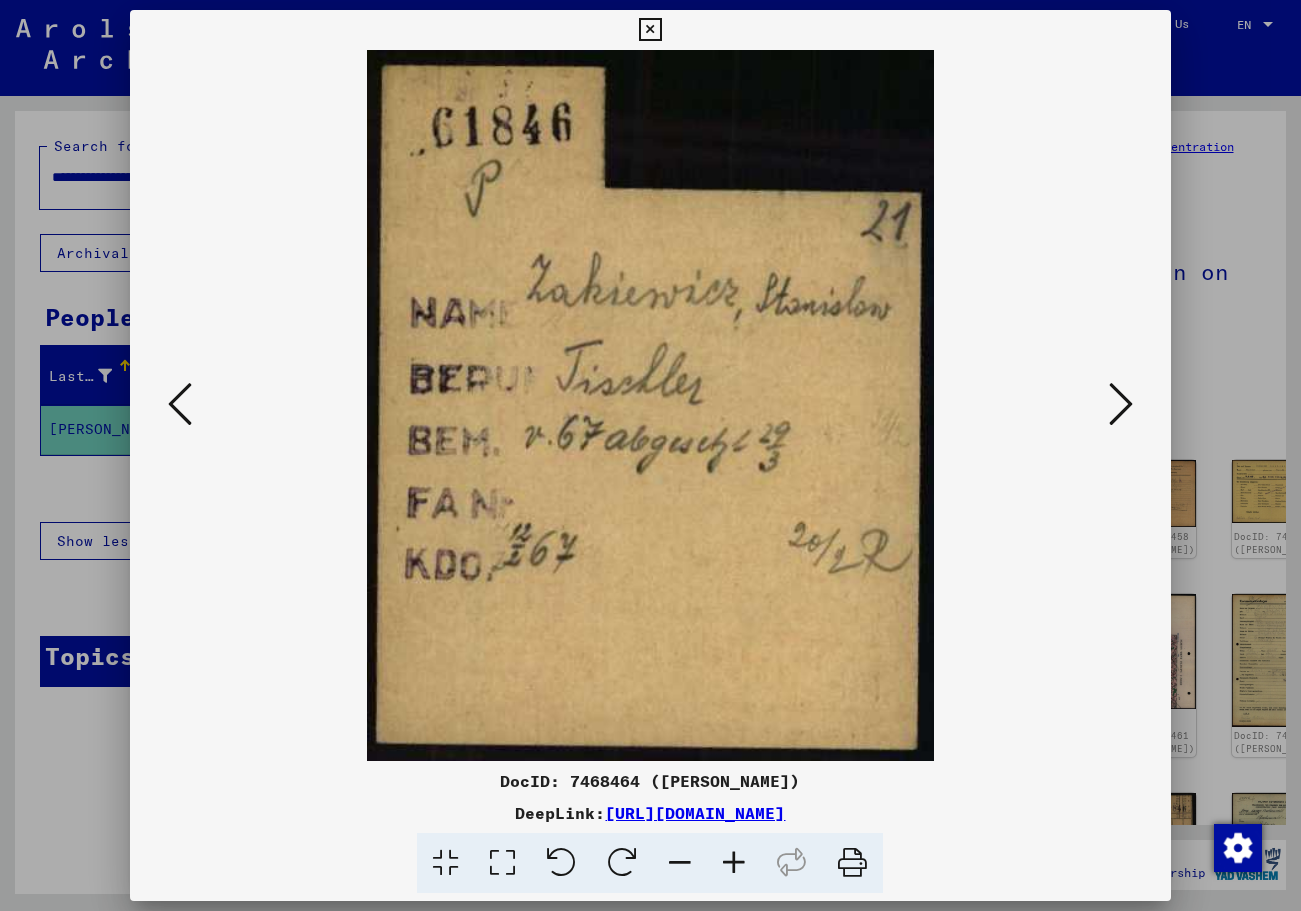 click at bounding box center [180, 404] 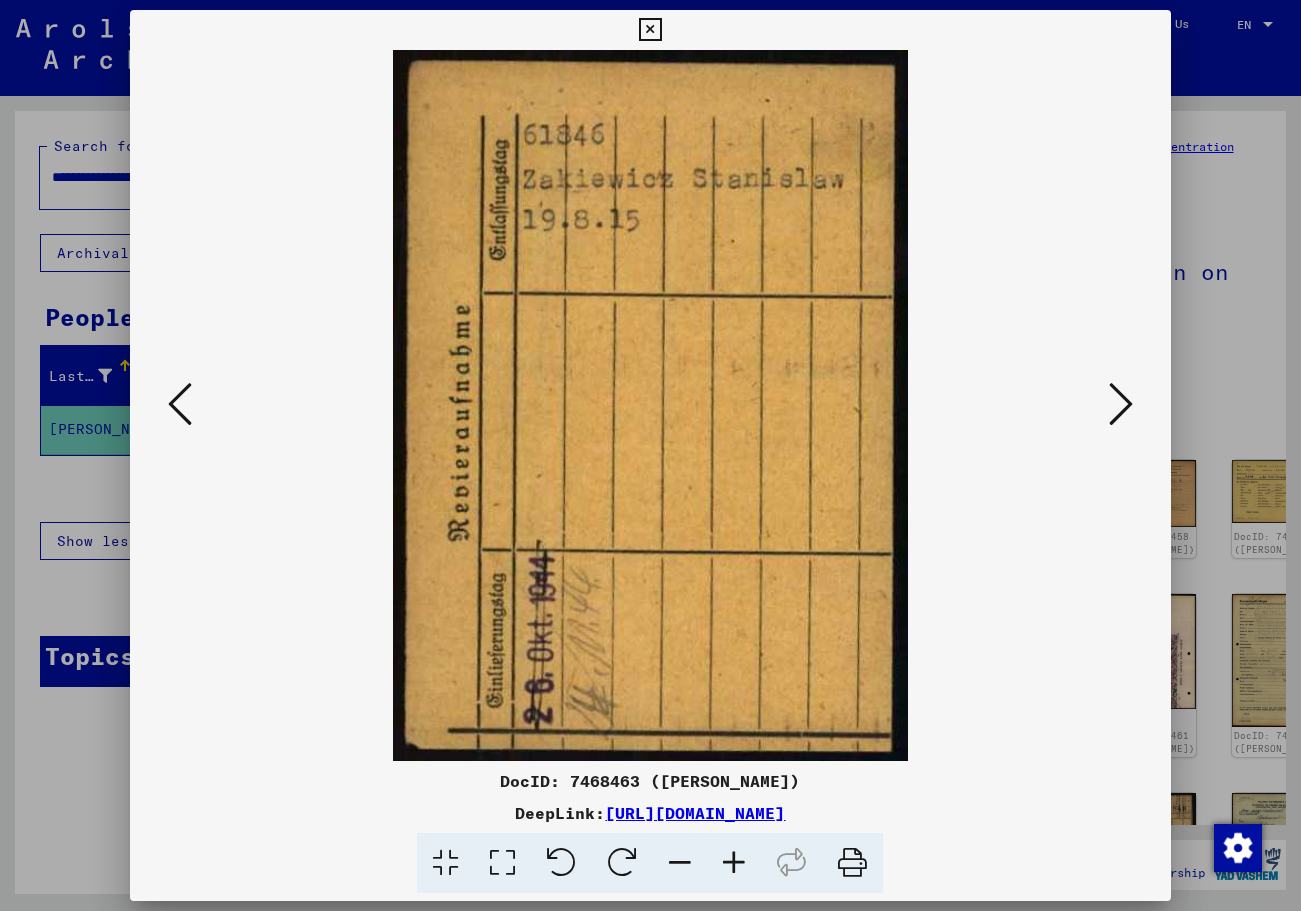click at bounding box center (180, 404) 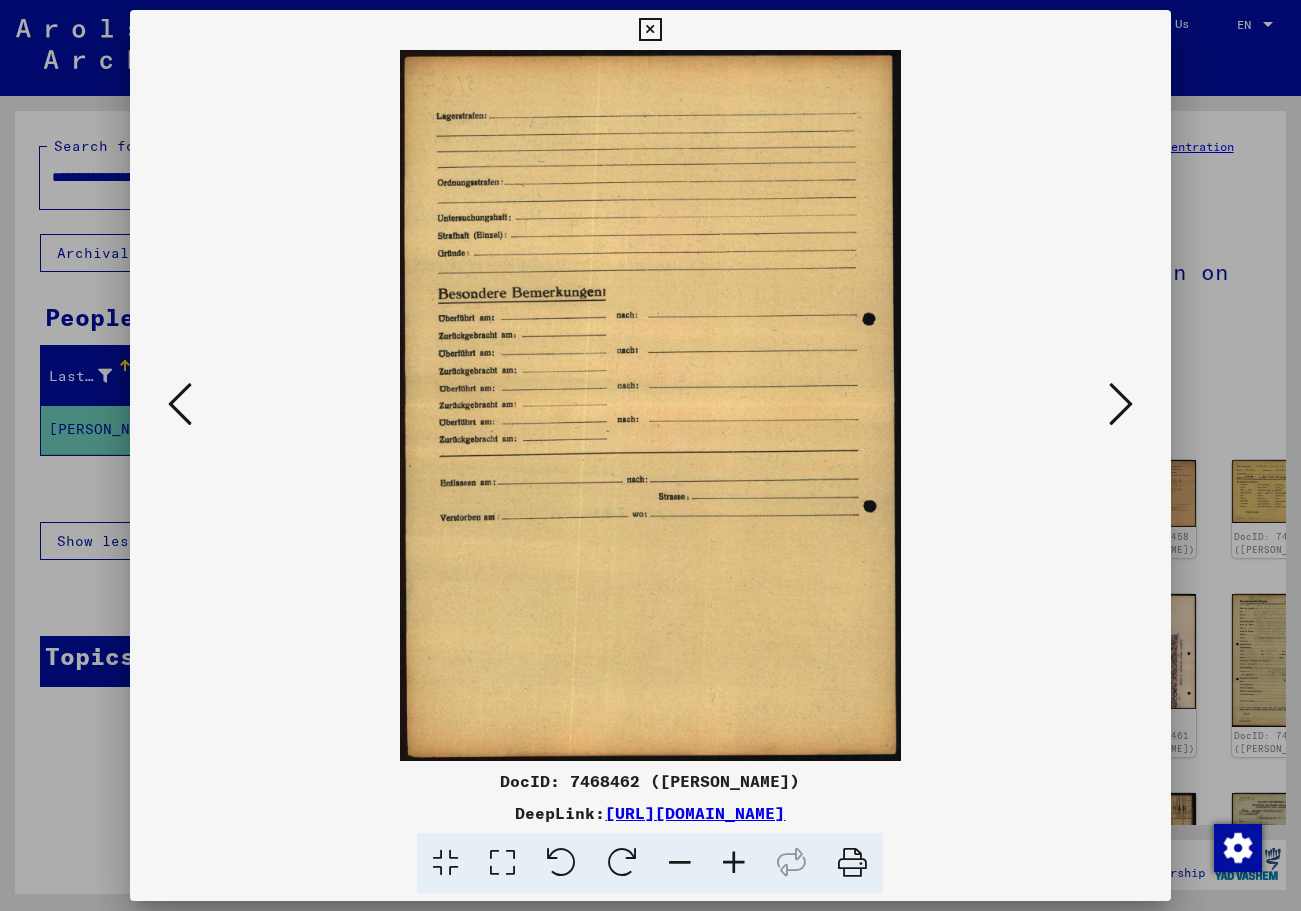click at bounding box center (180, 404) 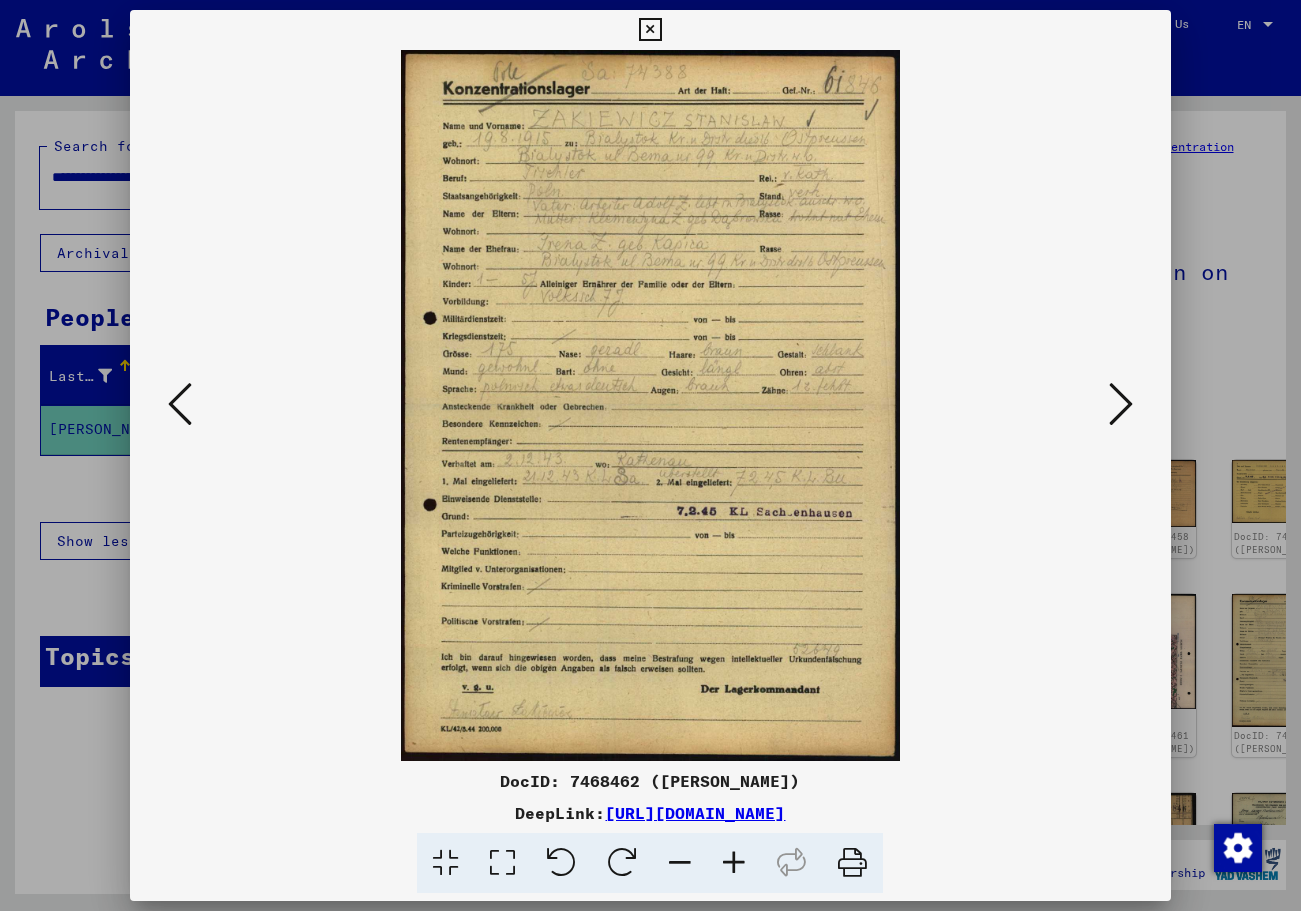 click at bounding box center (180, 404) 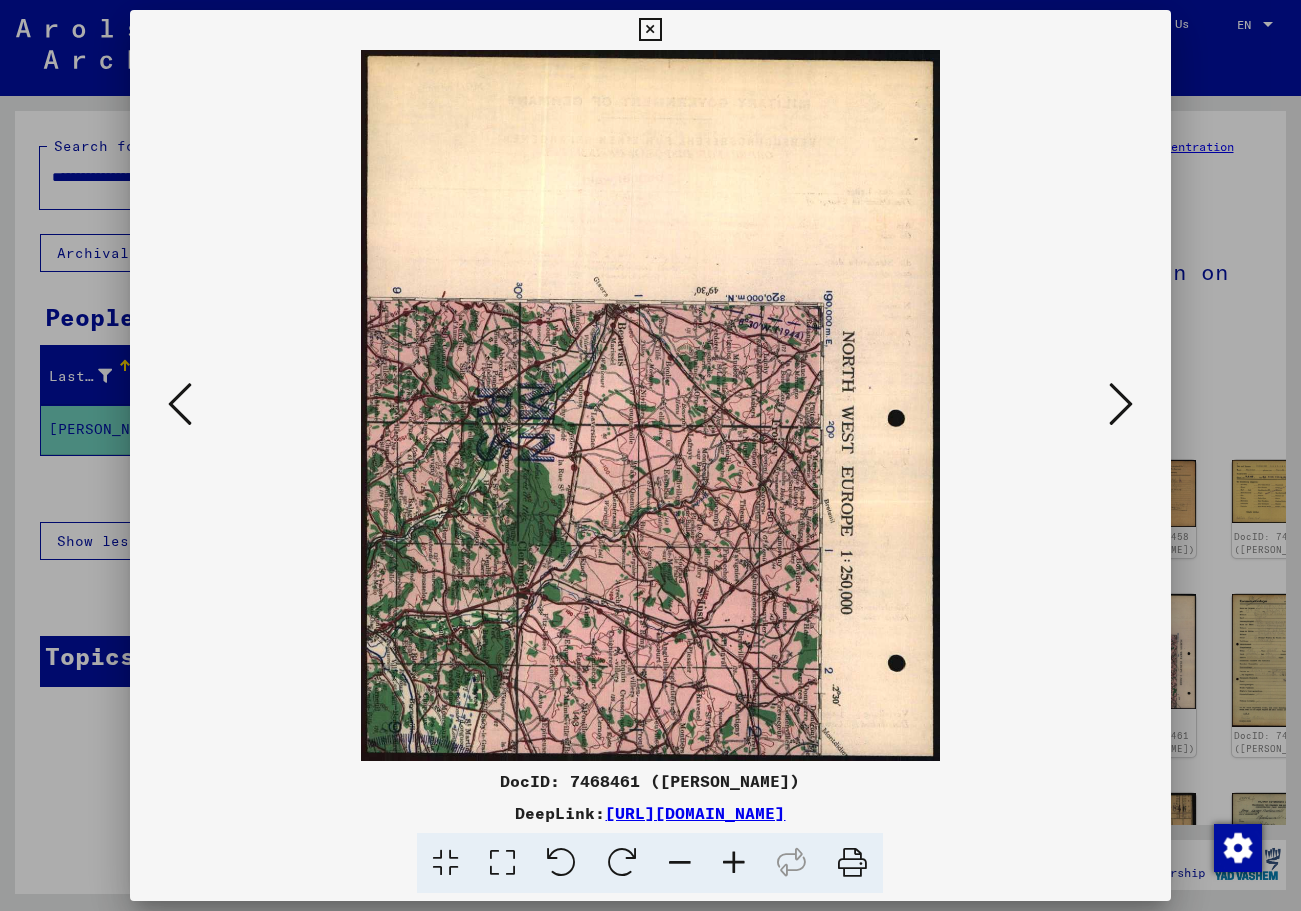 click at bounding box center (180, 404) 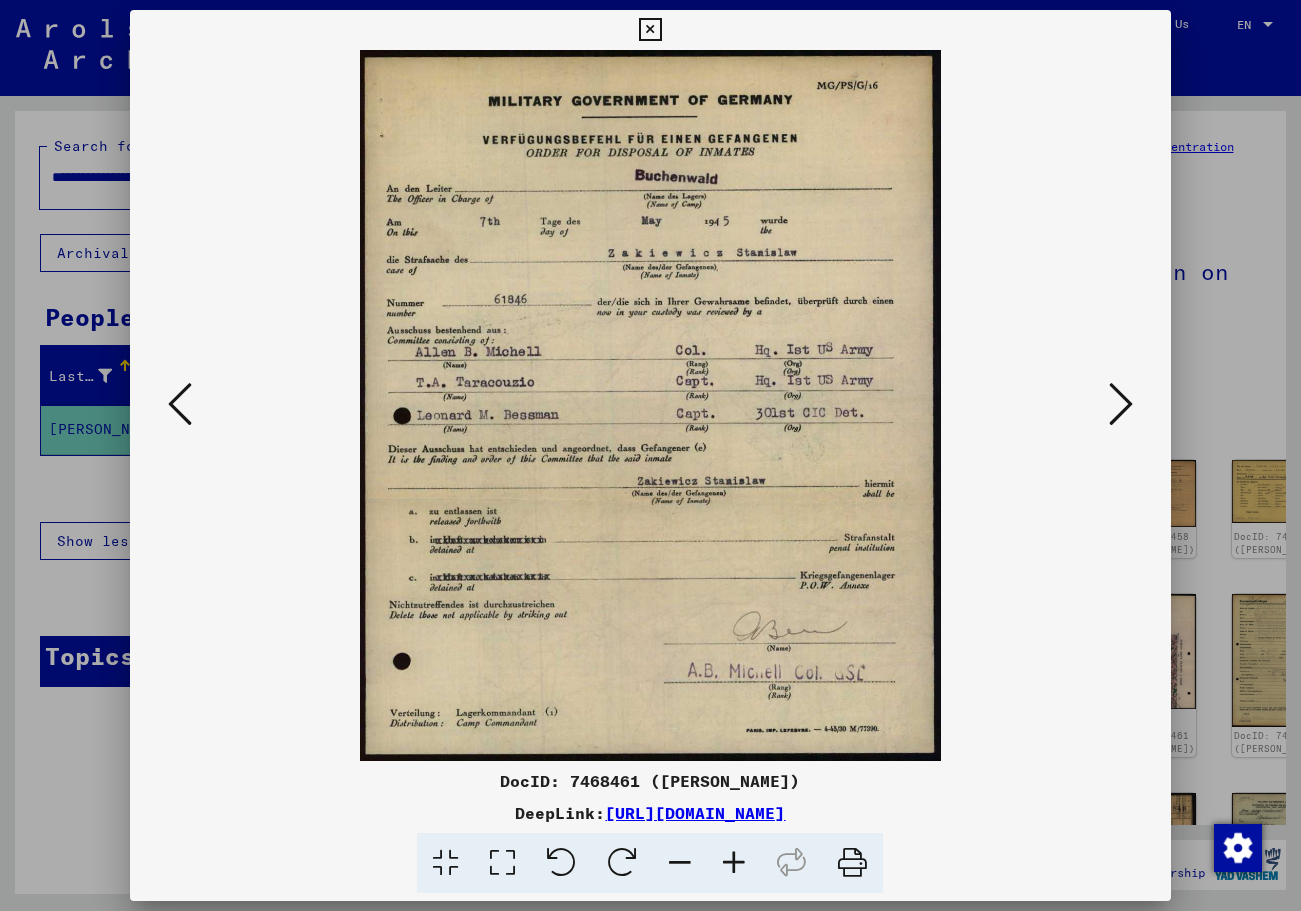 click at bounding box center [180, 404] 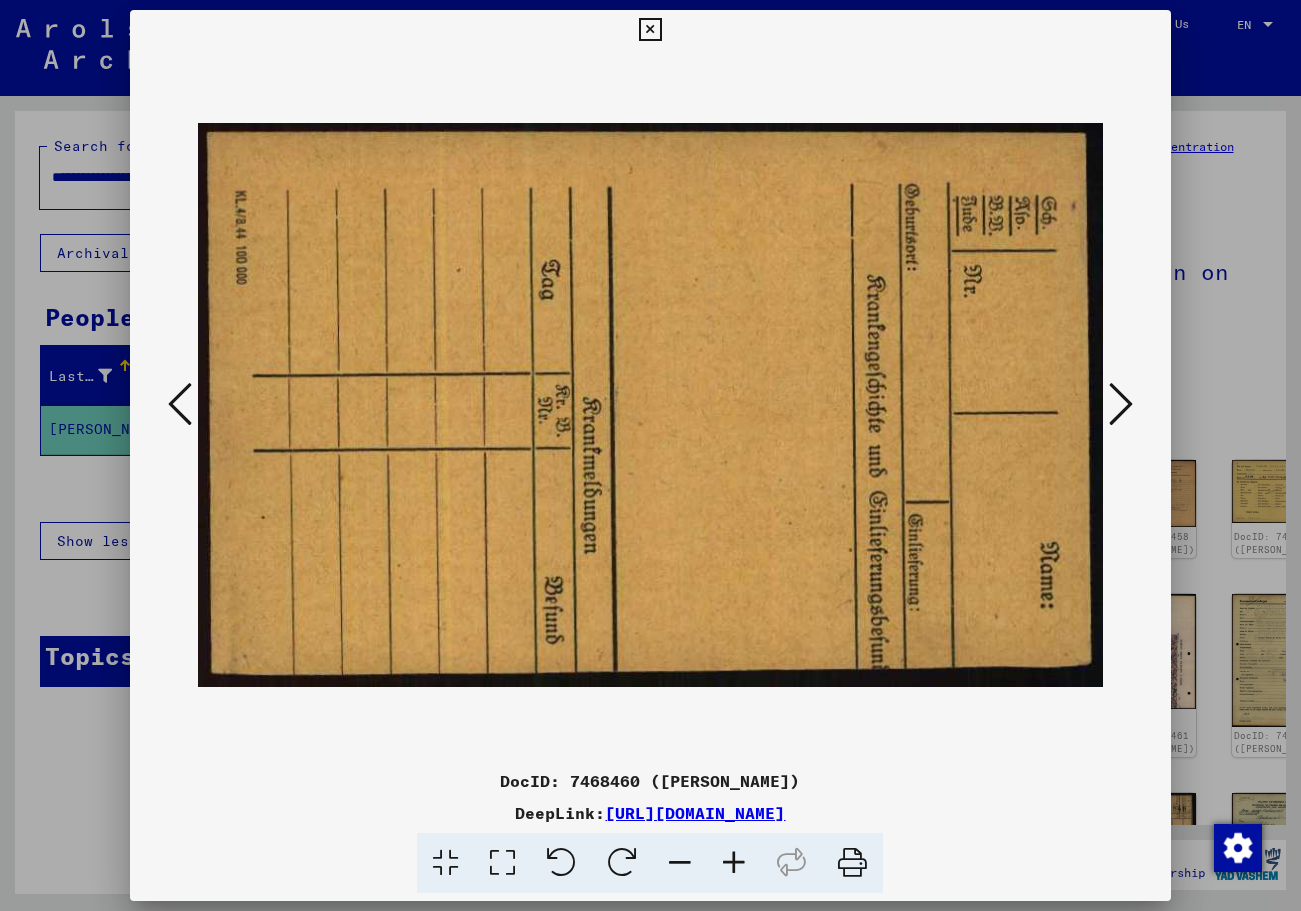 click at bounding box center [1121, 404] 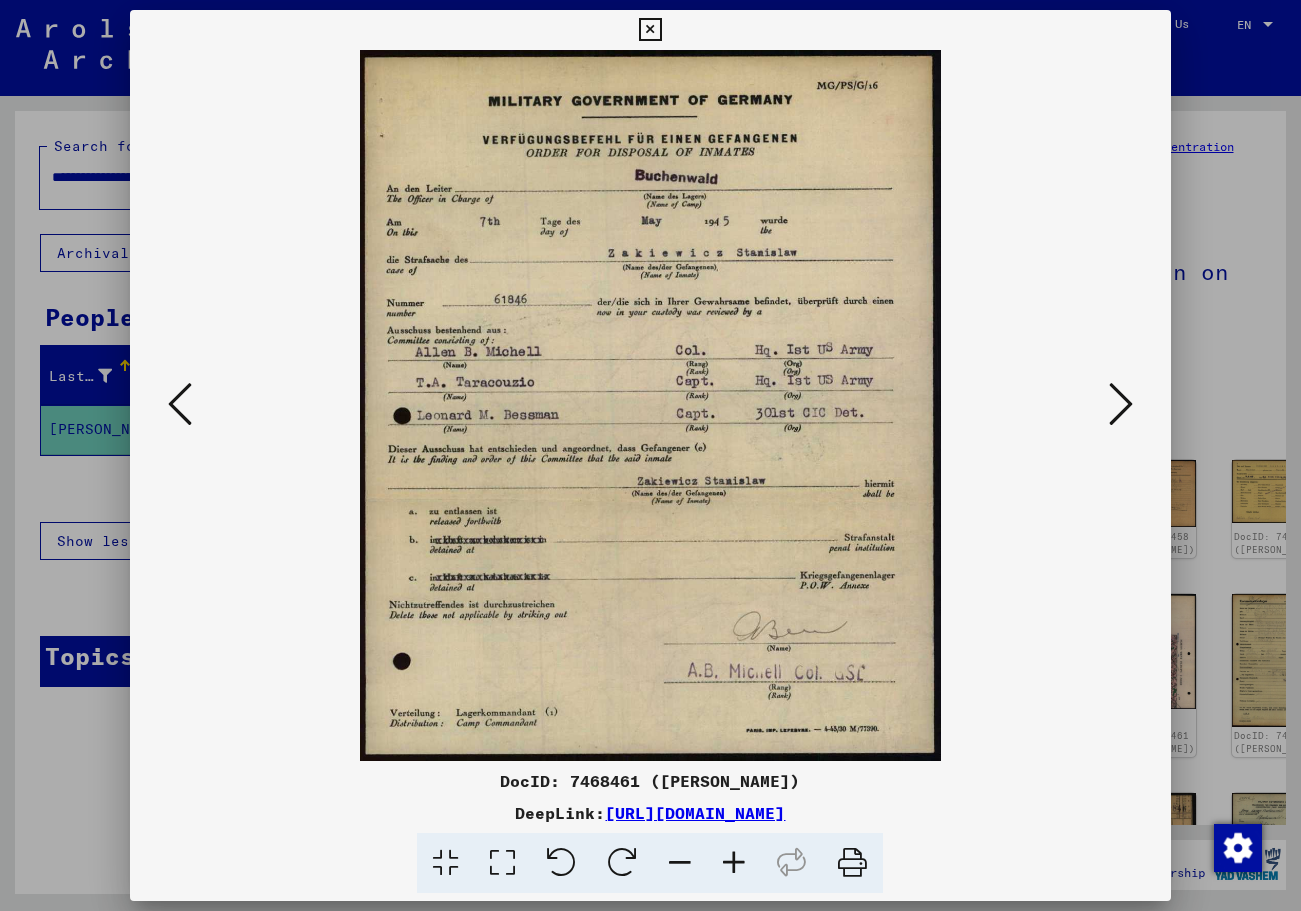 click at bounding box center (502, 863) 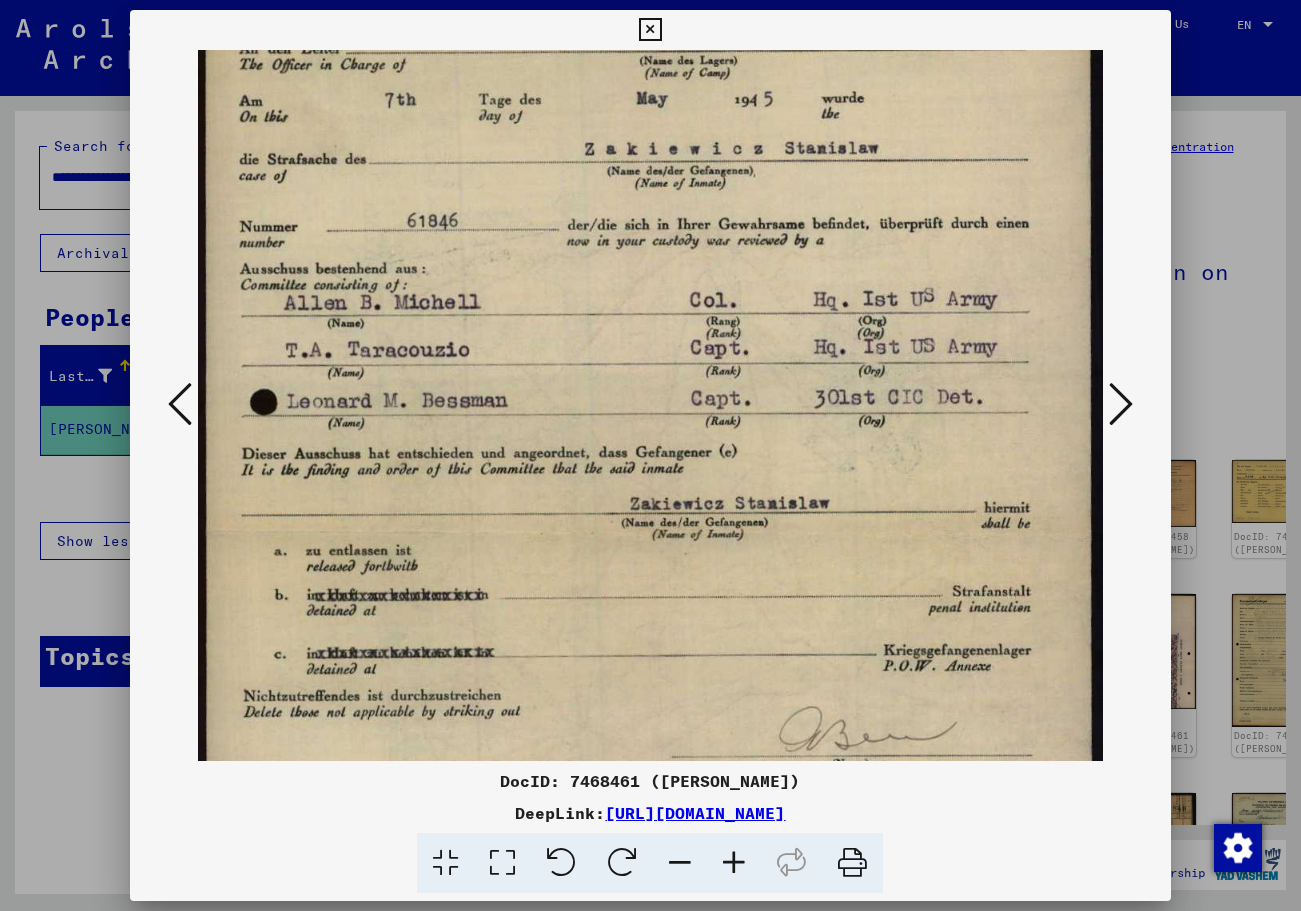 scroll, scrollTop: 246, scrollLeft: 0, axis: vertical 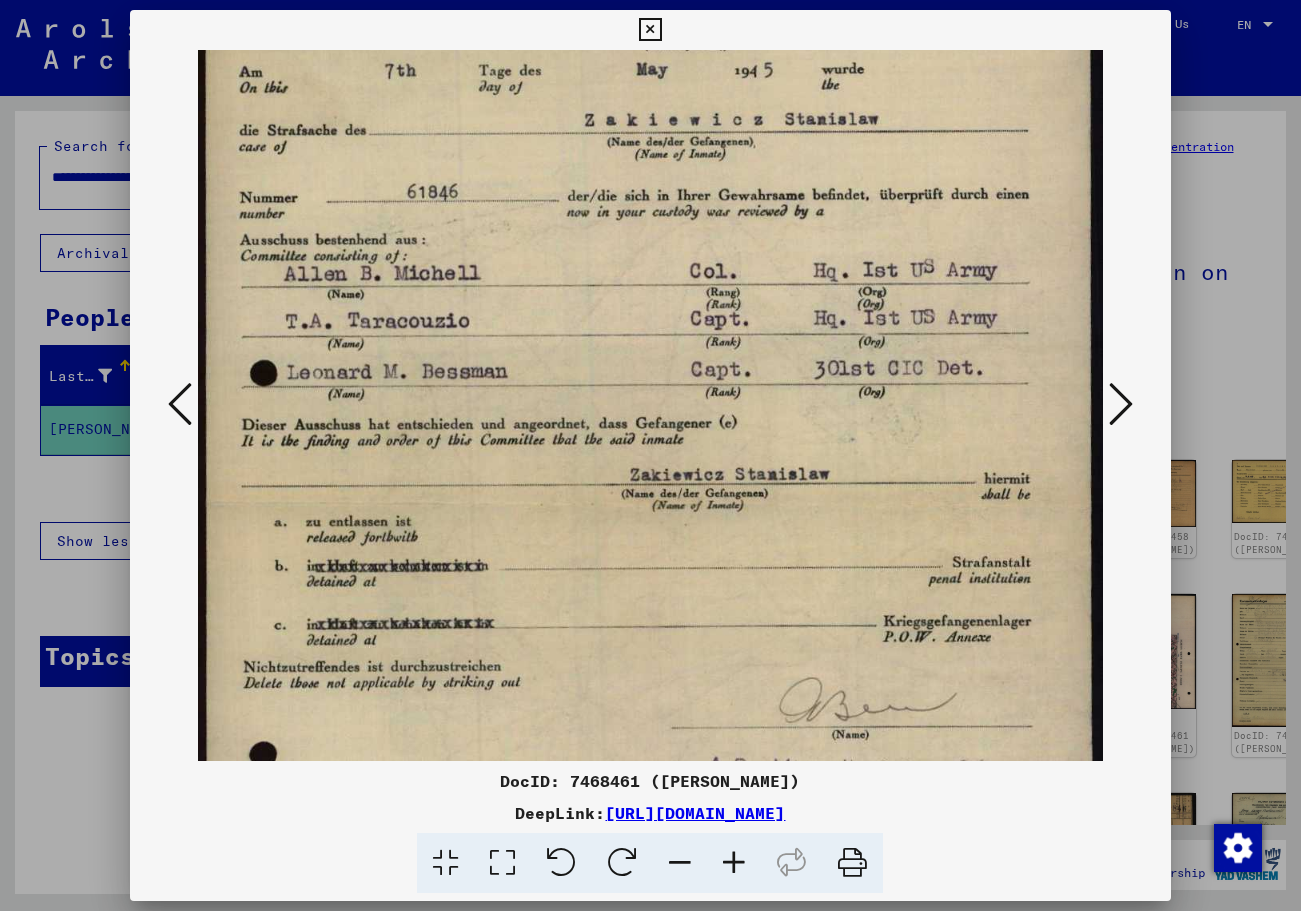 drag, startPoint x: 998, startPoint y: 509, endPoint x: 1018, endPoint y: 372, distance: 138.45216 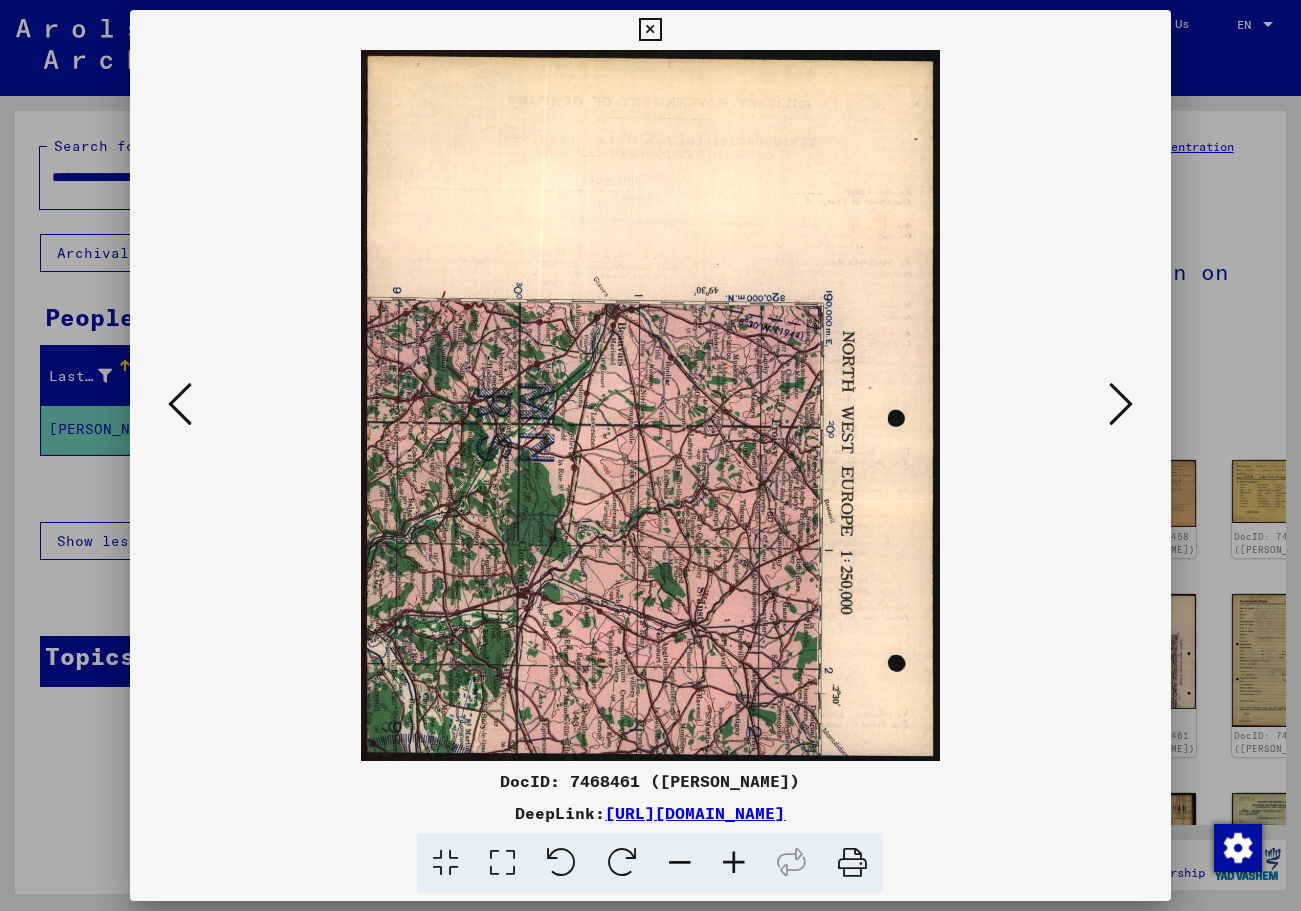 click at bounding box center (1121, 404) 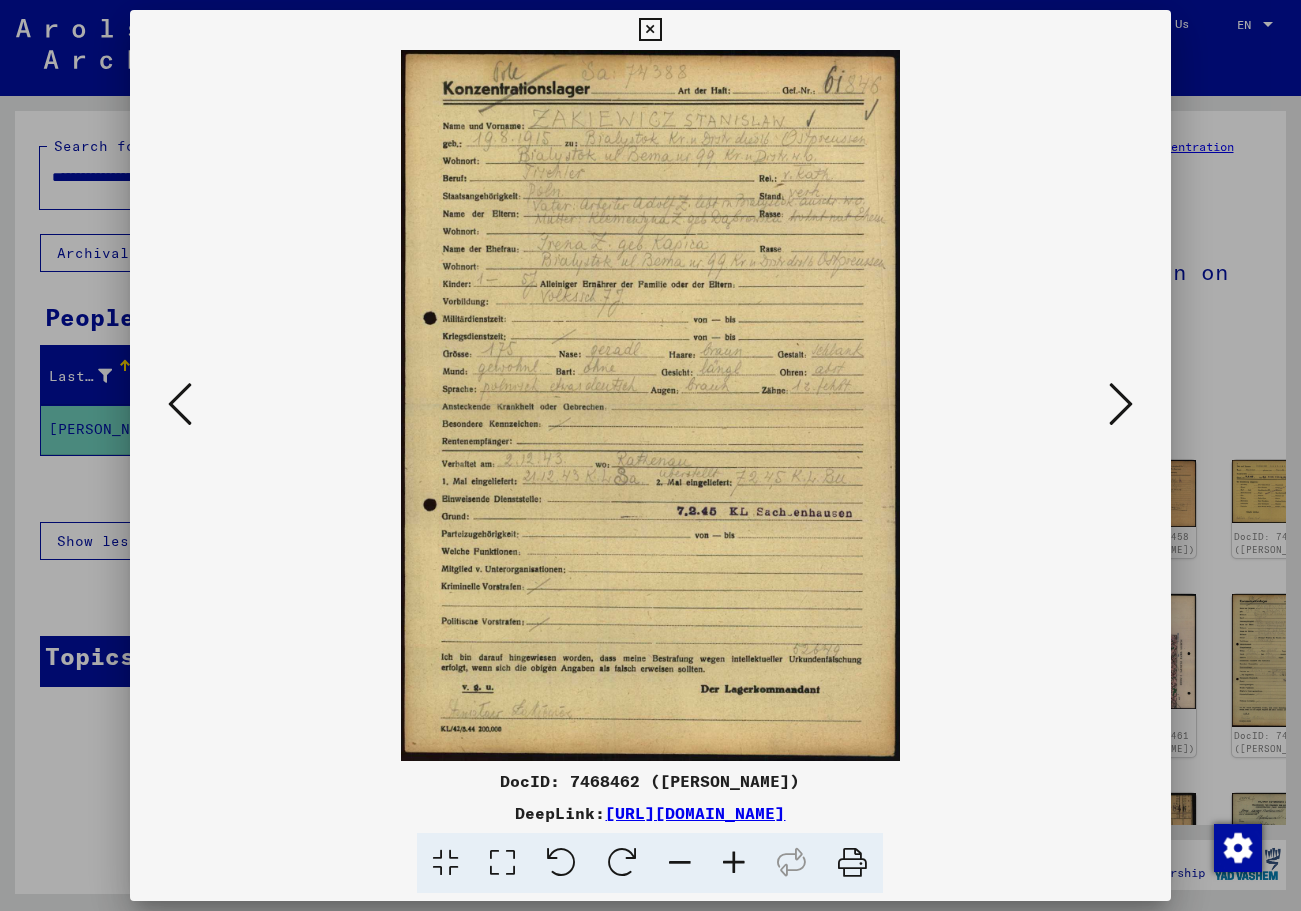 click at bounding box center [180, 404] 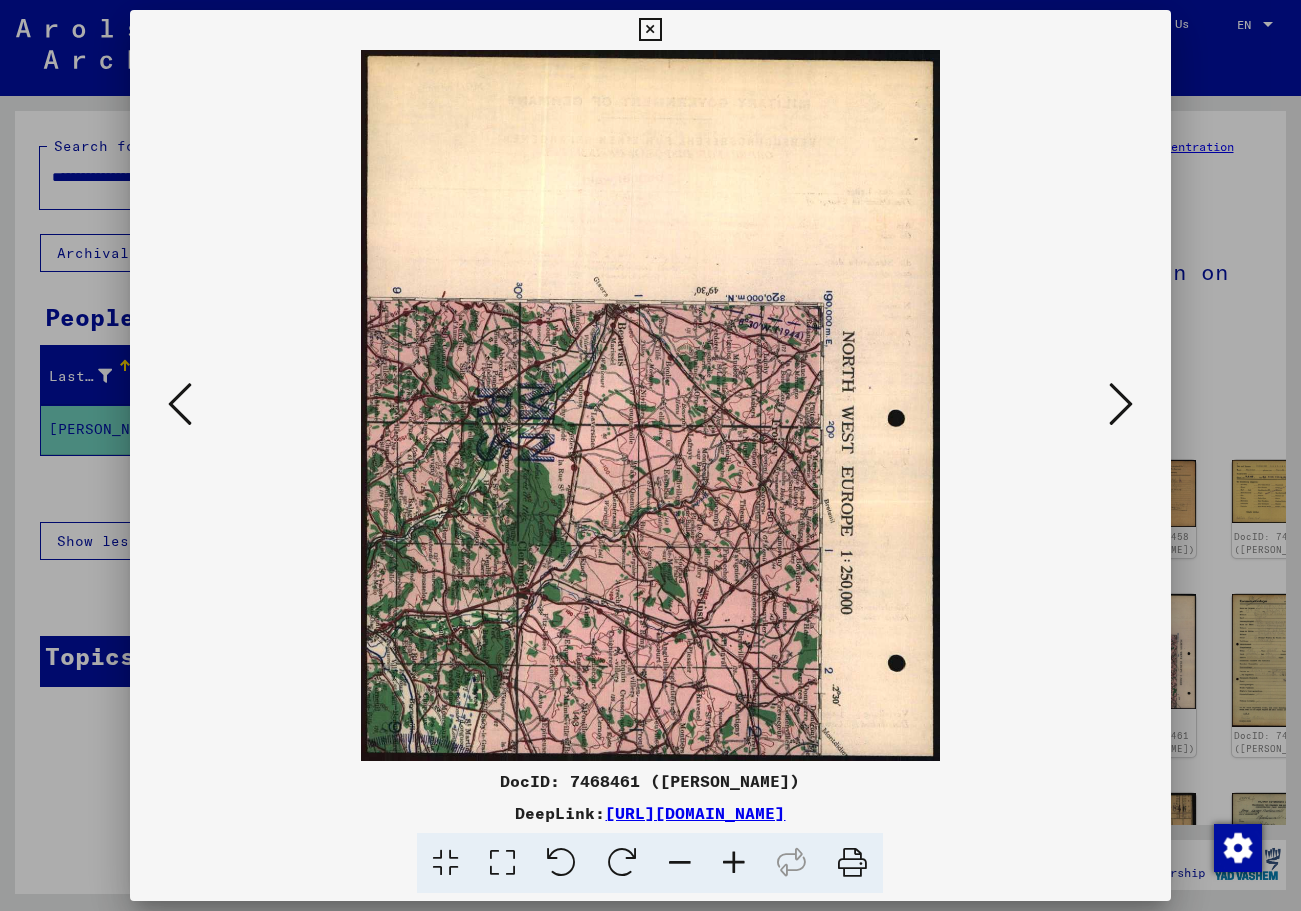 click at bounding box center (180, 404) 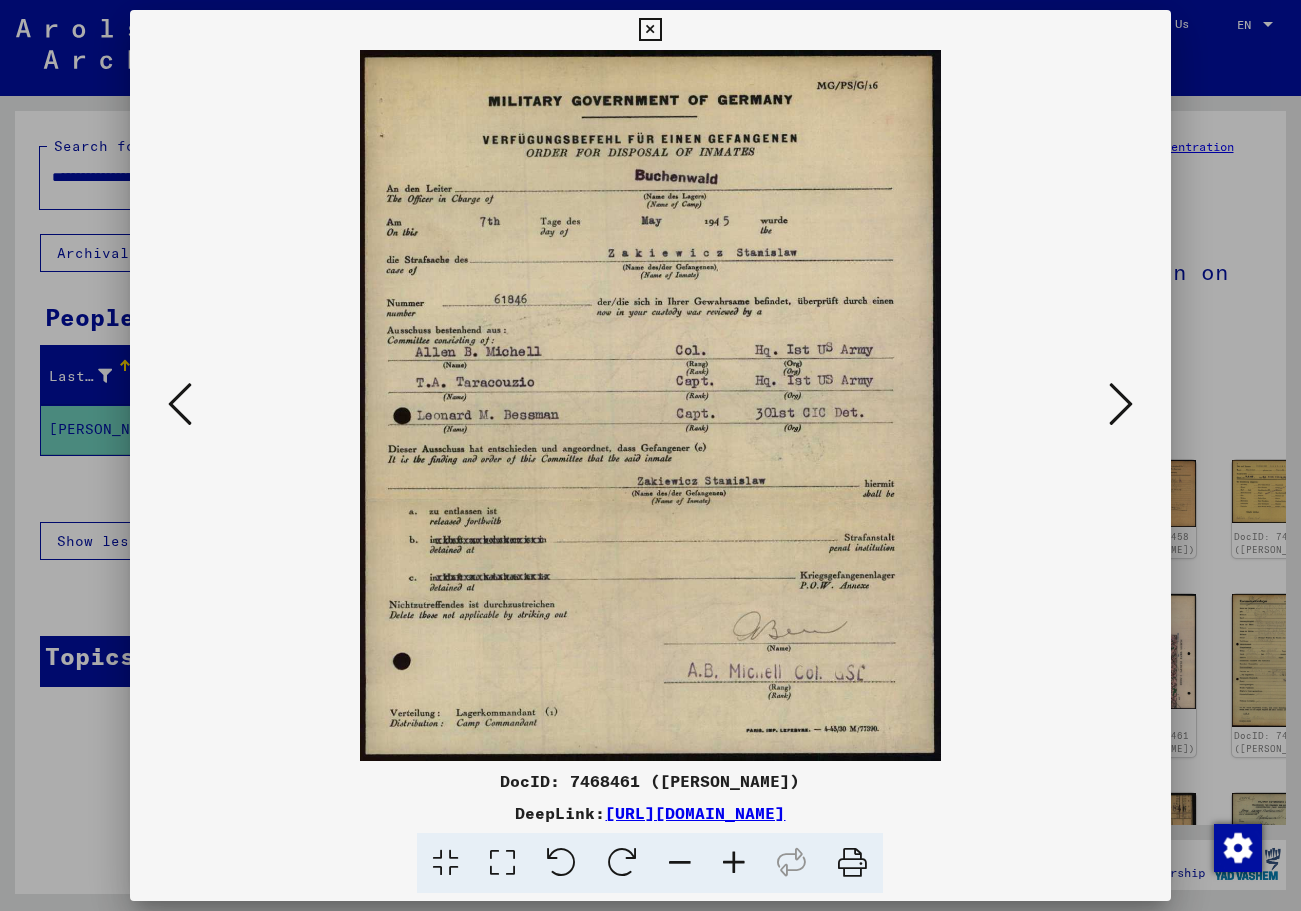 click at bounding box center (650, 405) 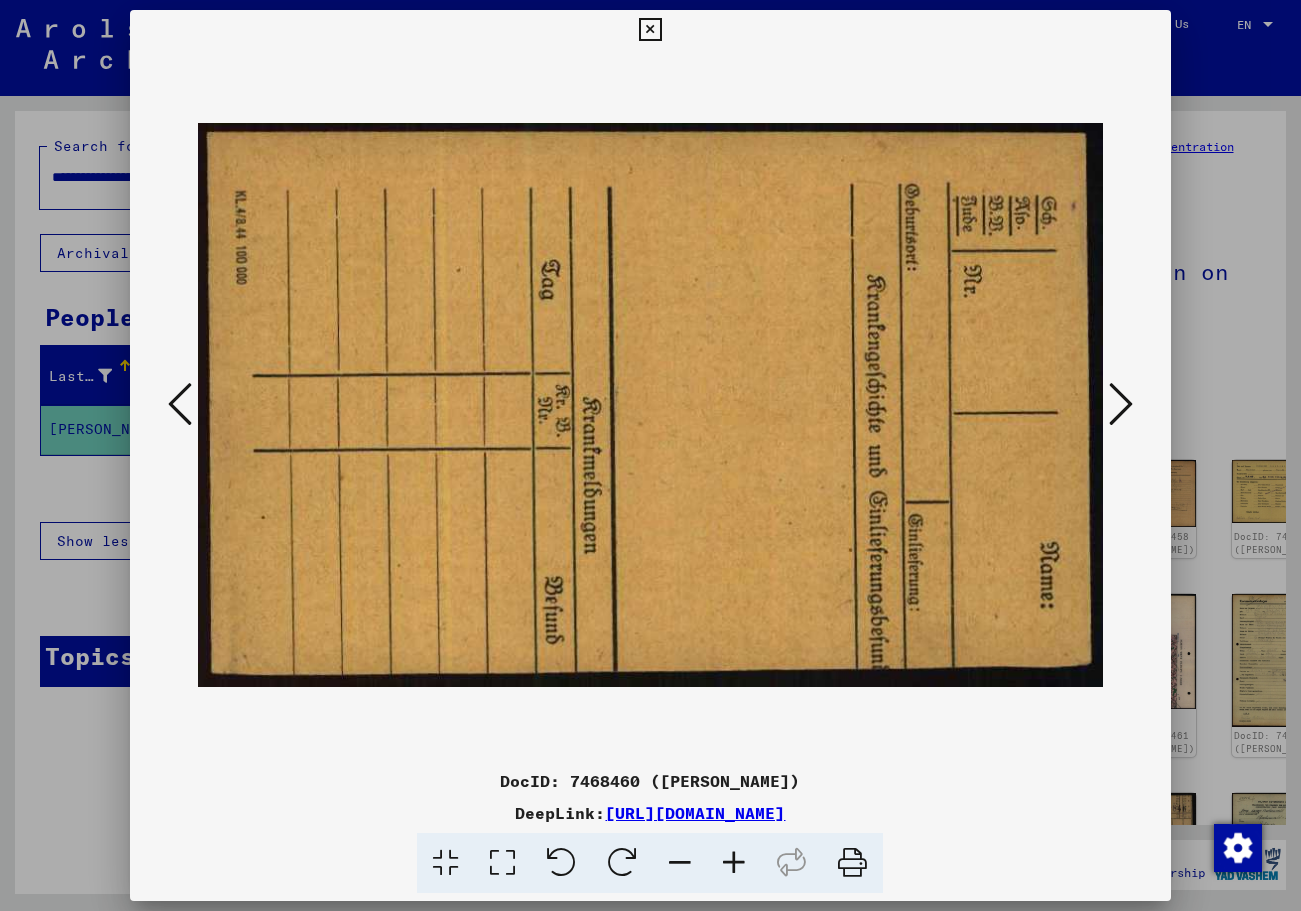 click at bounding box center (180, 404) 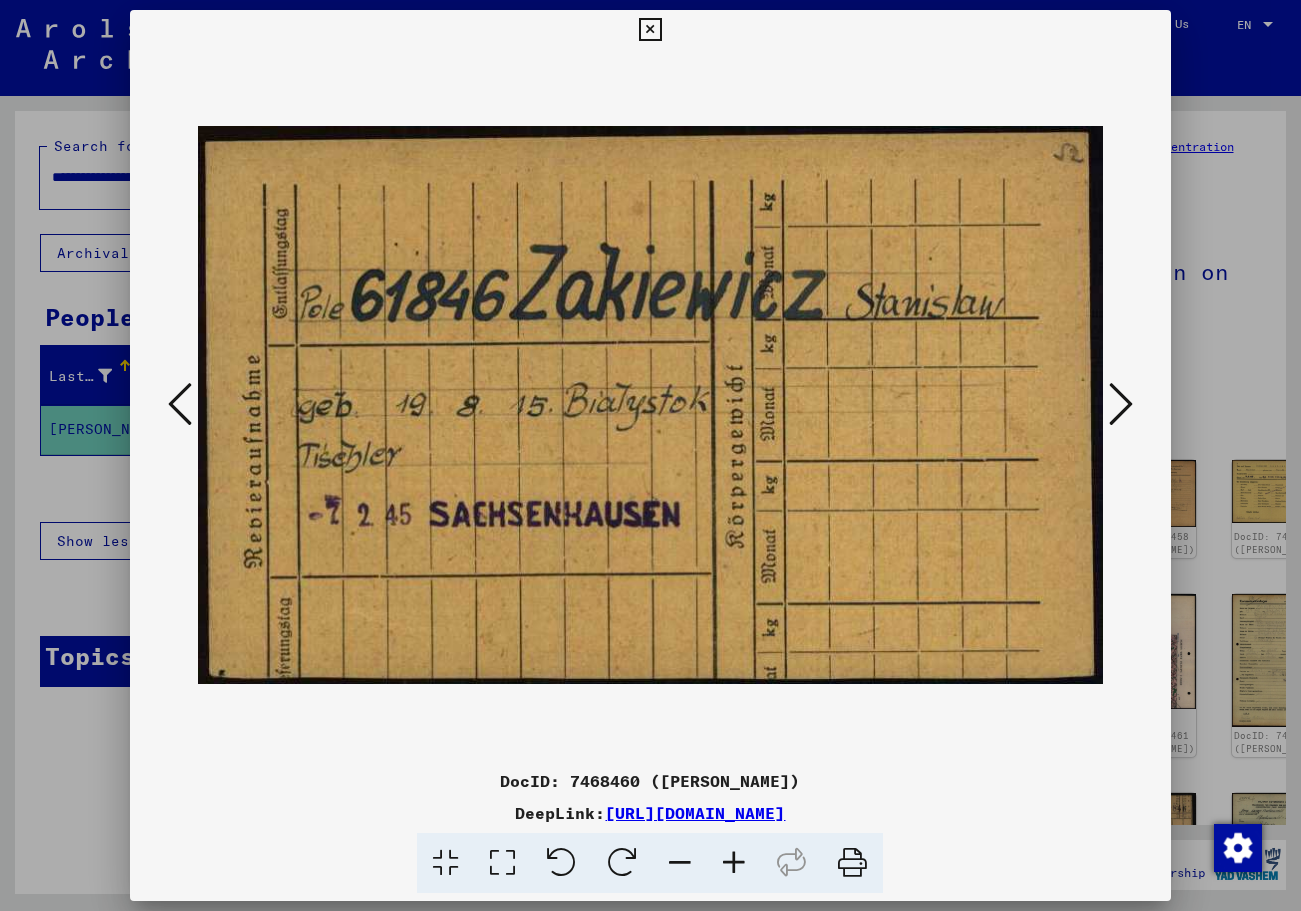 click at bounding box center [180, 405] 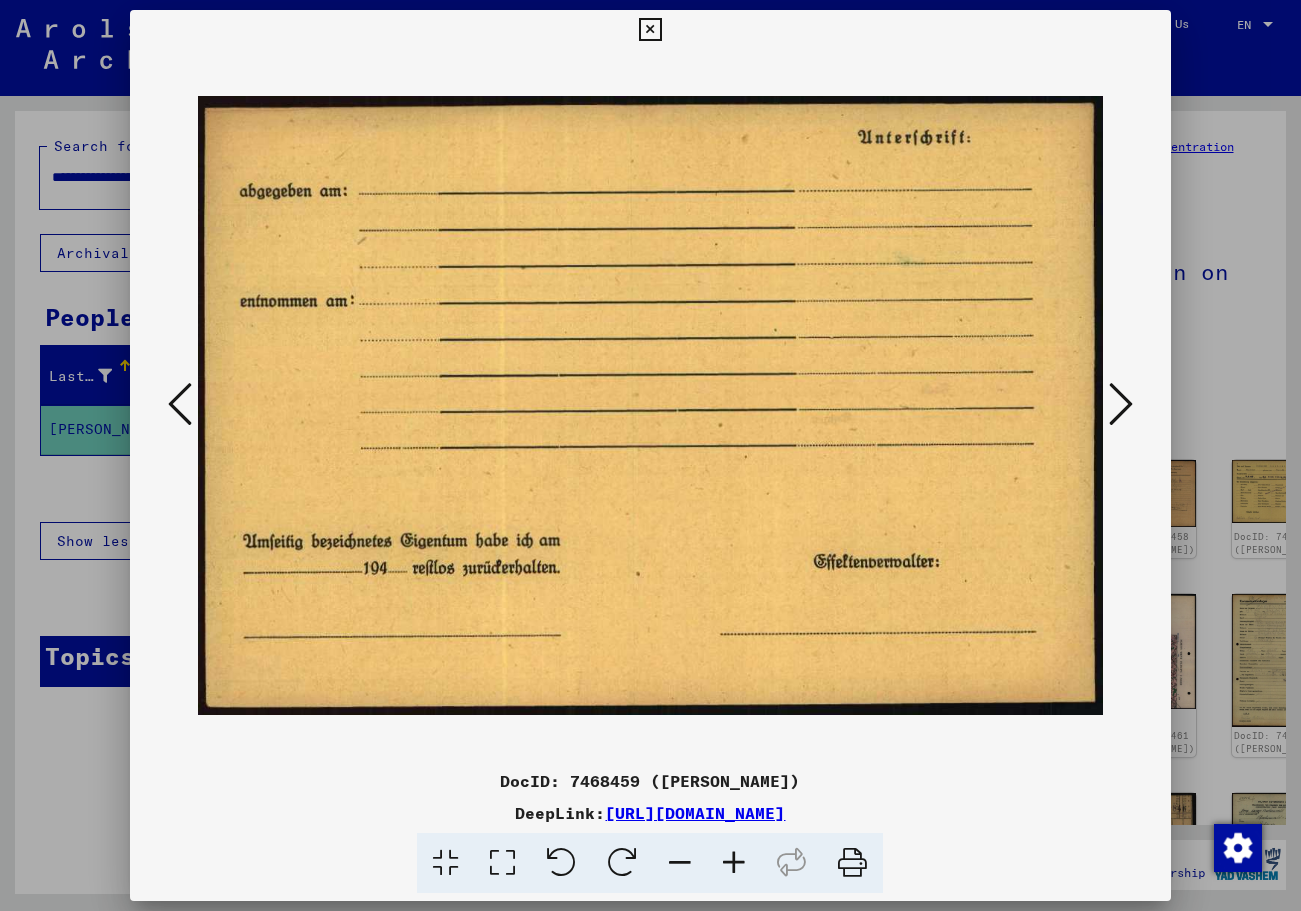 click at bounding box center [180, 405] 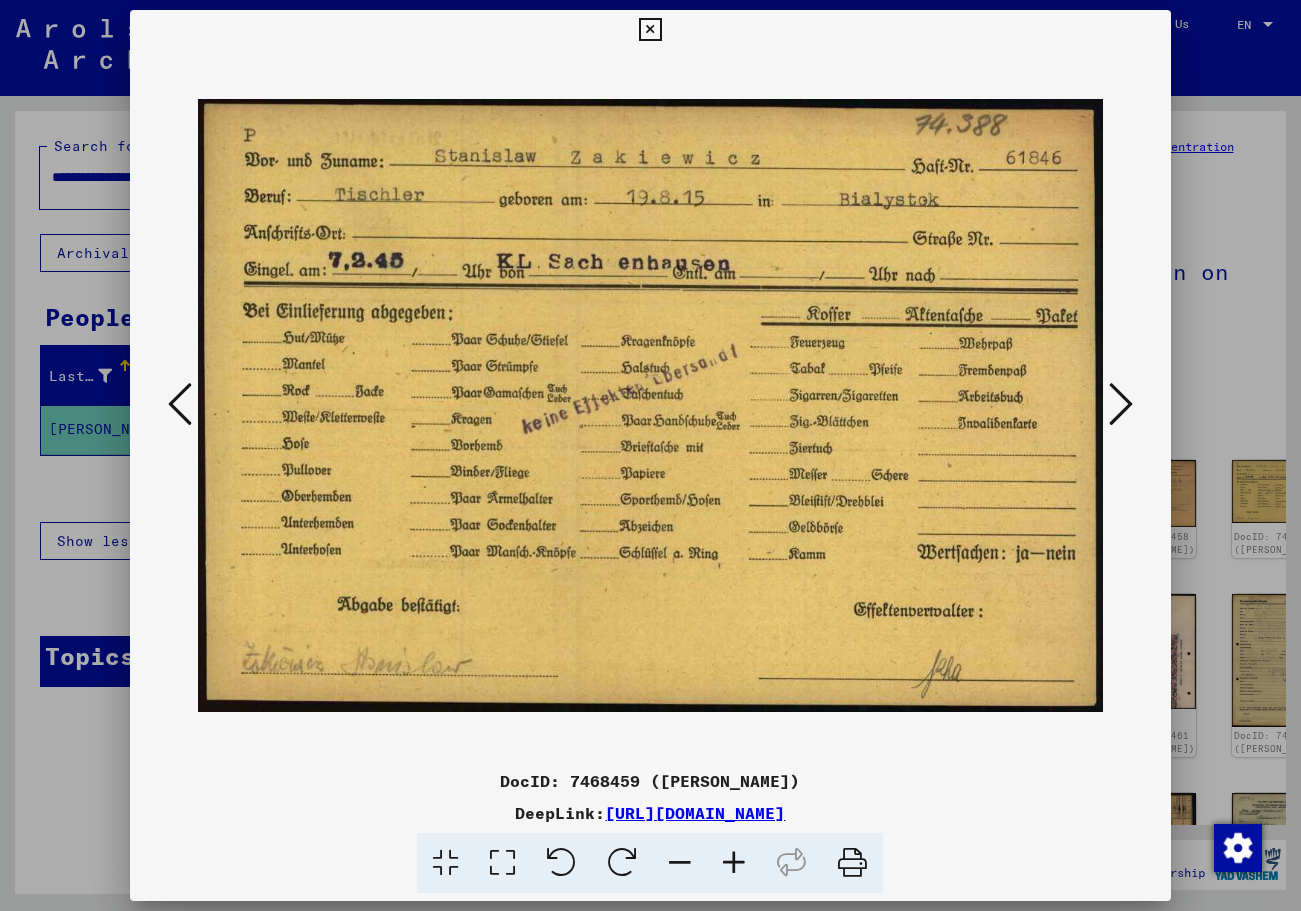 click at bounding box center [180, 405] 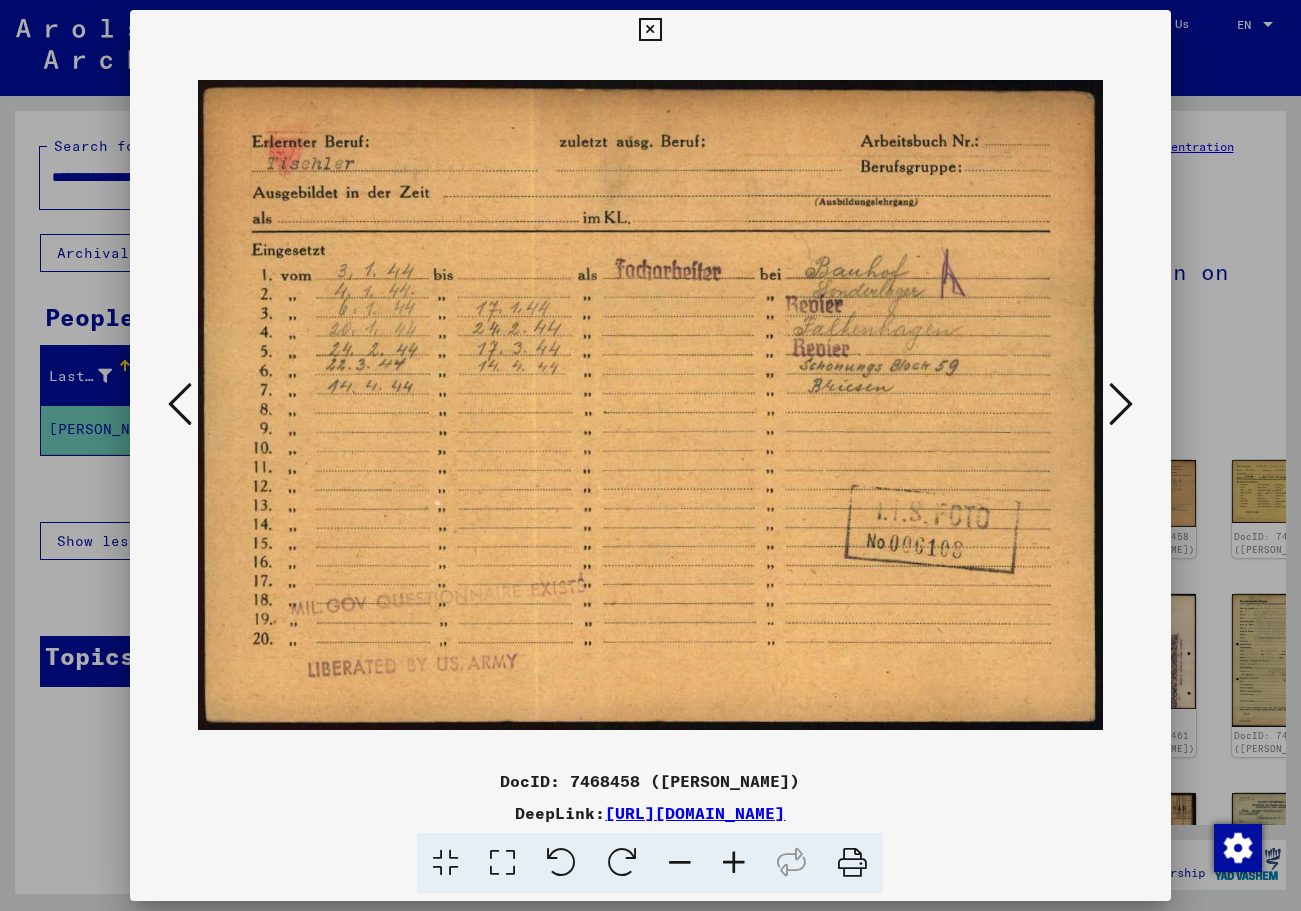 click at bounding box center (180, 405) 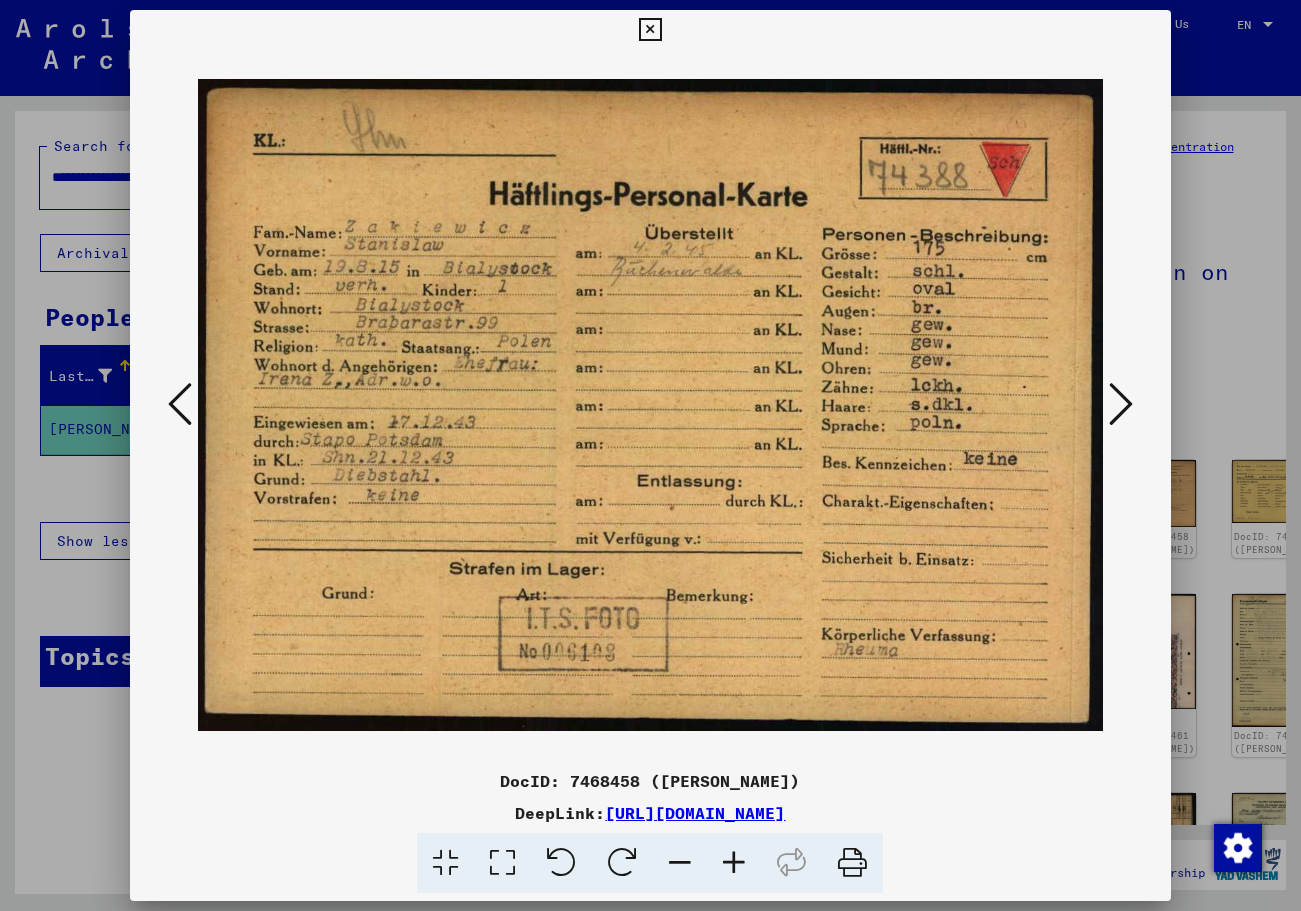click at bounding box center [180, 405] 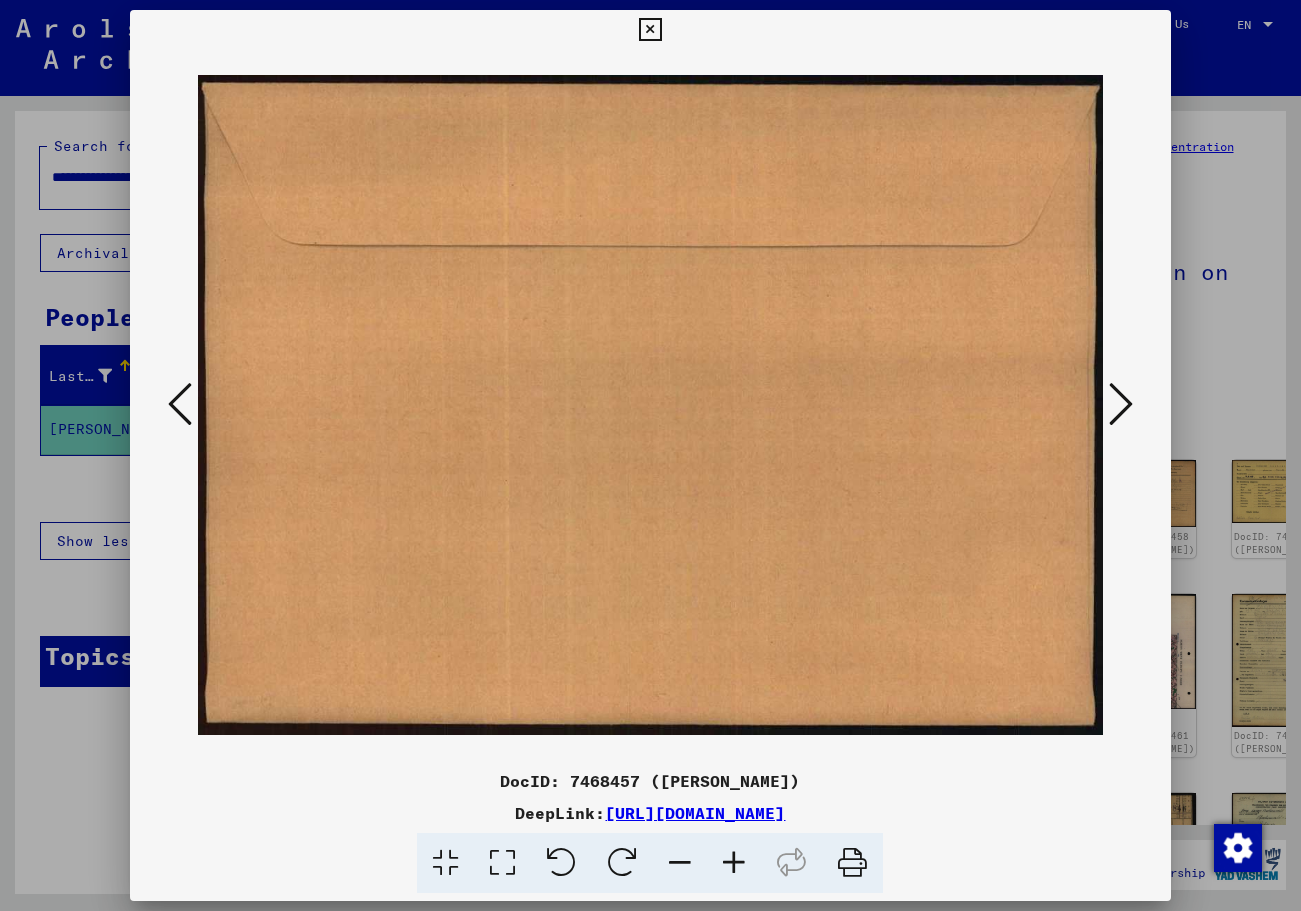 click at bounding box center [180, 405] 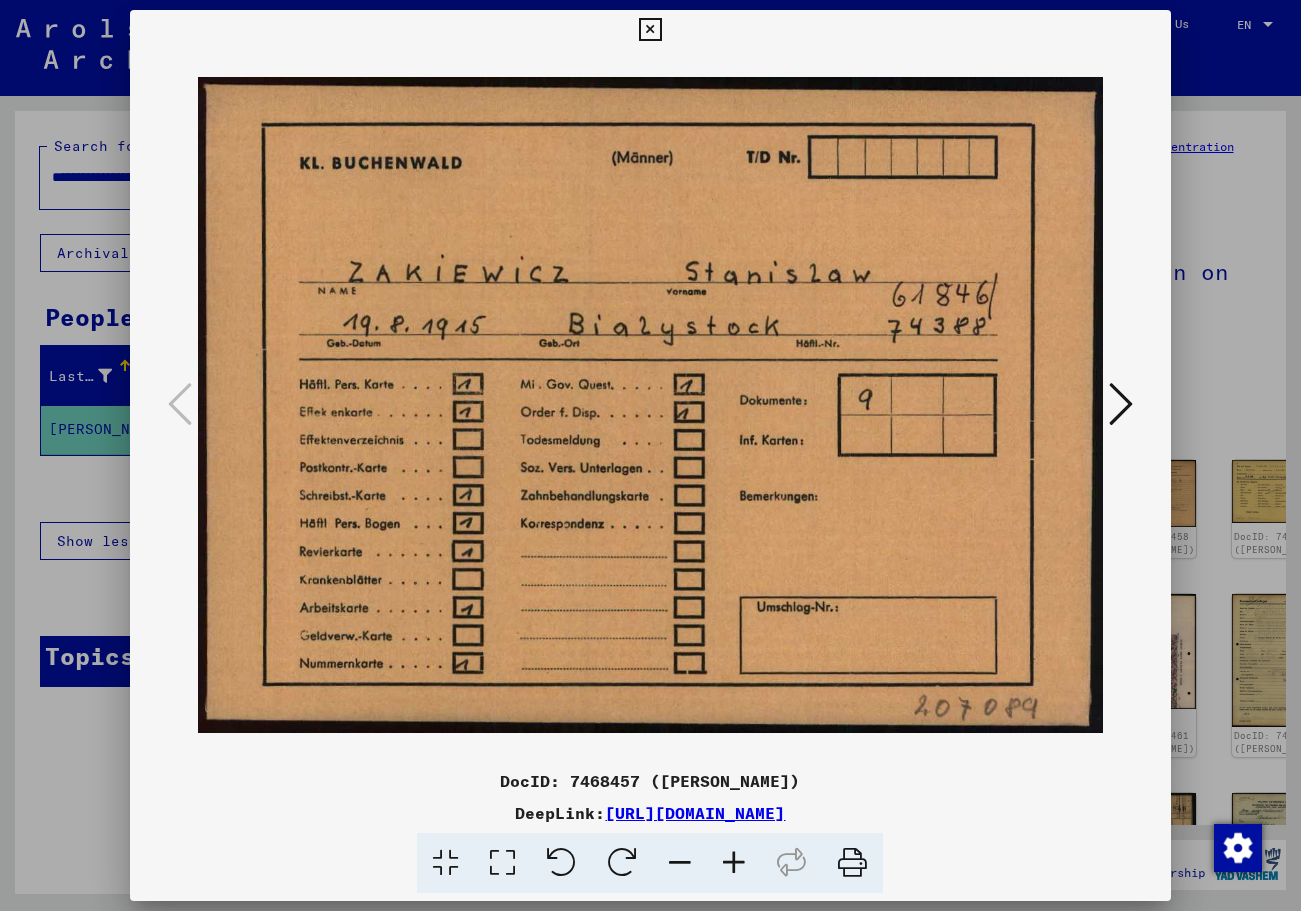 click at bounding box center (1121, 404) 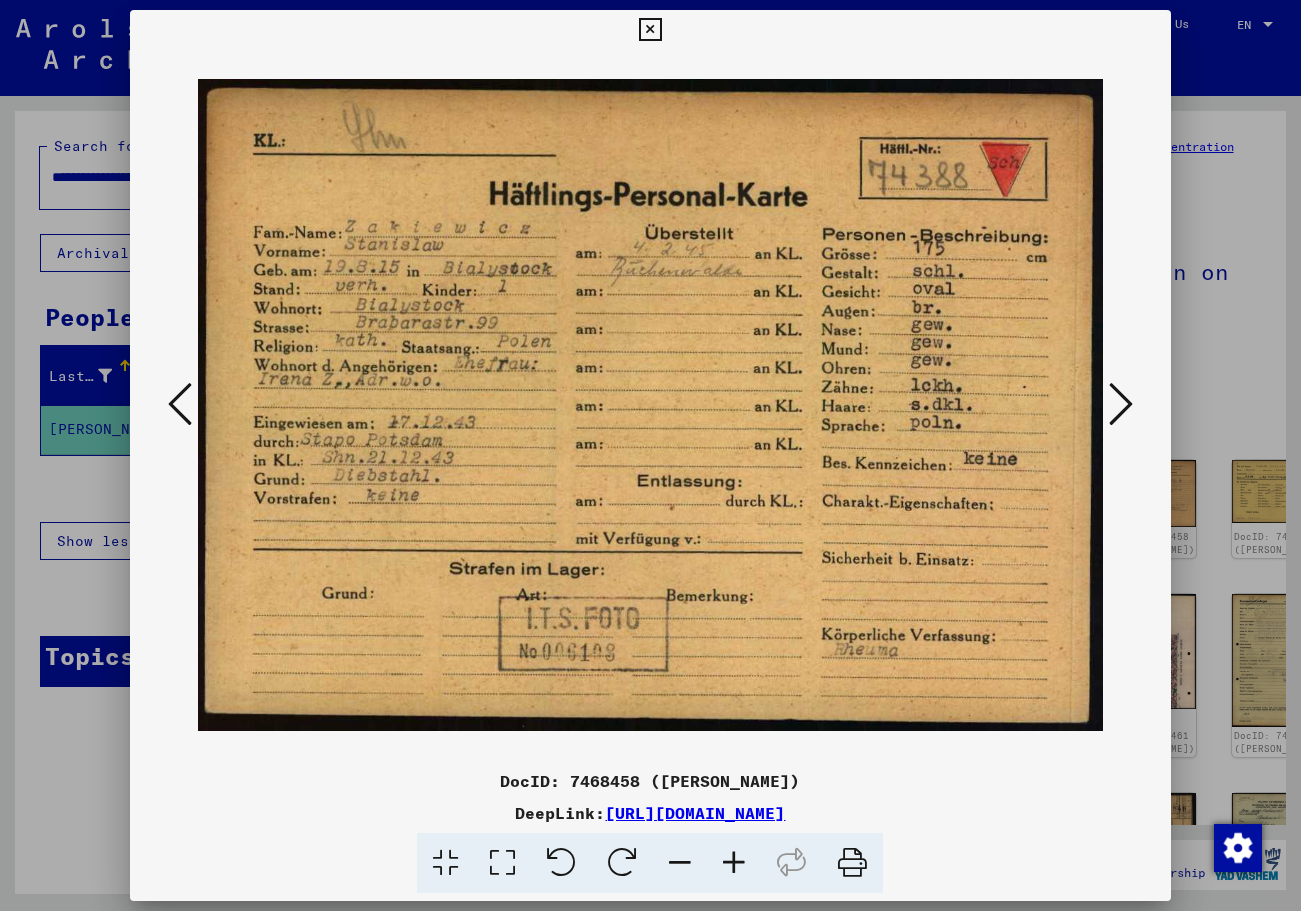 click at bounding box center [1121, 404] 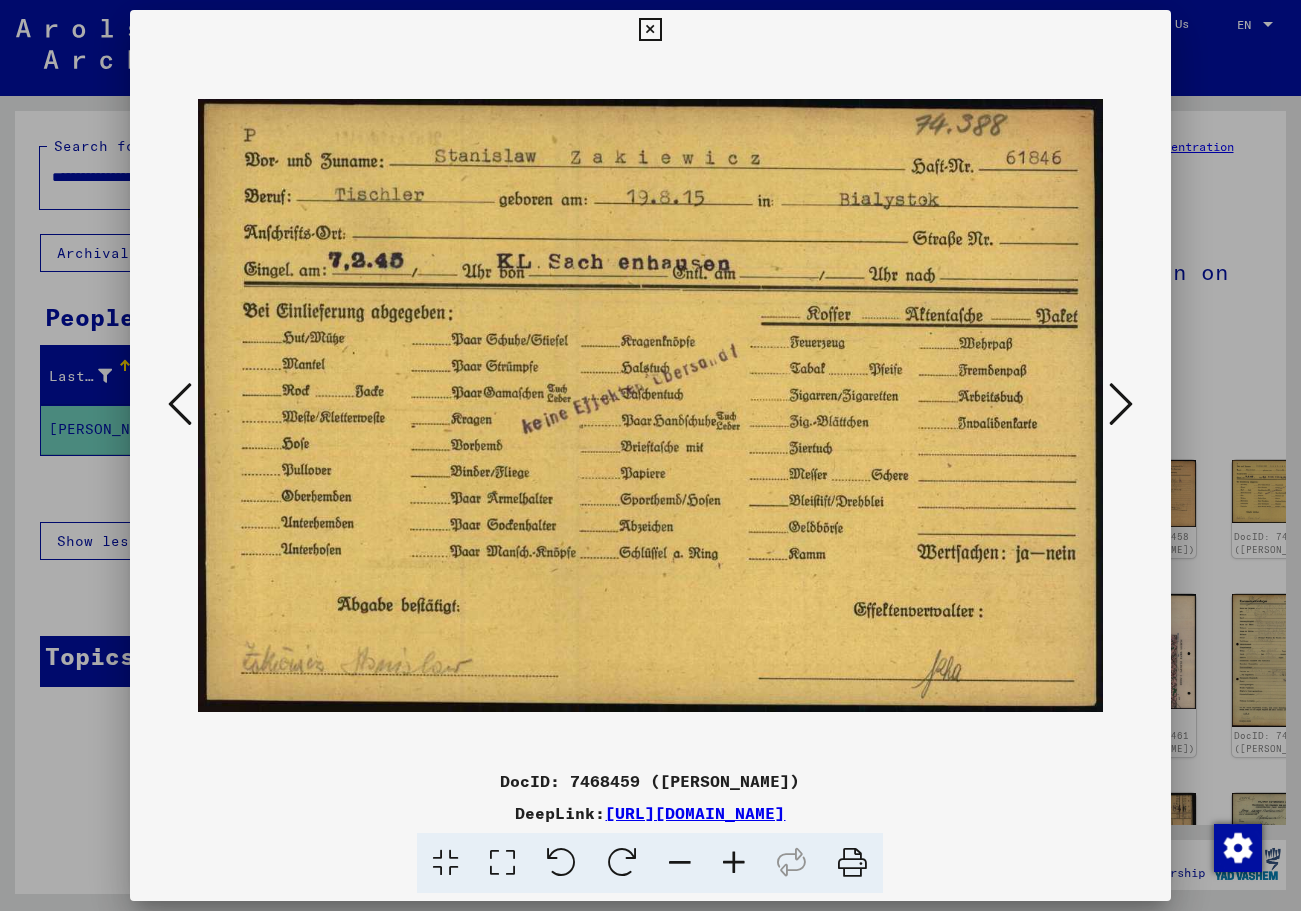 click at bounding box center [1121, 404] 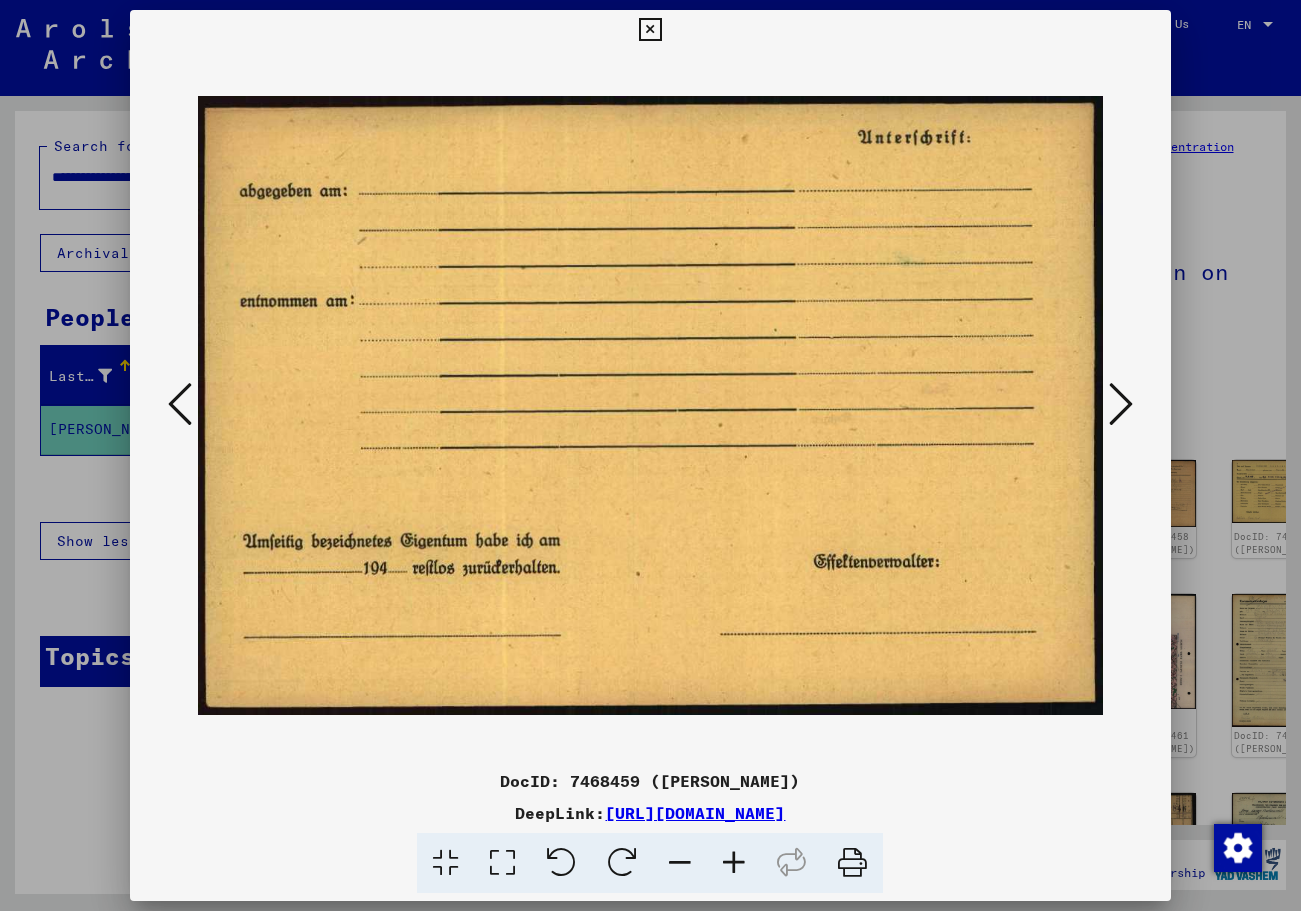 click at bounding box center [1121, 404] 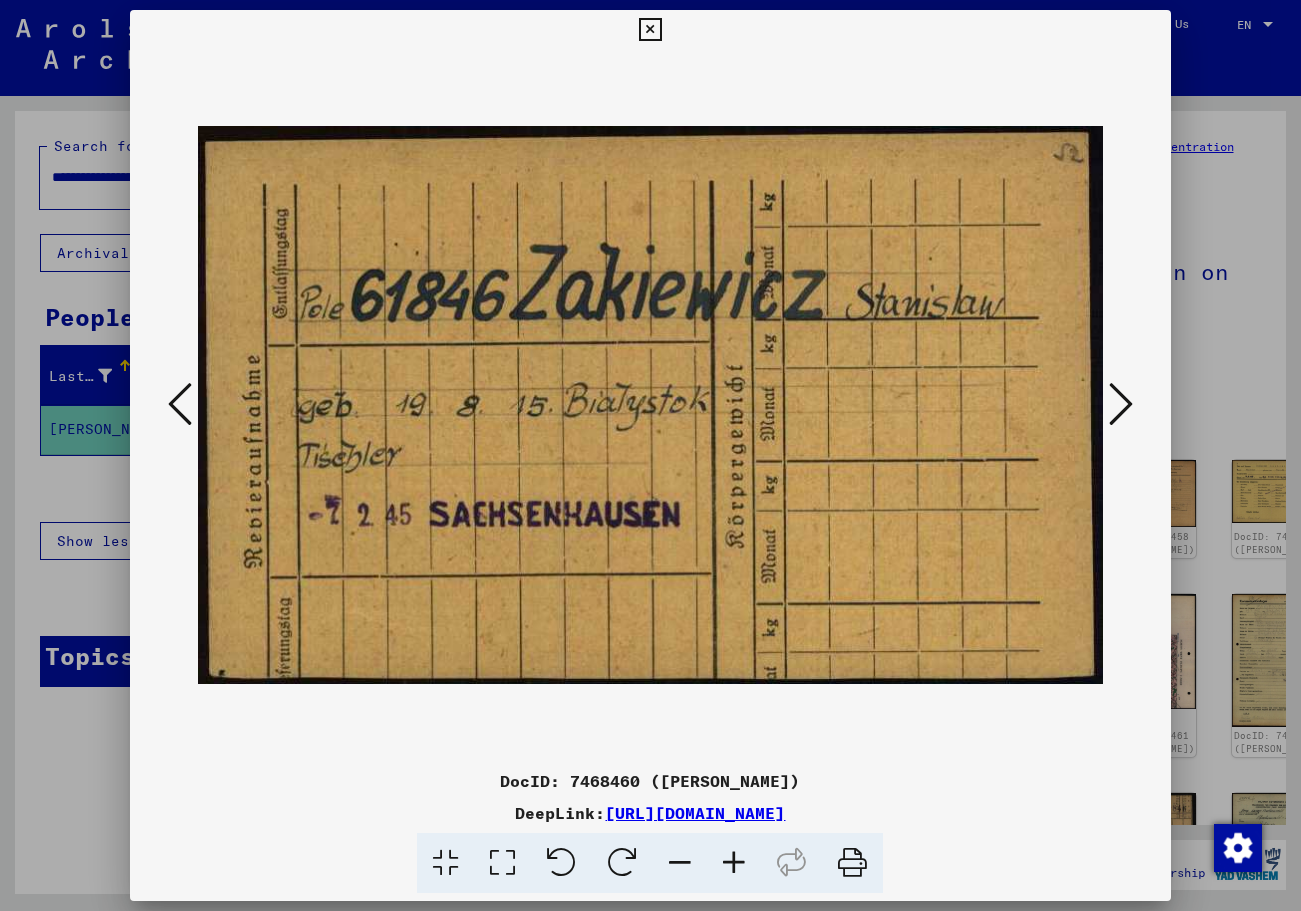 click at bounding box center (1121, 404) 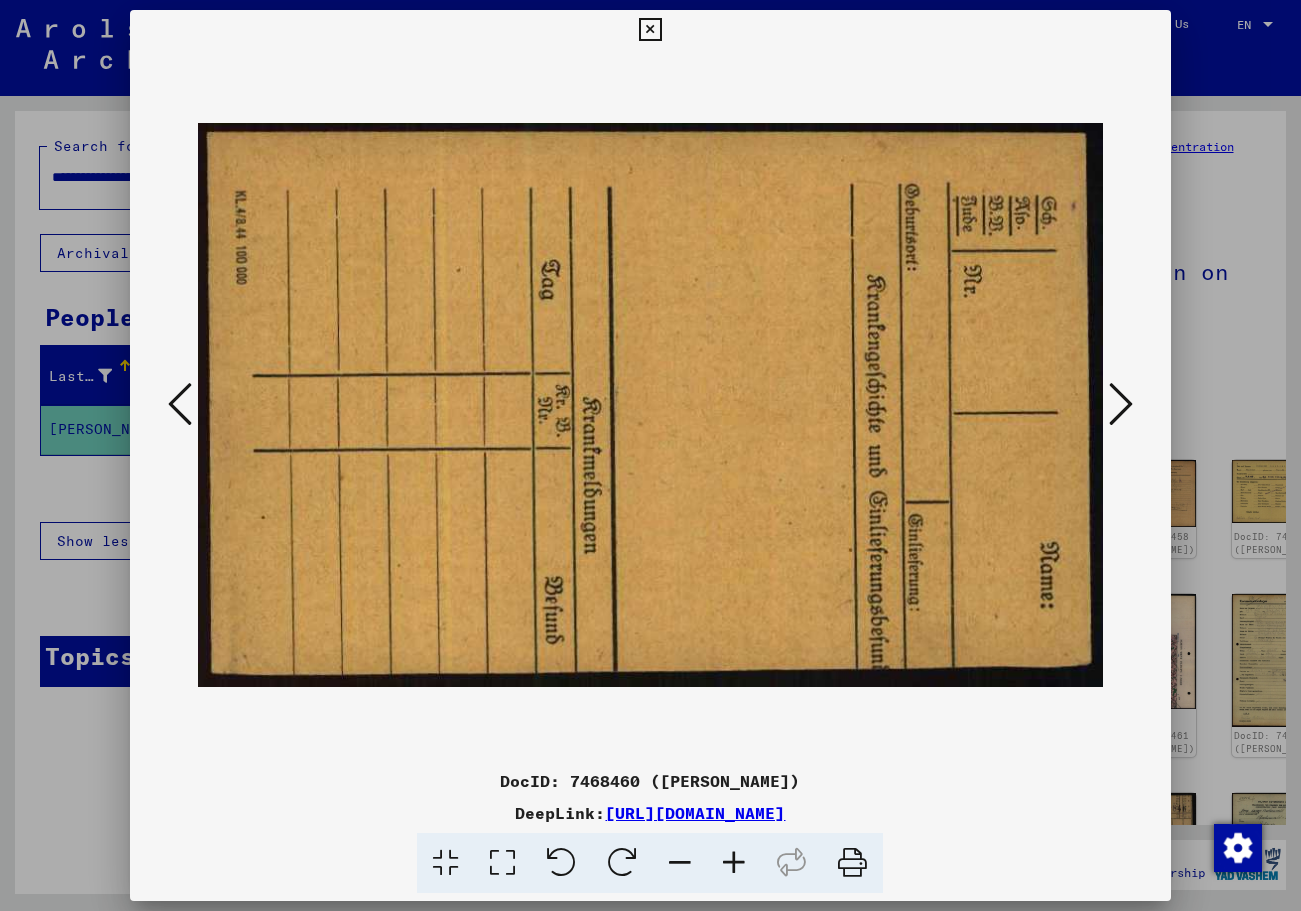 click at bounding box center (1121, 404) 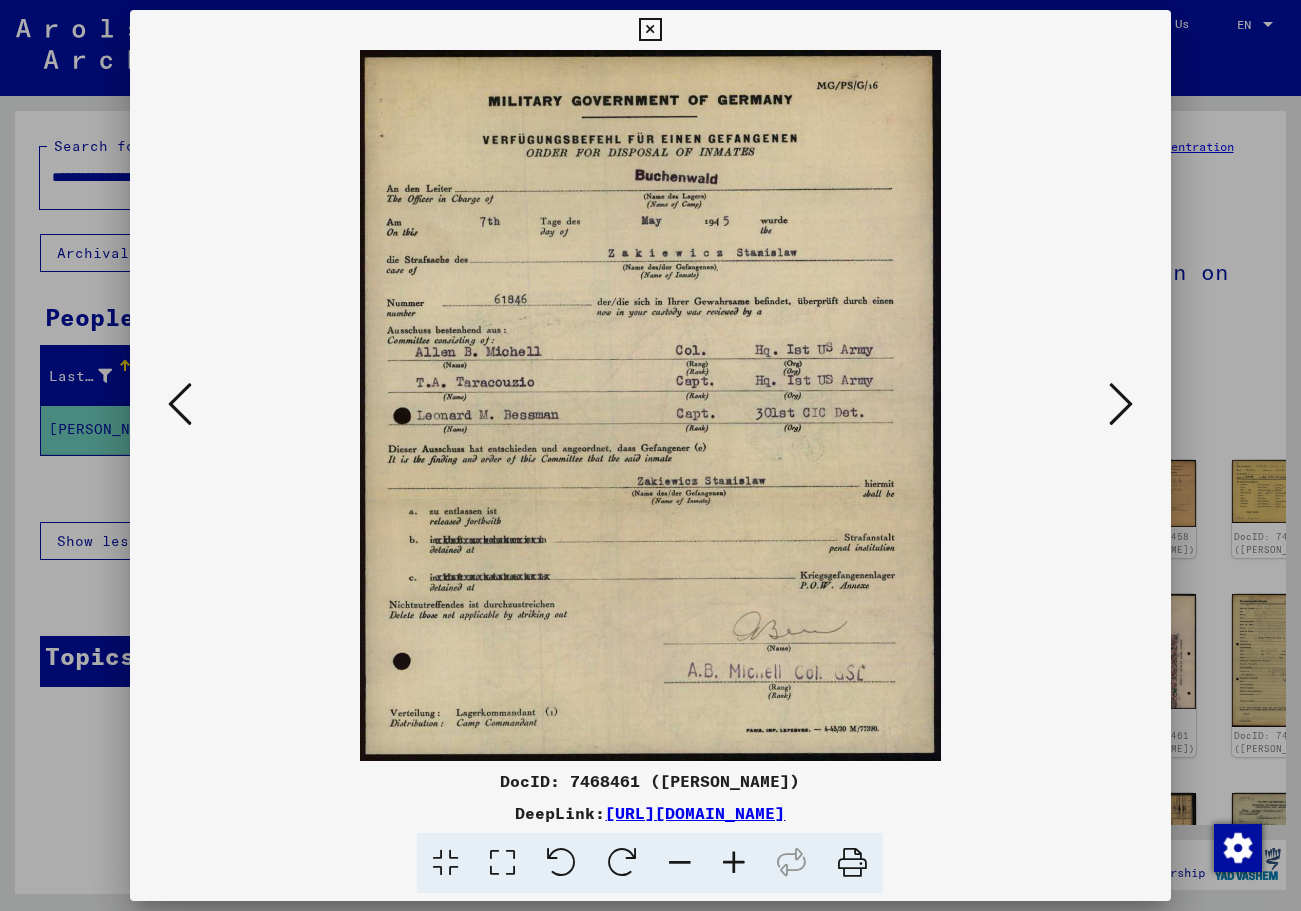 click at bounding box center (1121, 404) 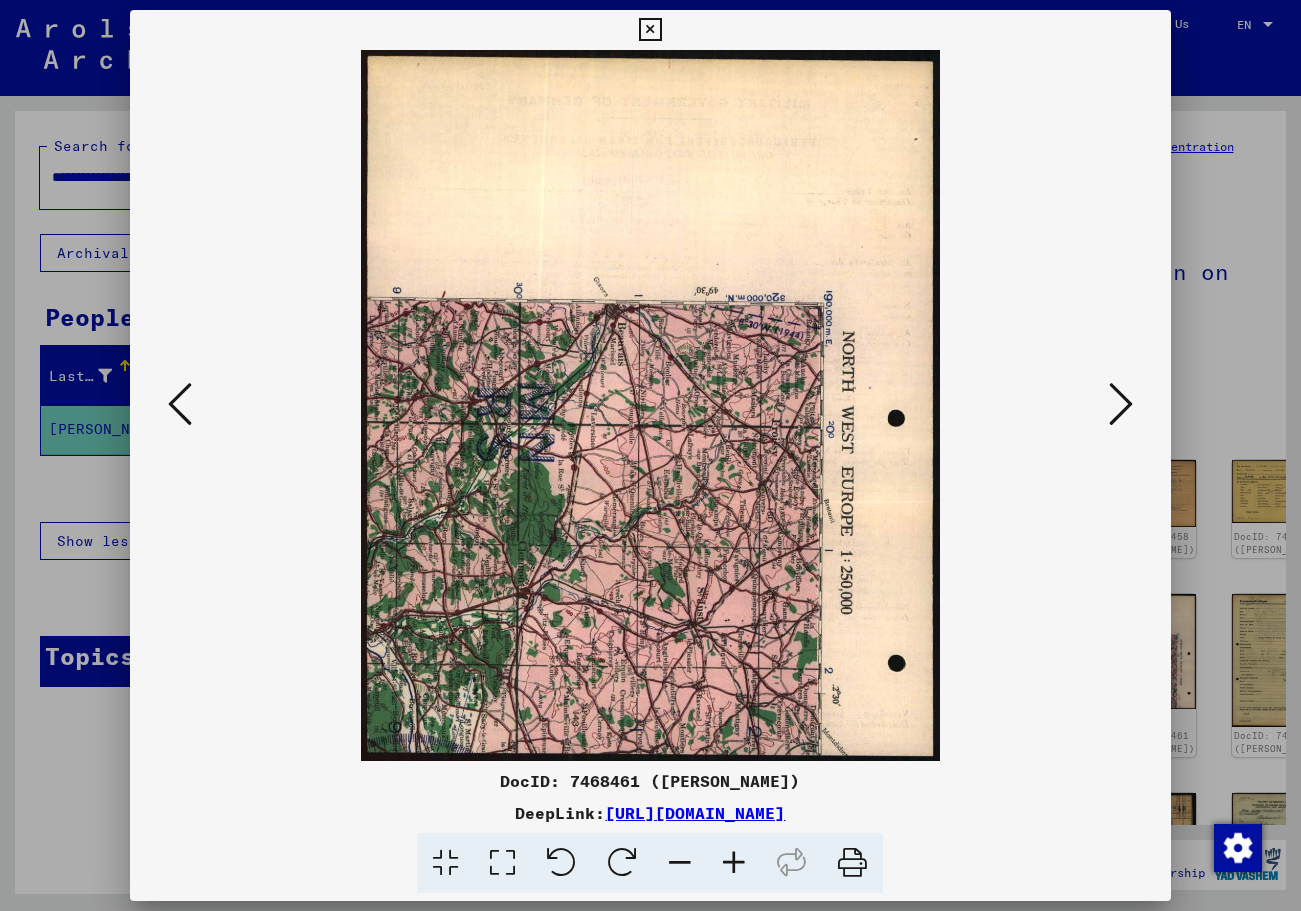 click at bounding box center [1121, 404] 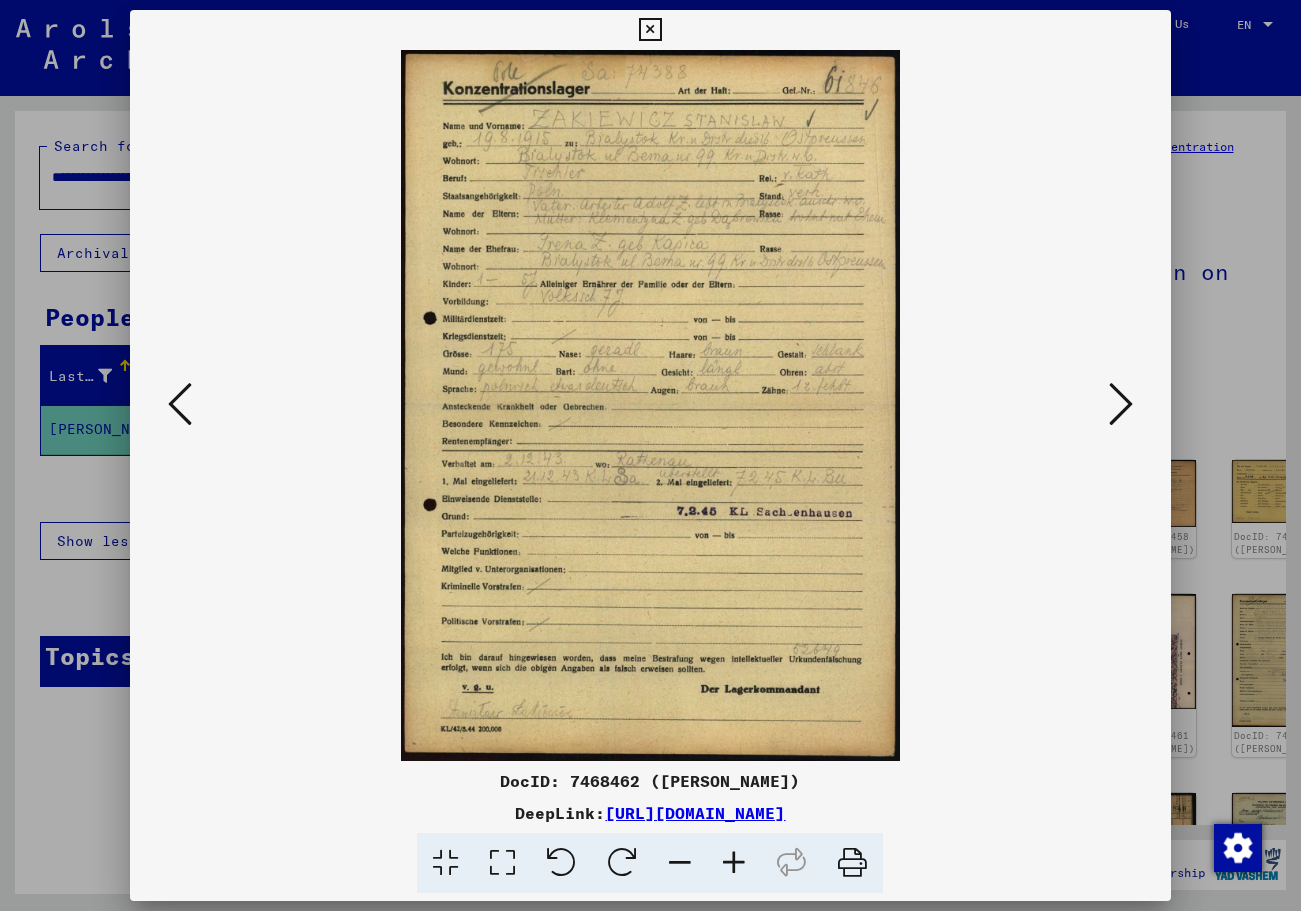 click at bounding box center (1121, 404) 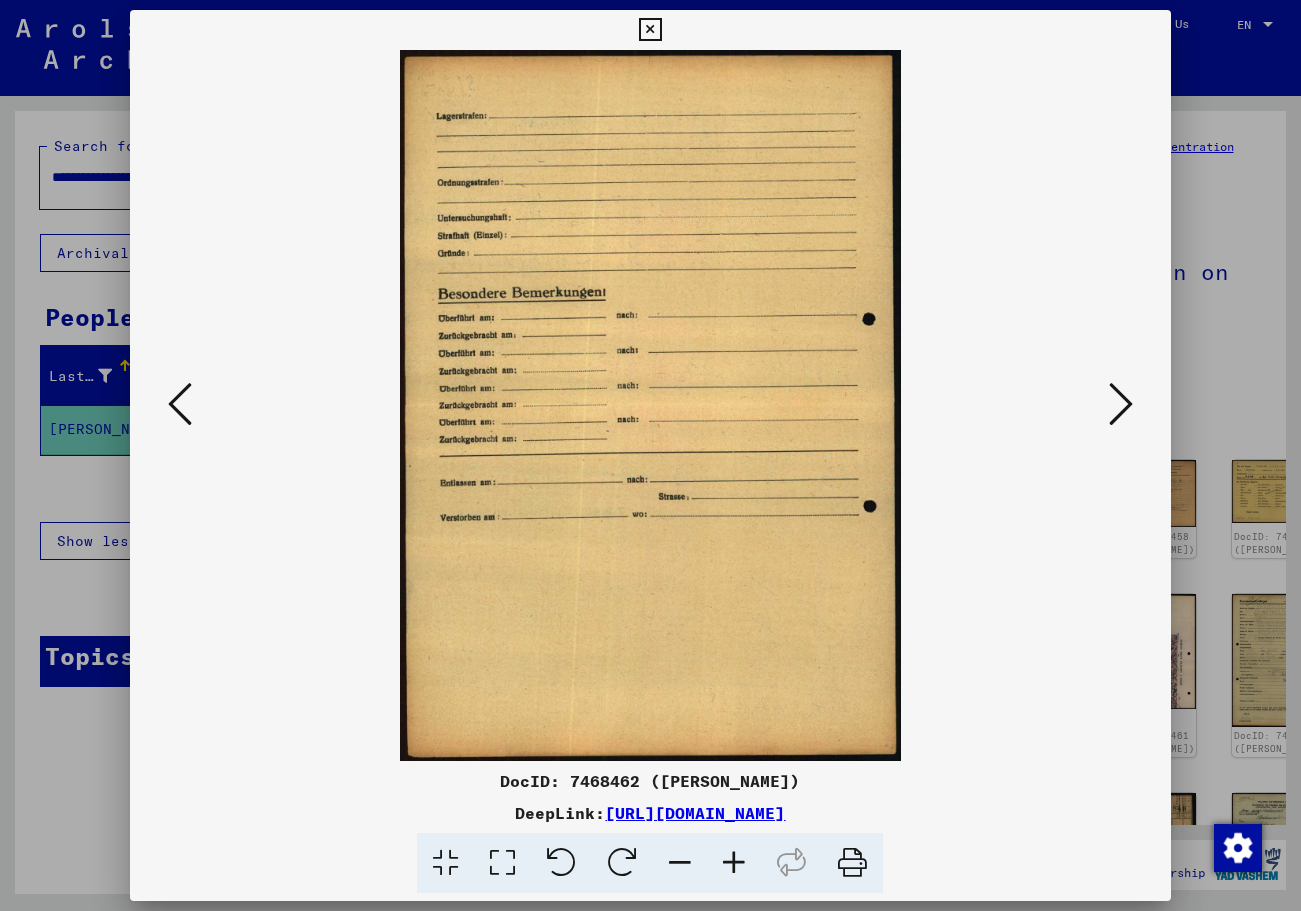 click at bounding box center (180, 404) 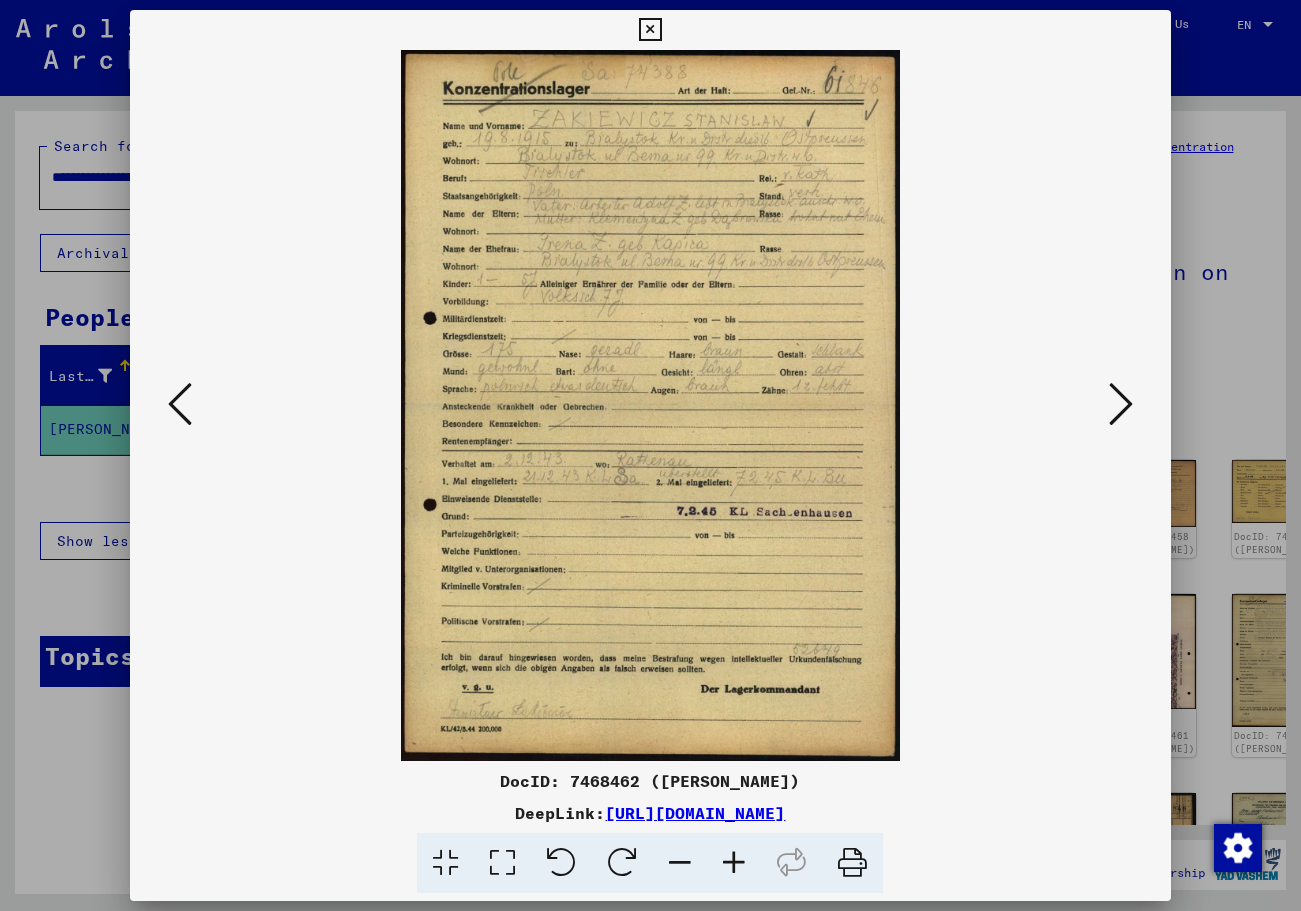 click at bounding box center [180, 404] 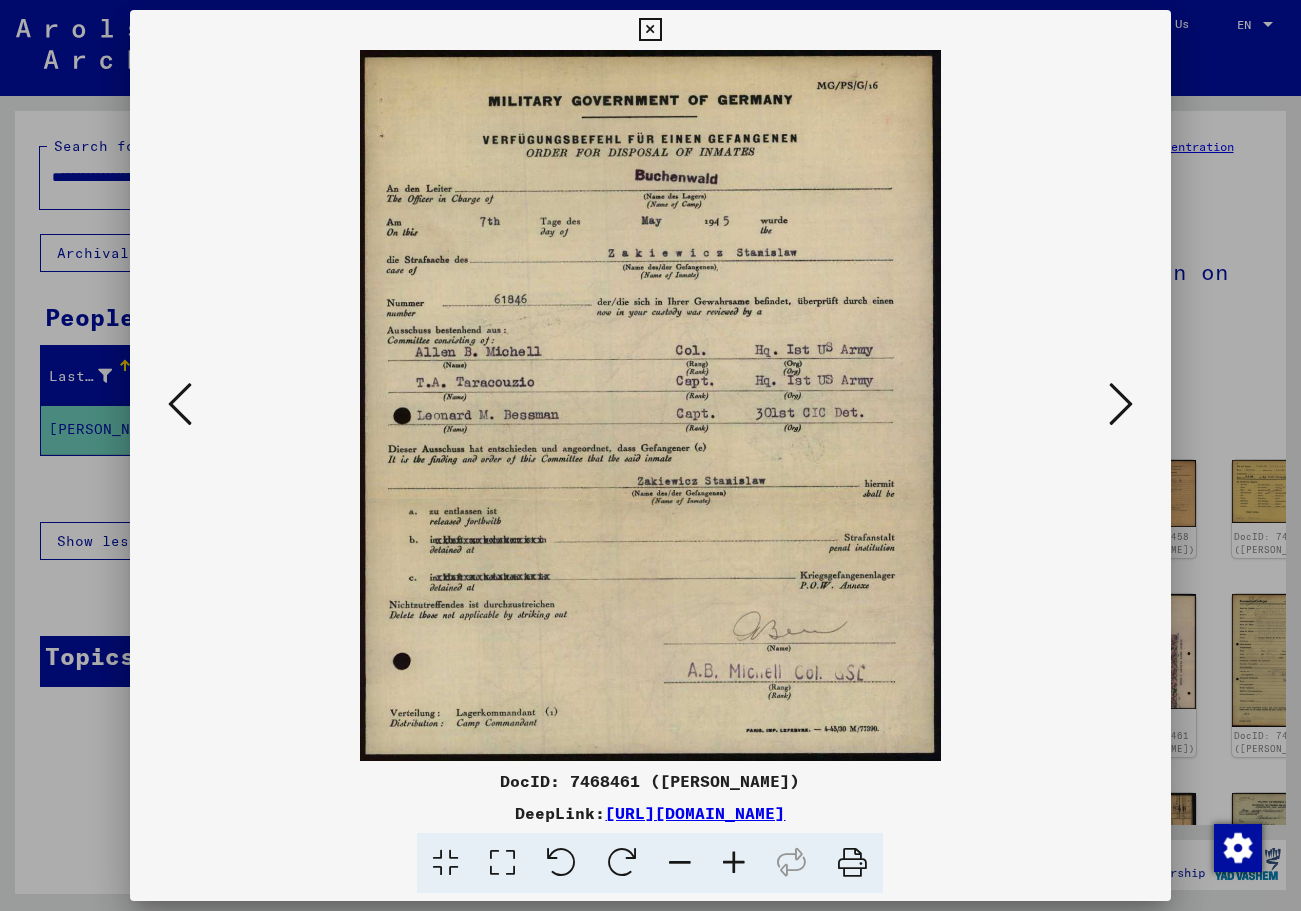 click at bounding box center (180, 404) 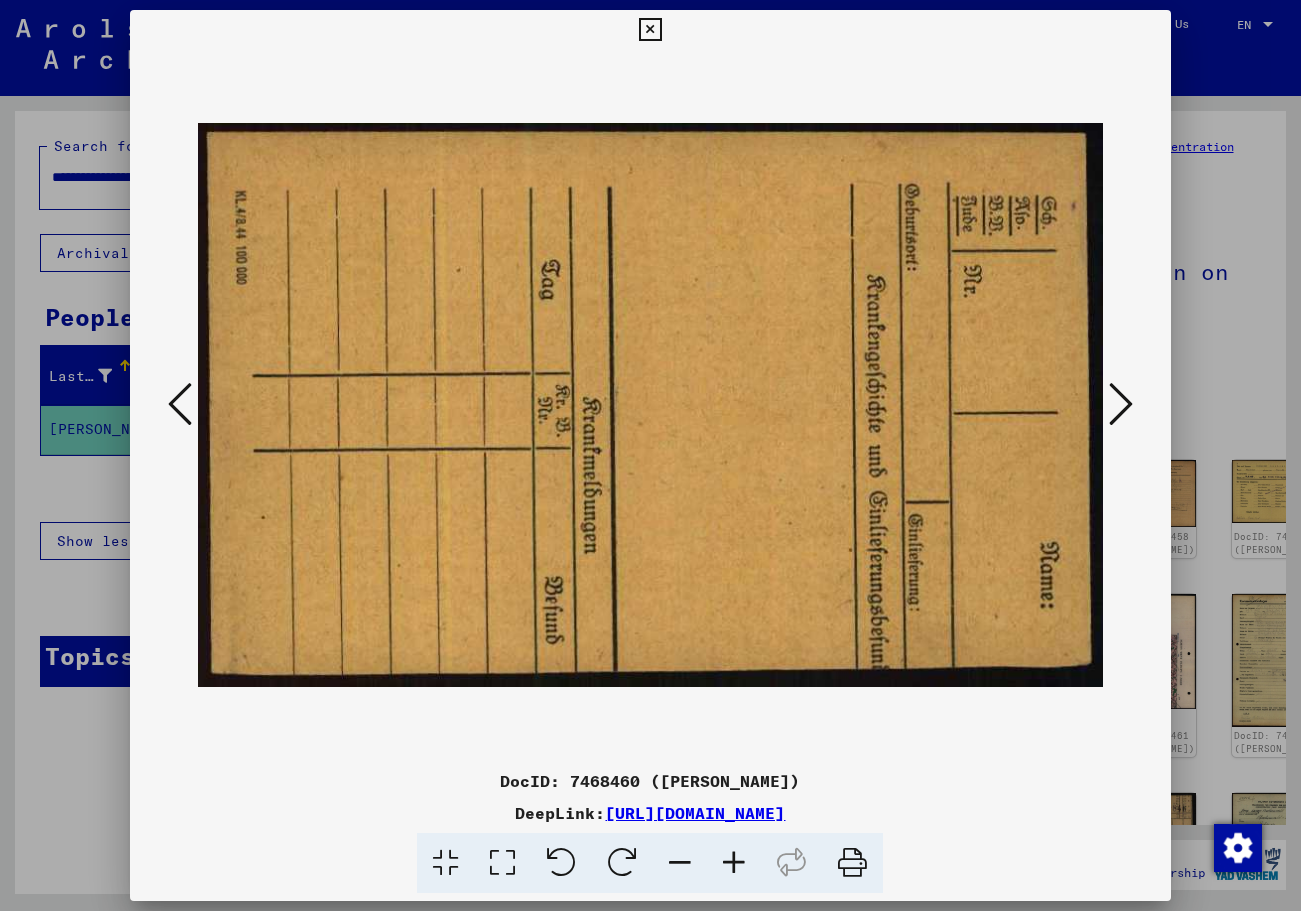 click at bounding box center (180, 404) 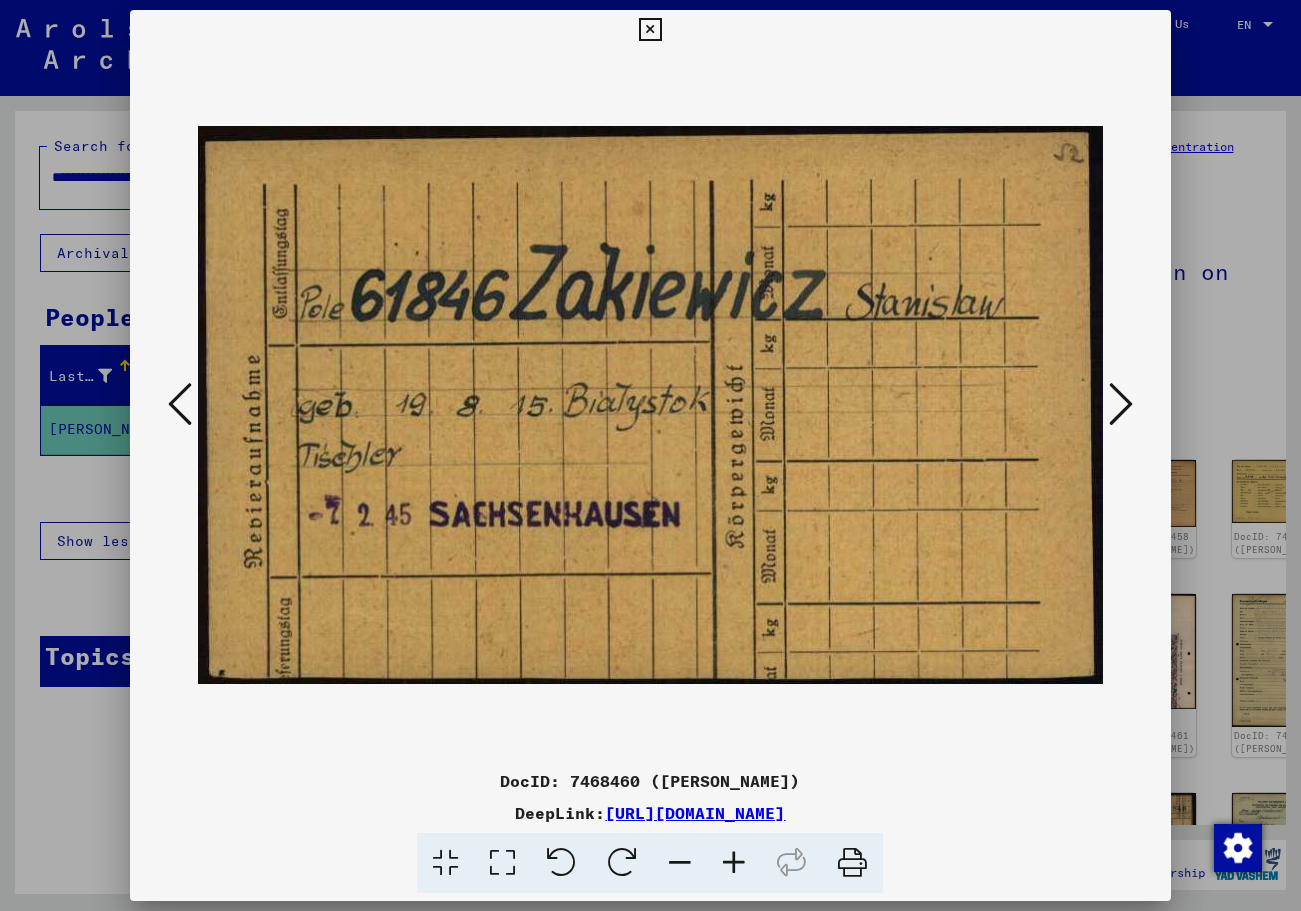 click at bounding box center (180, 404) 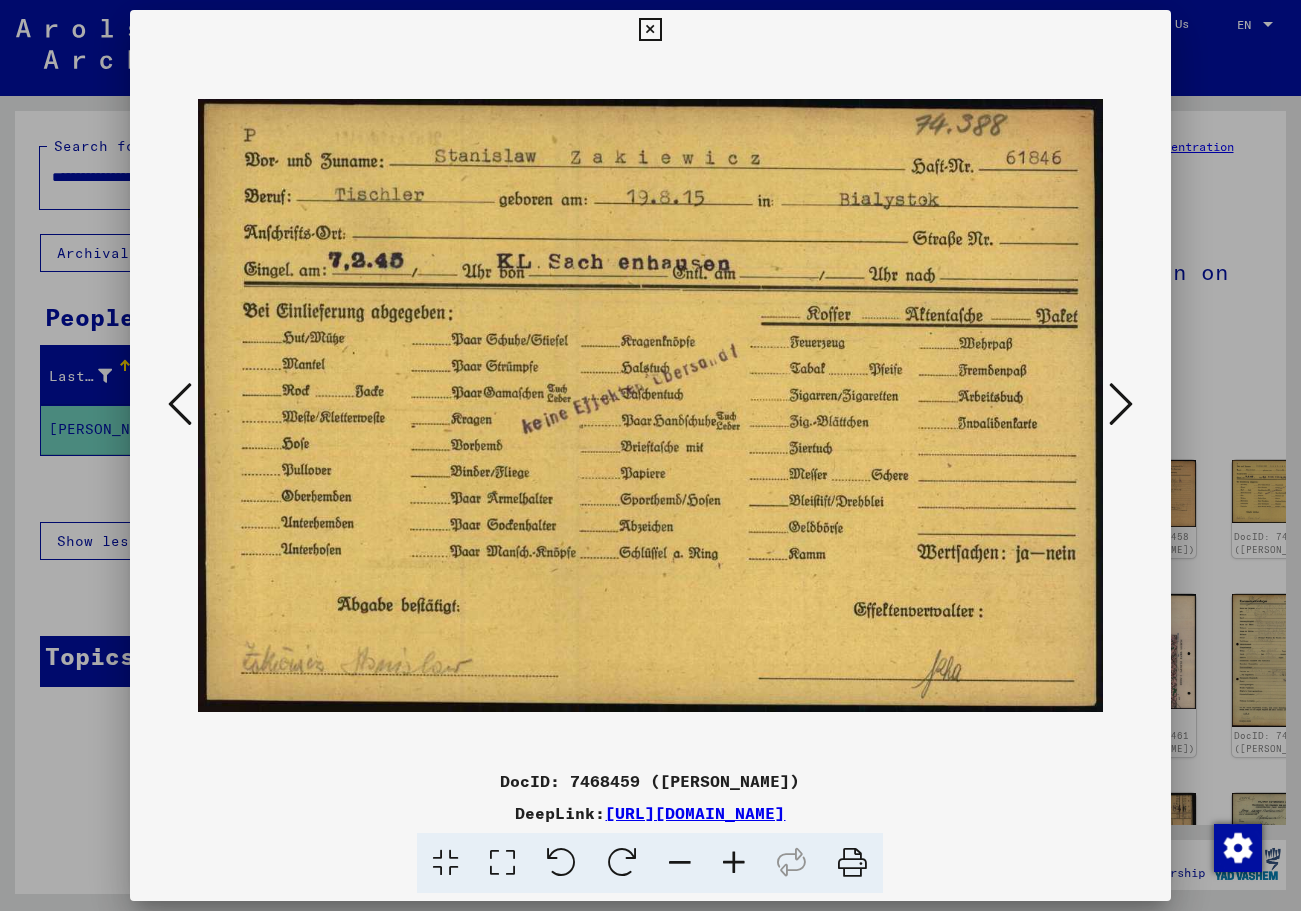 click at bounding box center (180, 404) 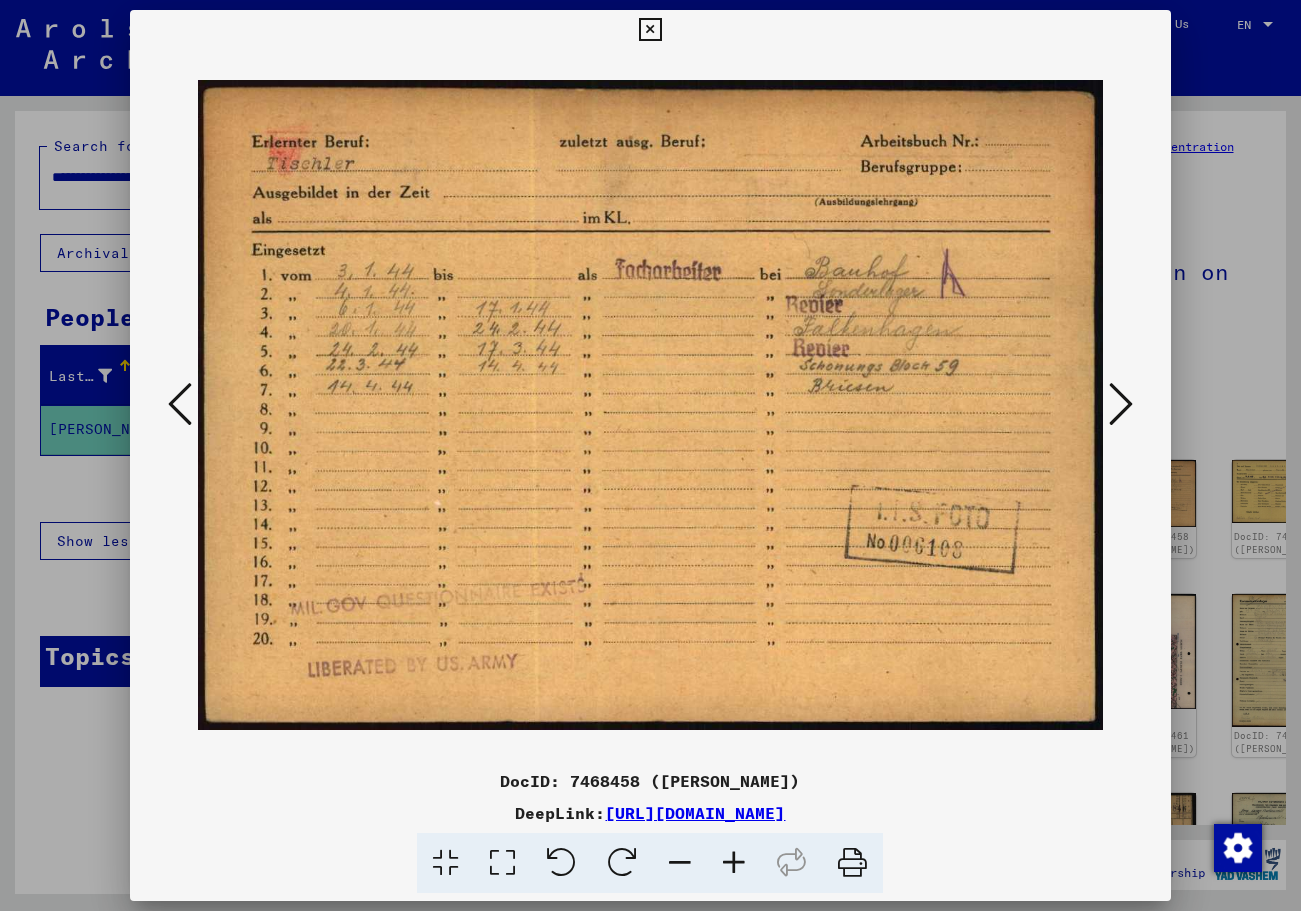 click at bounding box center (180, 404) 